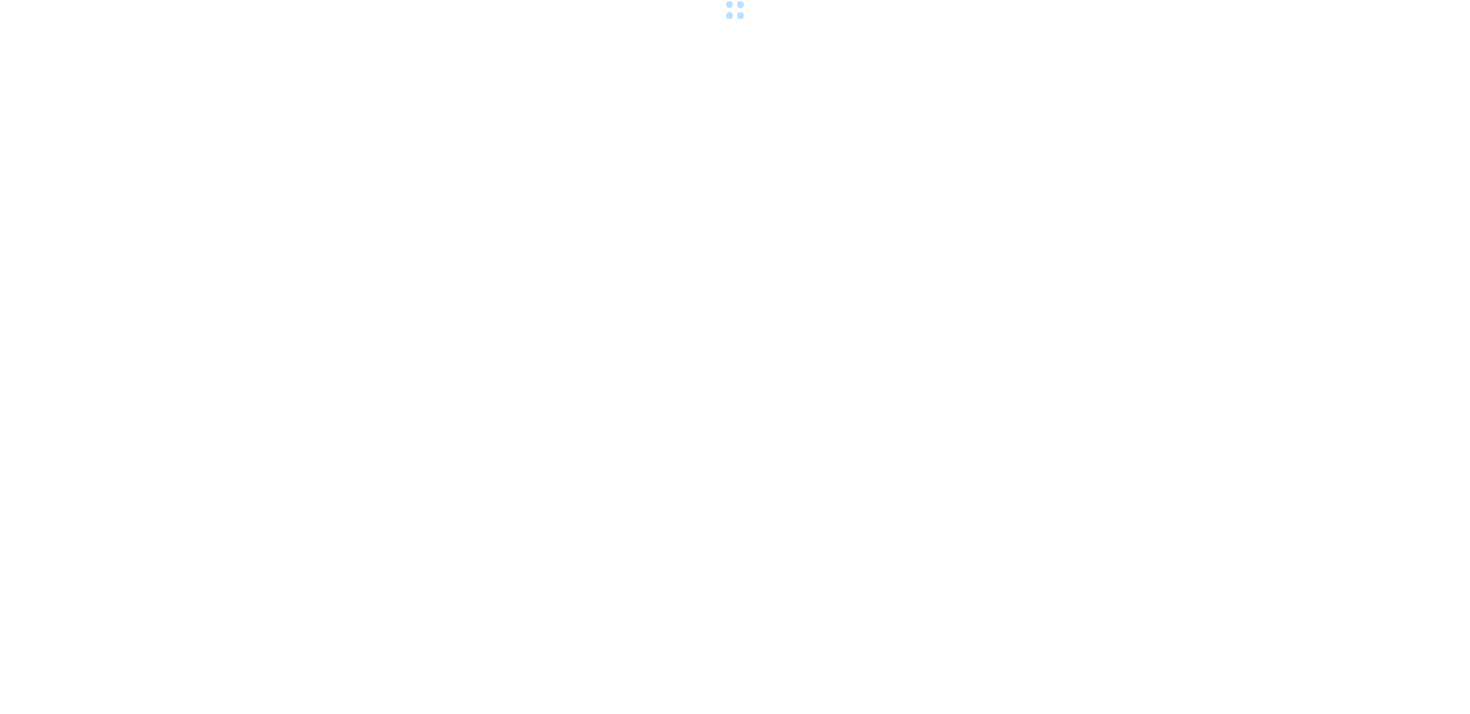 scroll, scrollTop: 0, scrollLeft: 0, axis: both 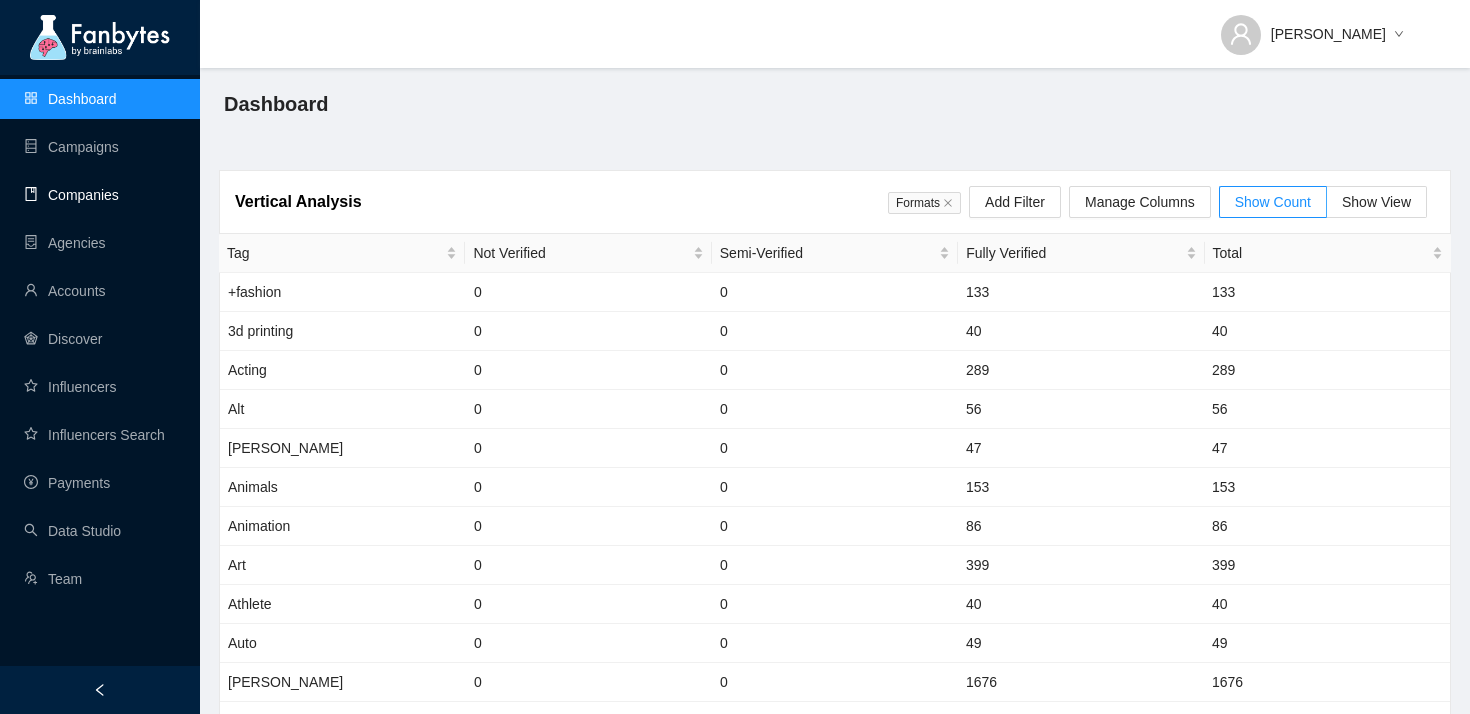 click on "Companies" at bounding box center [71, 195] 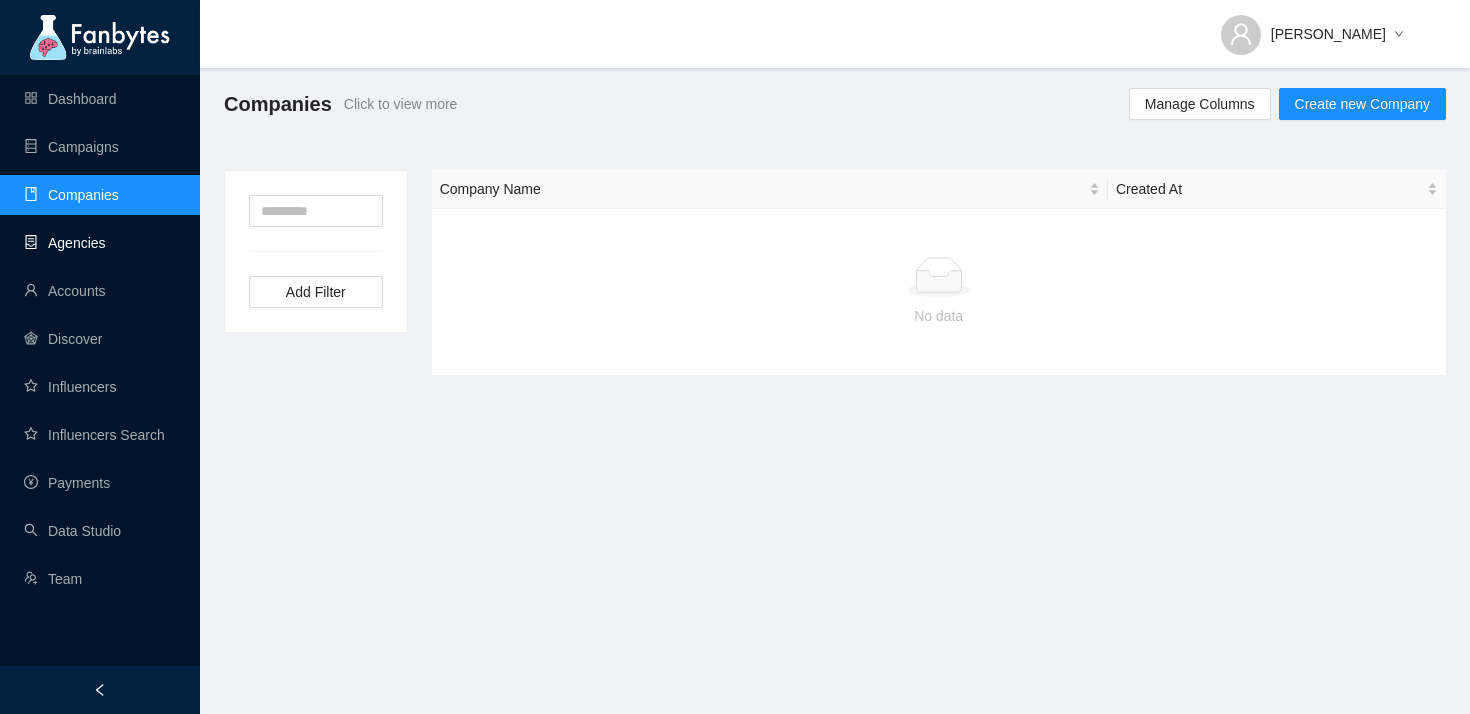 click on "Agencies" at bounding box center [65, 243] 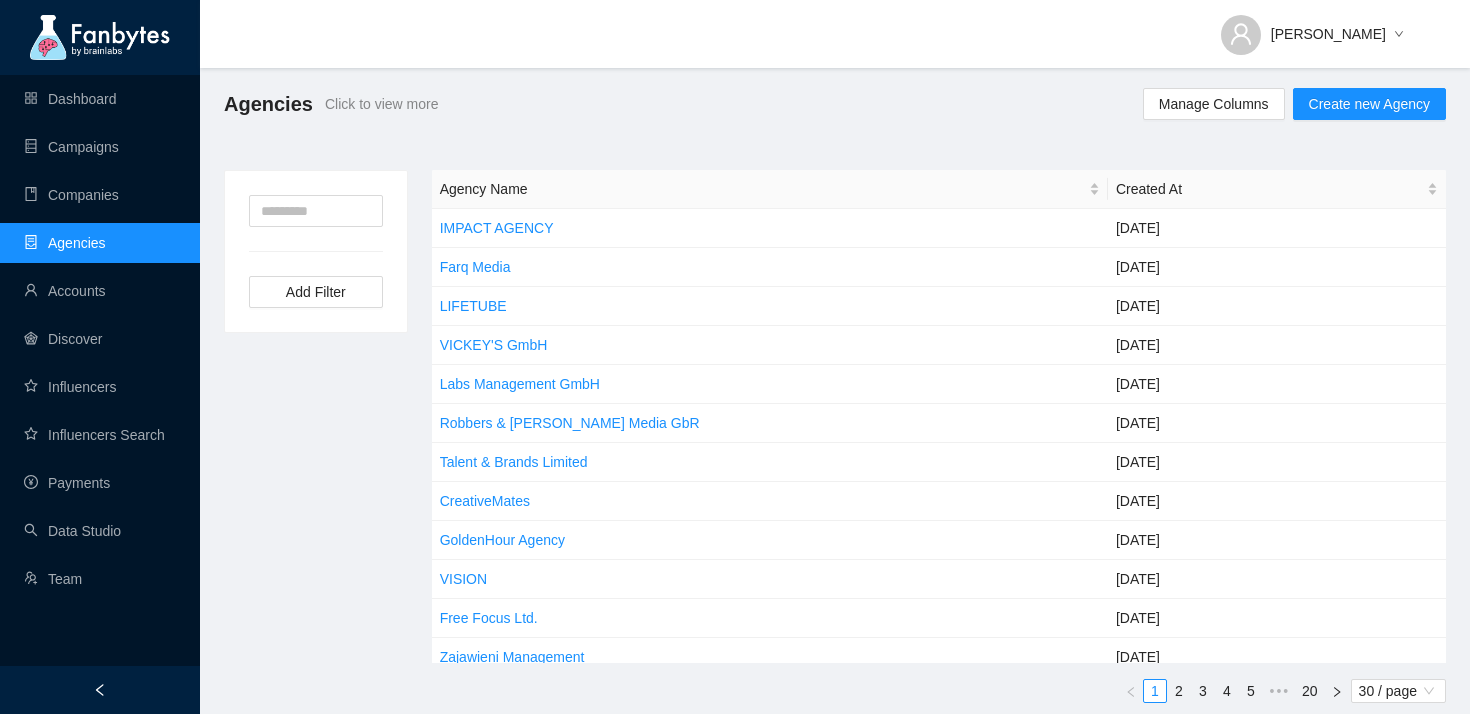 click on "Dashboard Campaigns Companies Agencies Accounts Discover Influencers Influencers Search Payments Data Studio Team" at bounding box center [100, 339] 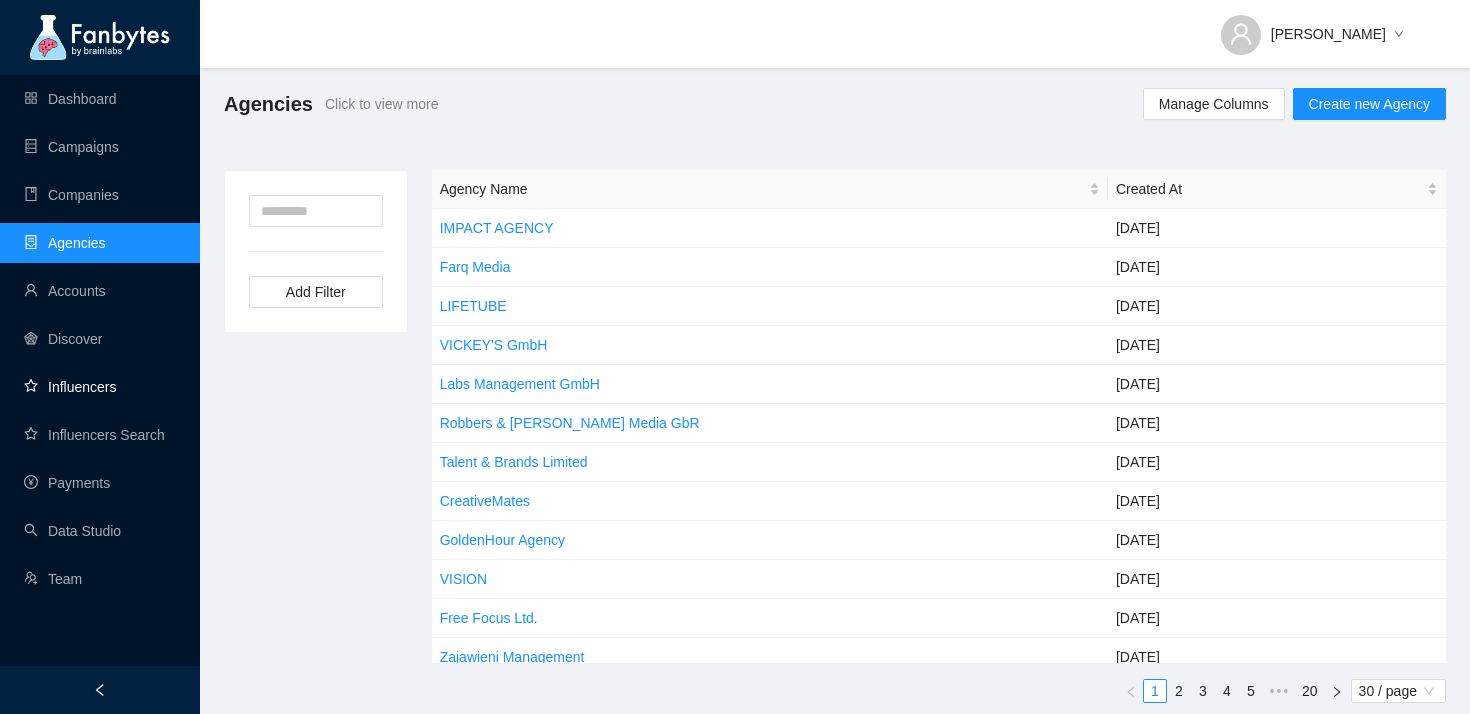 click on "Influencers" at bounding box center (70, 387) 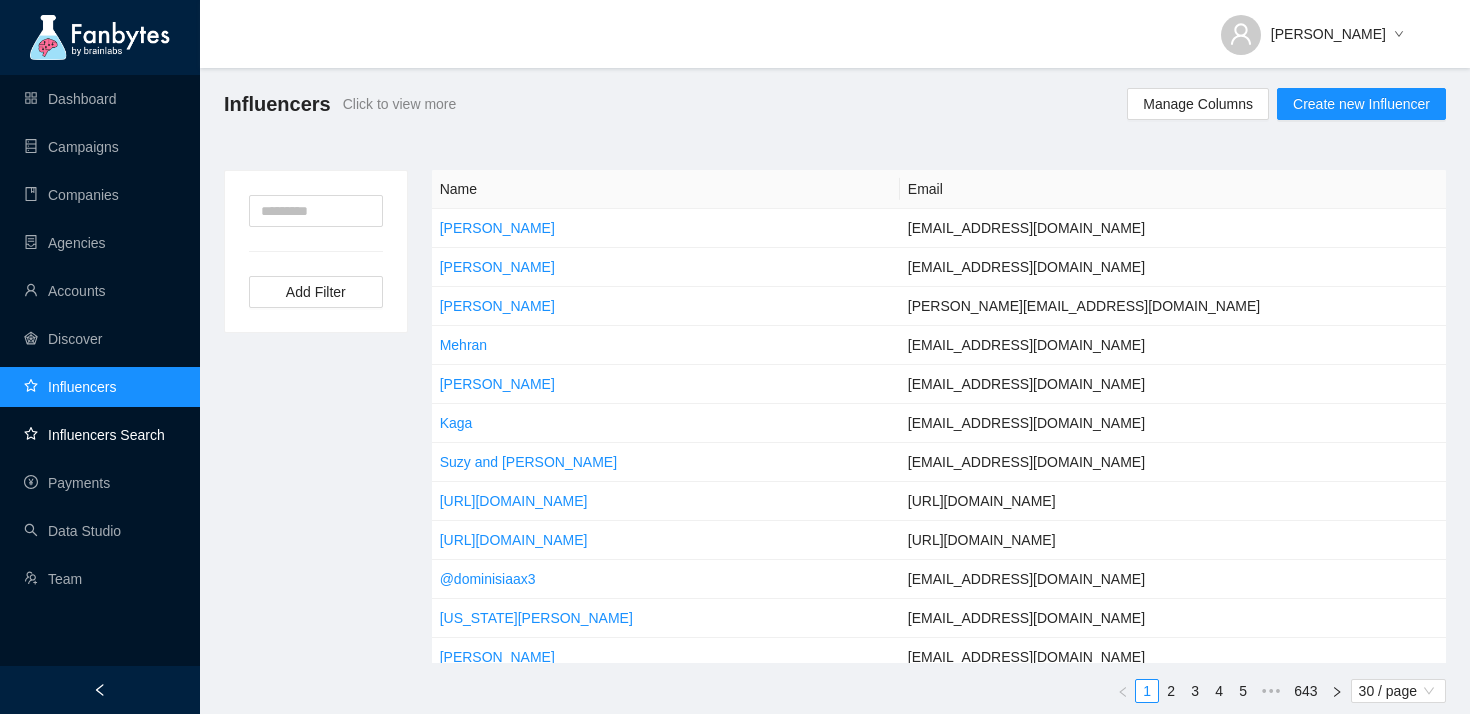 click on "Influencers Search" at bounding box center (94, 435) 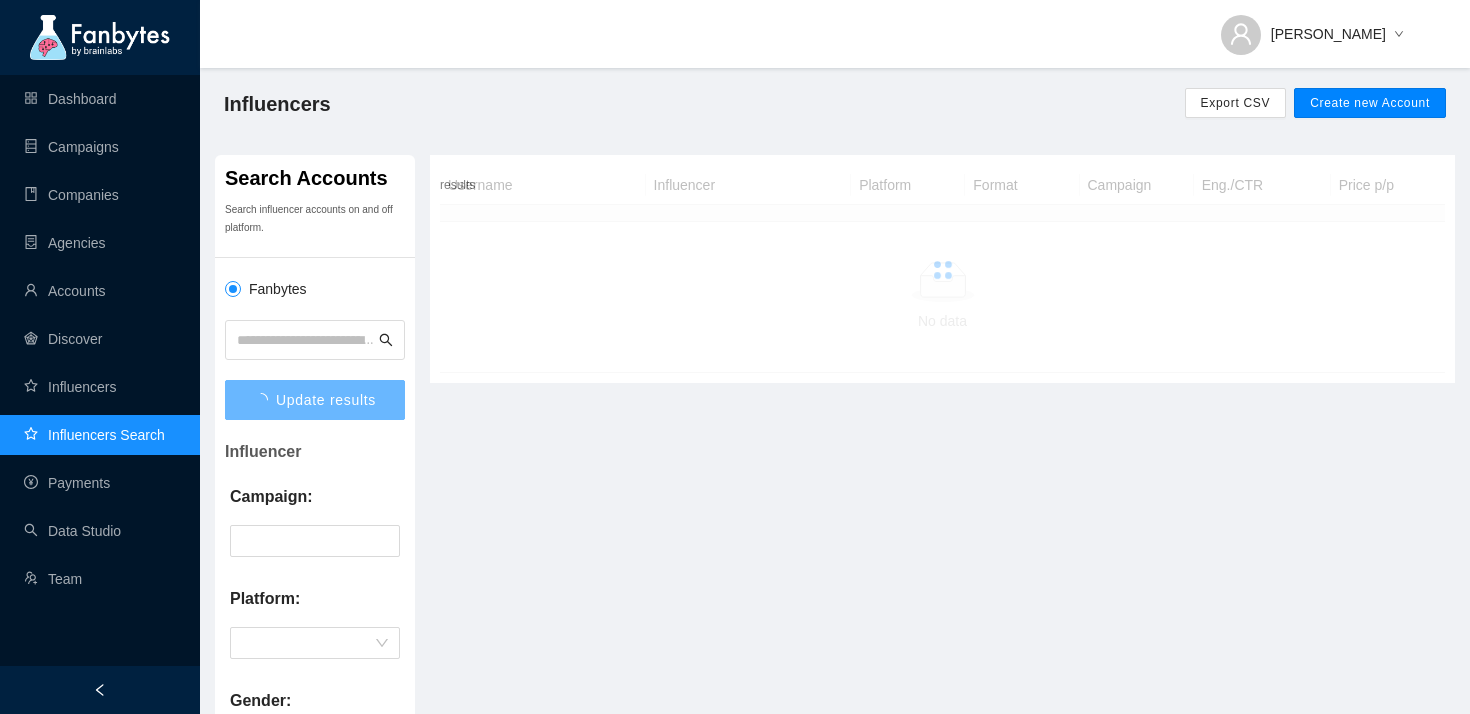 click on "Create new Account" at bounding box center (1370, 103) 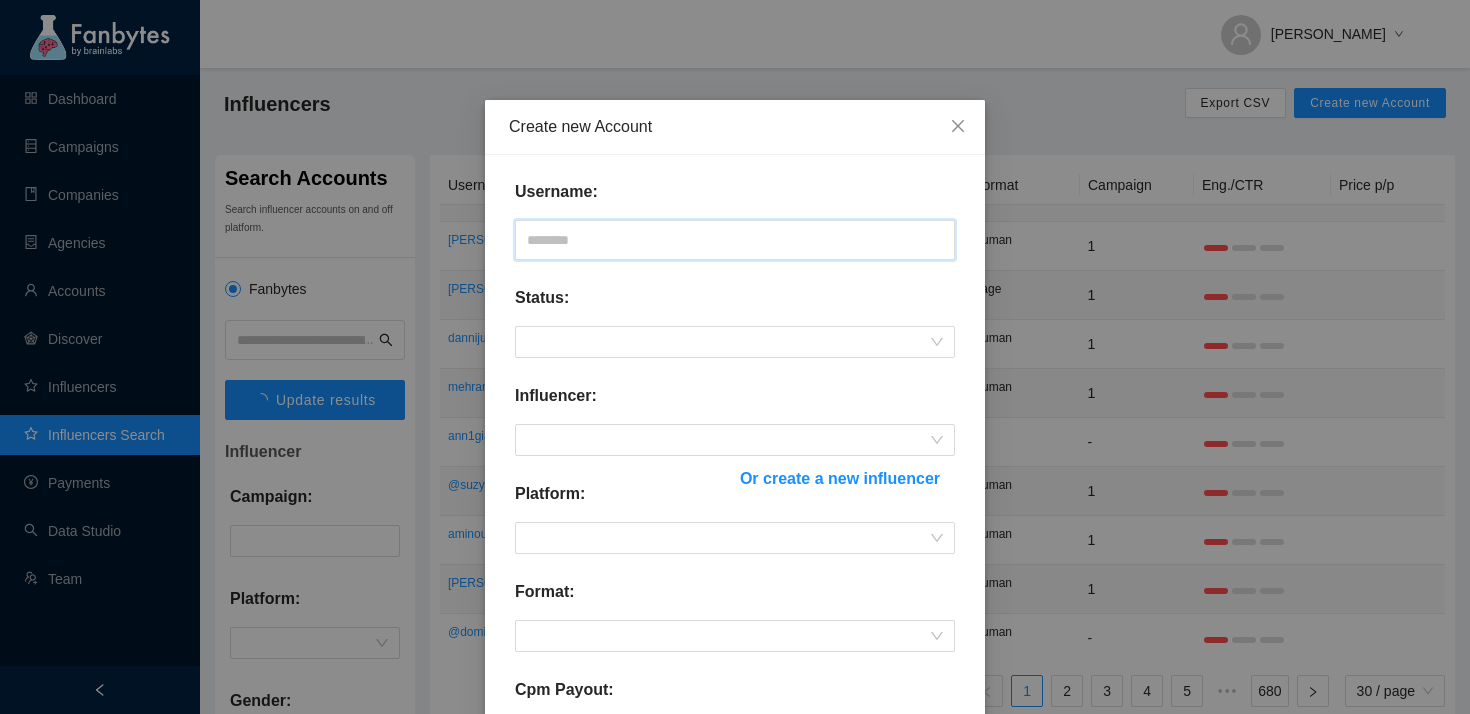 click at bounding box center [735, 240] 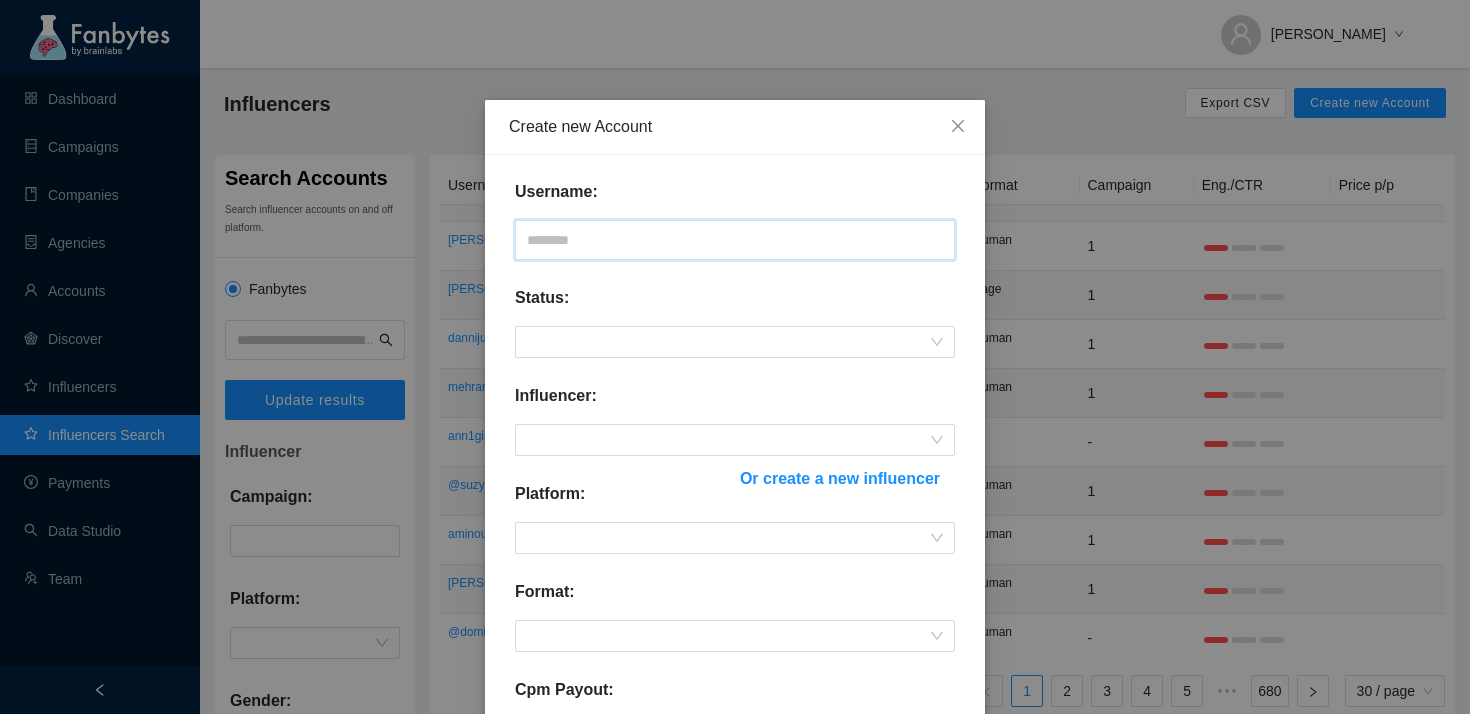 paste on "**********" 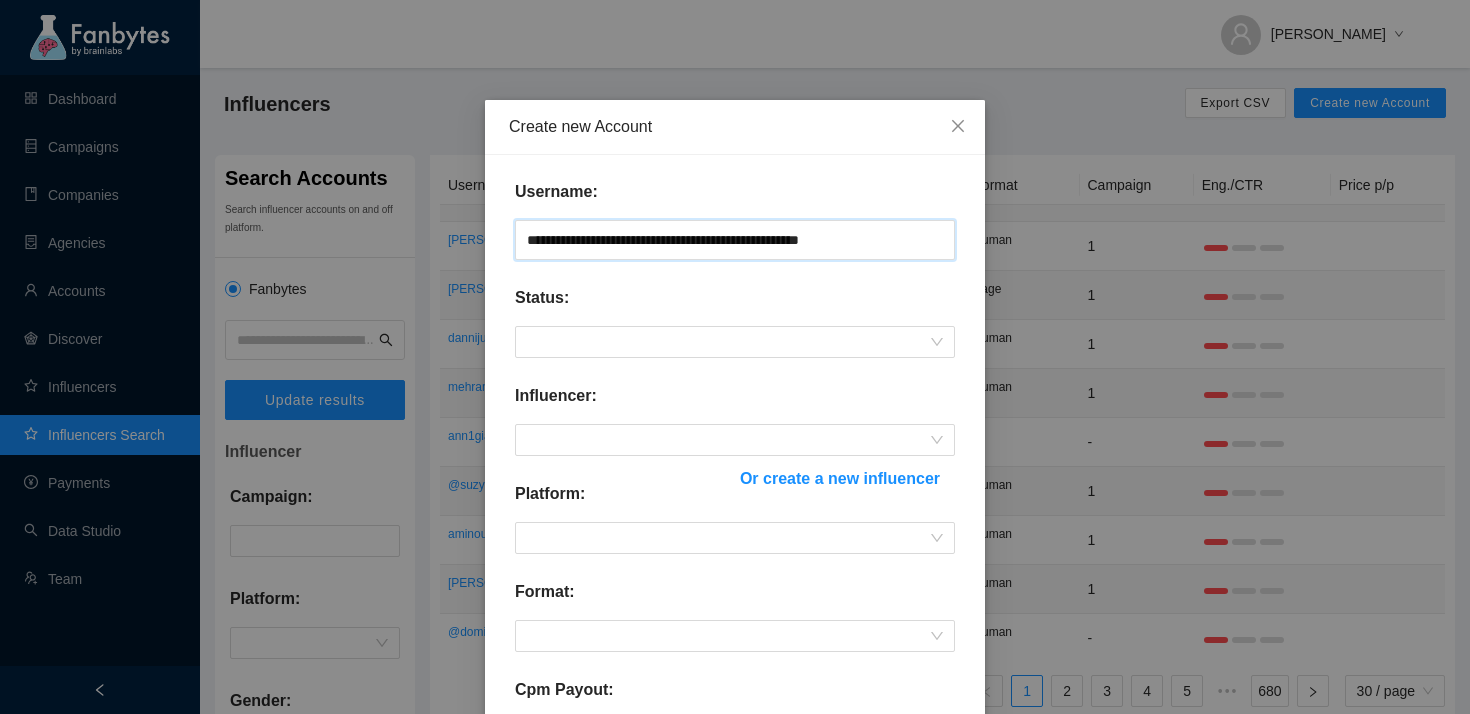 drag, startPoint x: 845, startPoint y: 241, endPoint x: 681, endPoint y: 247, distance: 164.10973 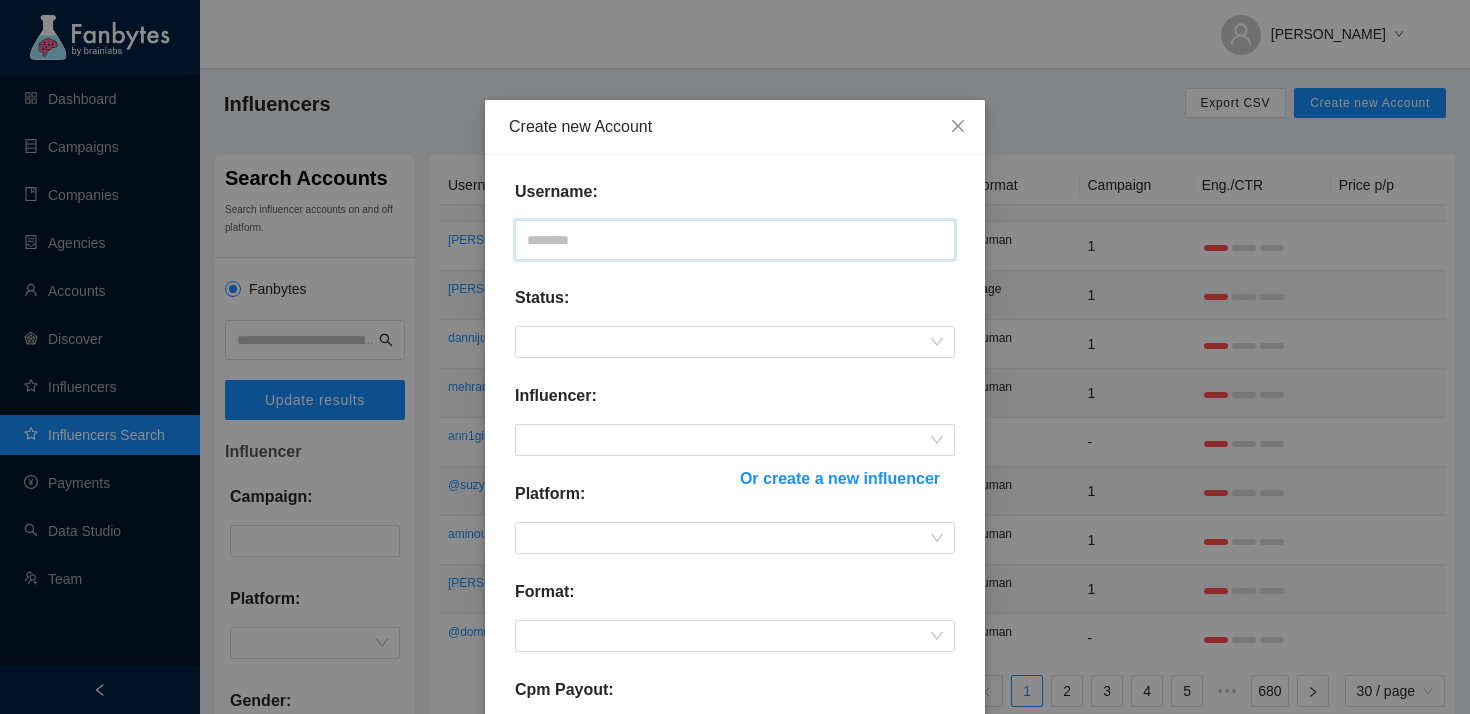 paste on "**********" 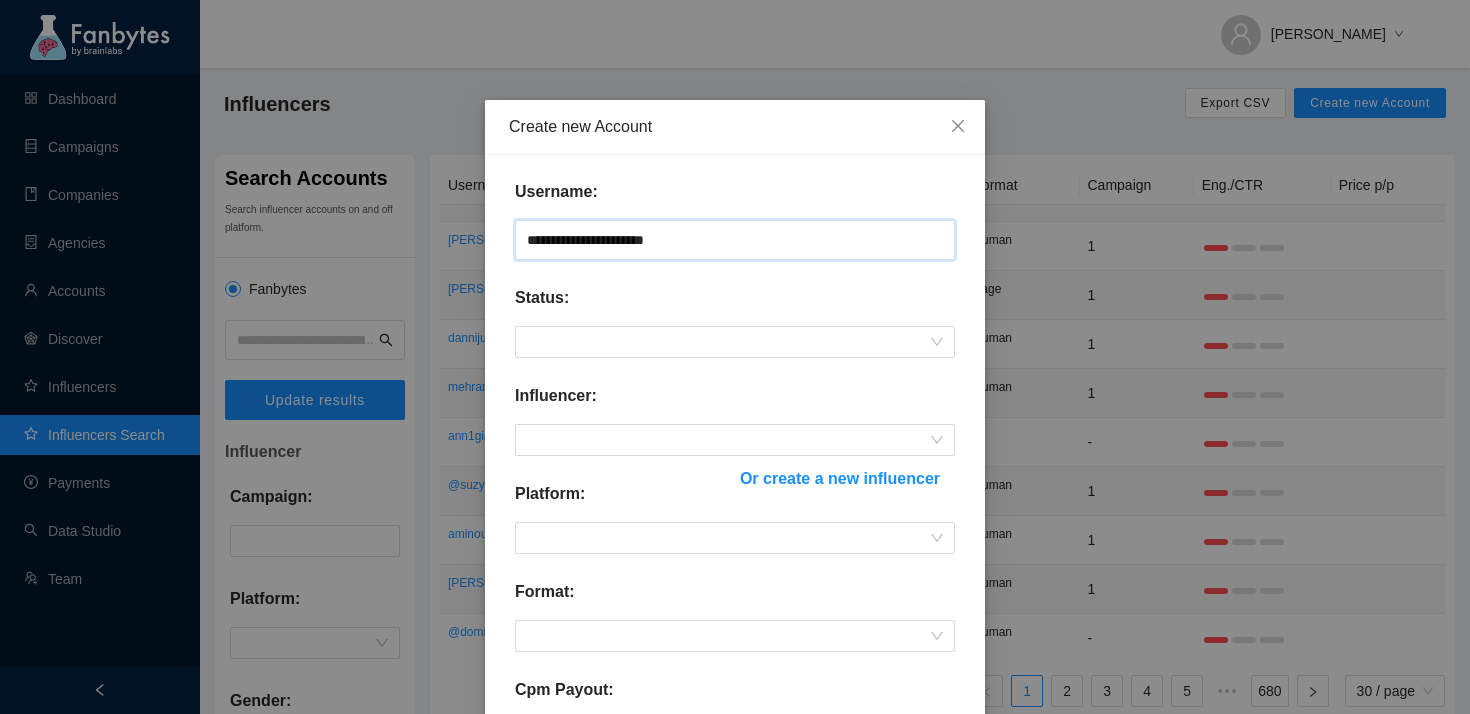 type on "**********" 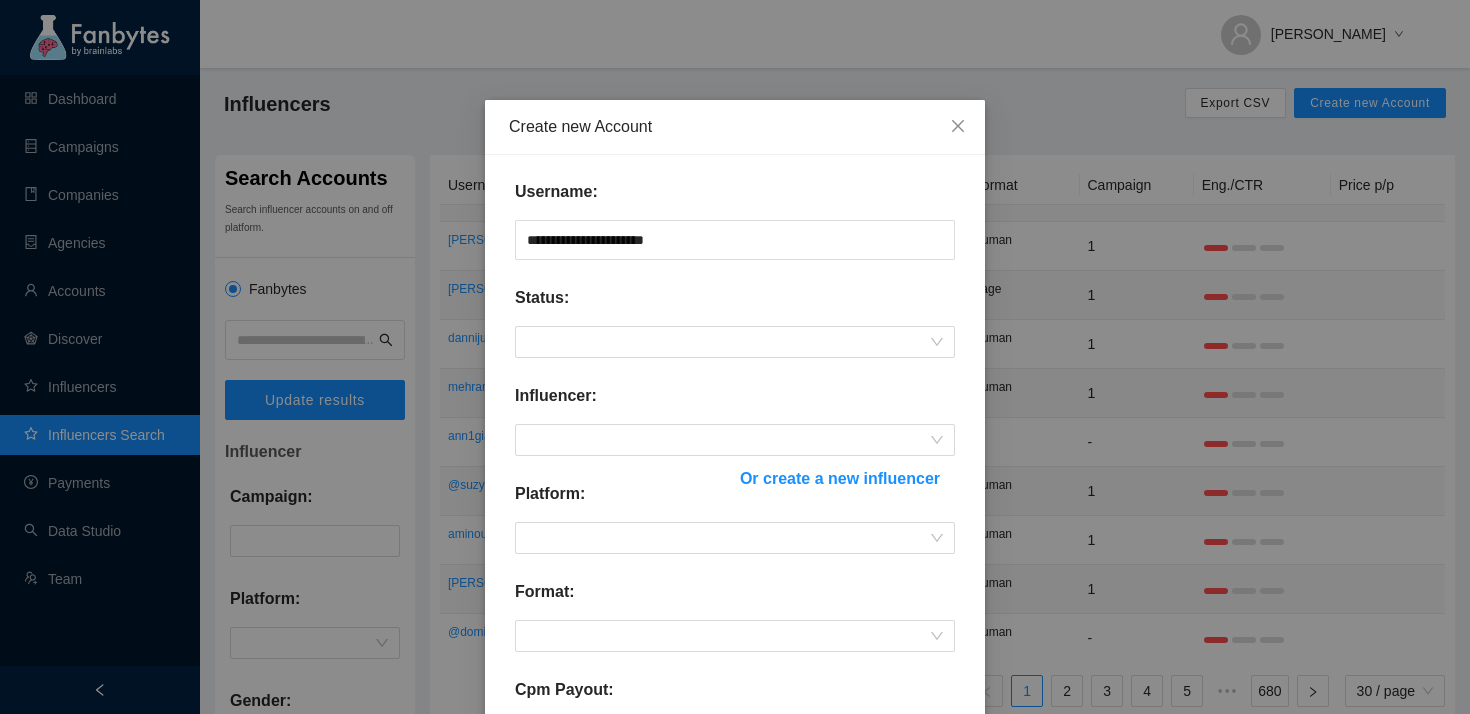 click on "**********" at bounding box center (735, 640) 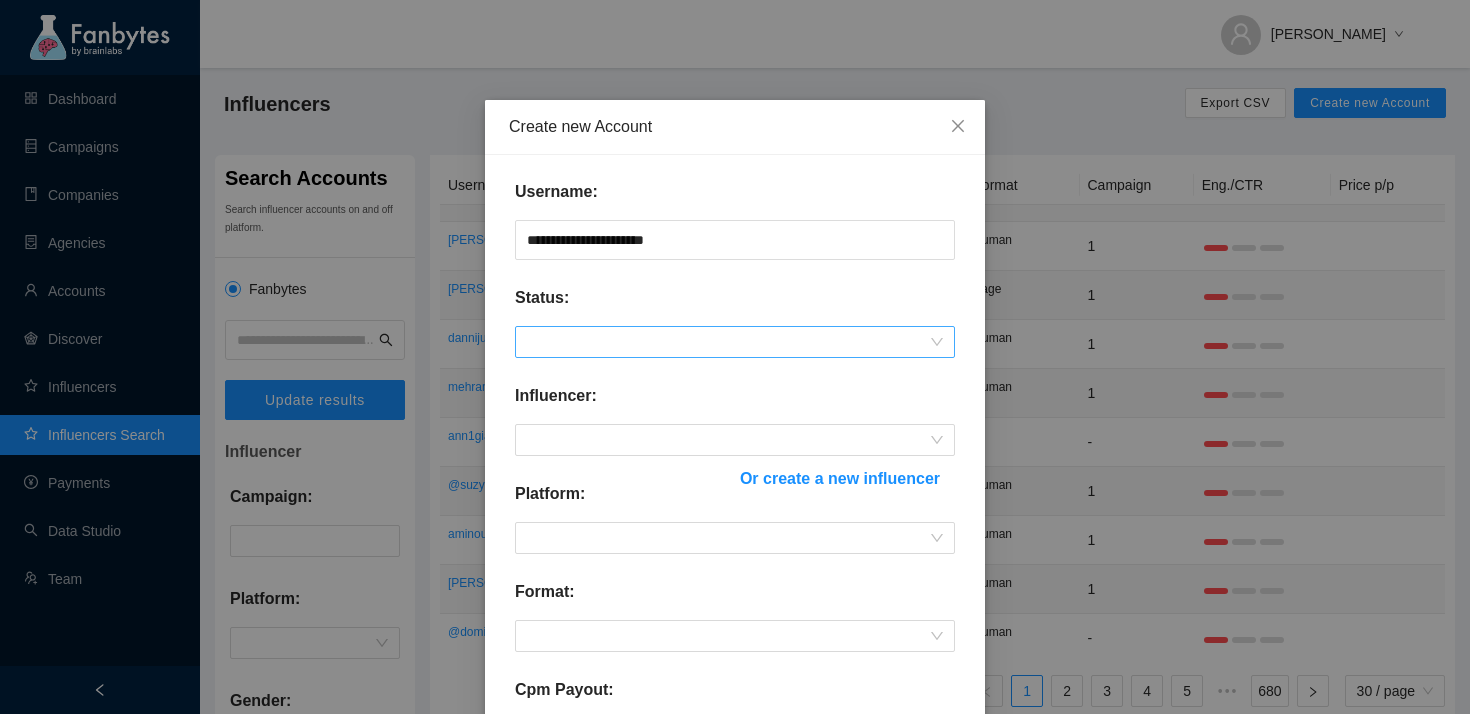 click at bounding box center (735, 342) 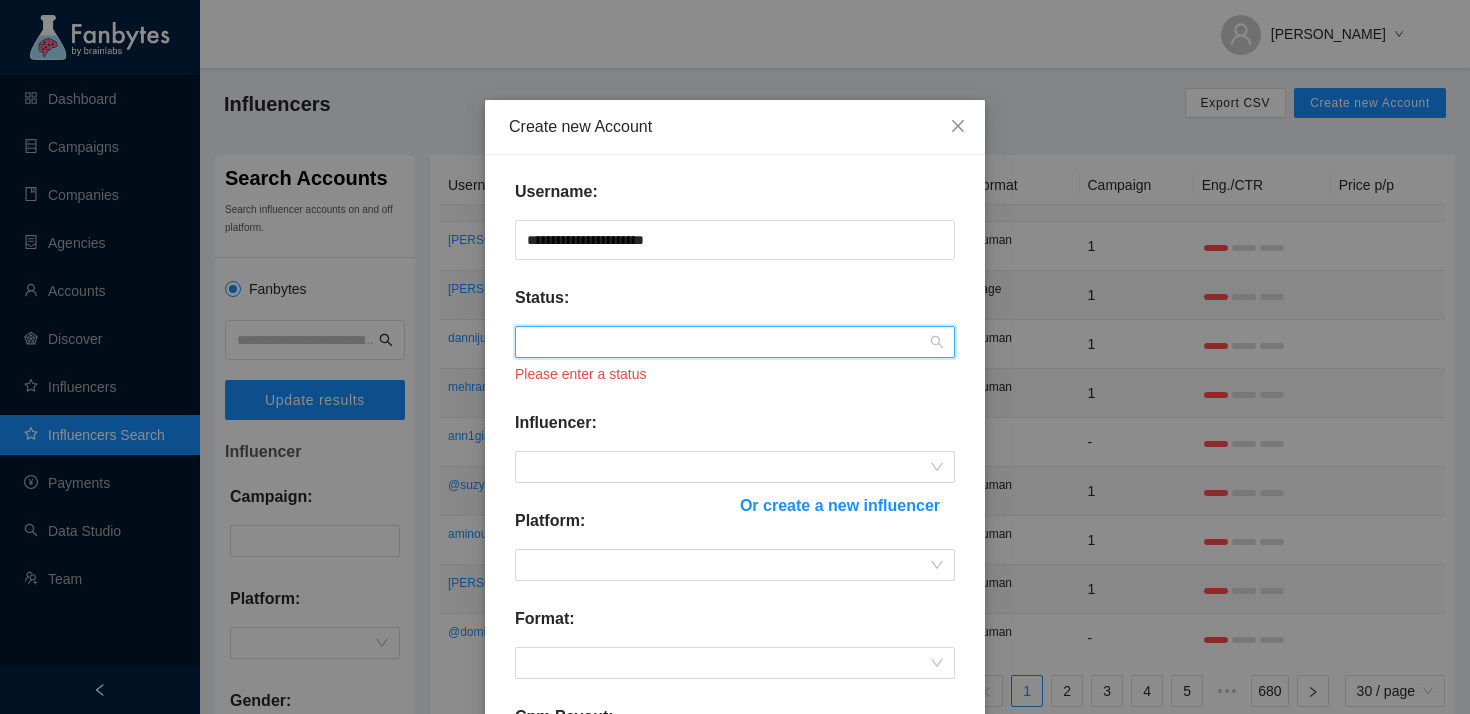 click at bounding box center [735, 342] 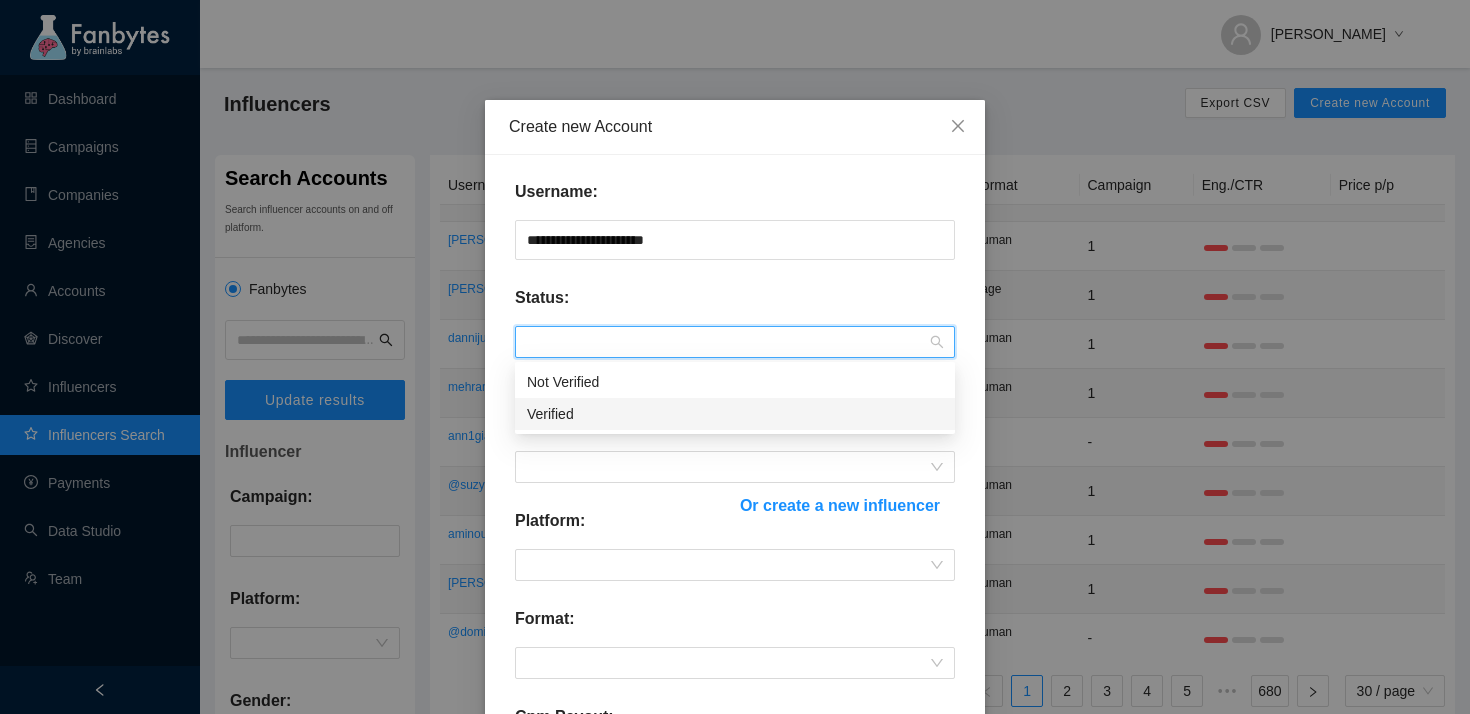 click on "Verified" at bounding box center (735, 414) 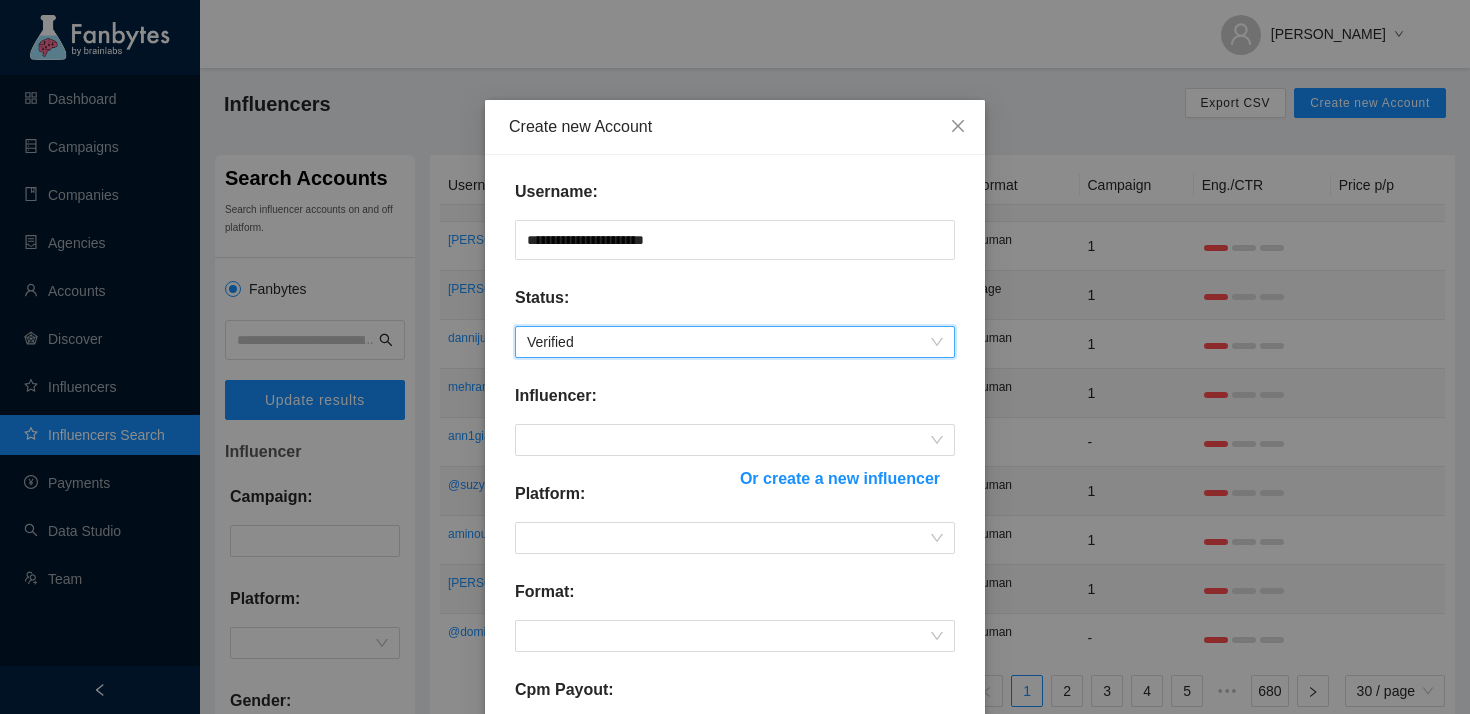 click on "Verified" at bounding box center (735, 342) 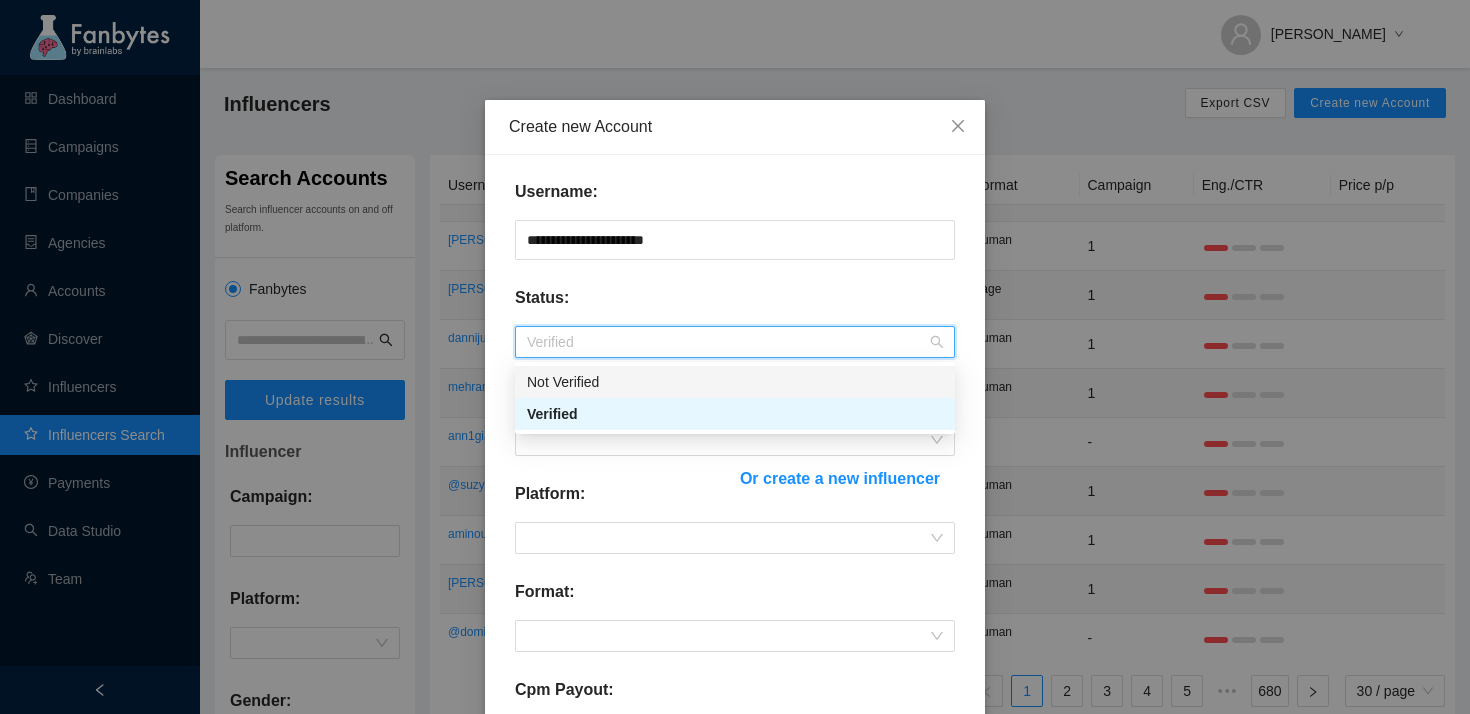 click on "Not Verified" at bounding box center [735, 382] 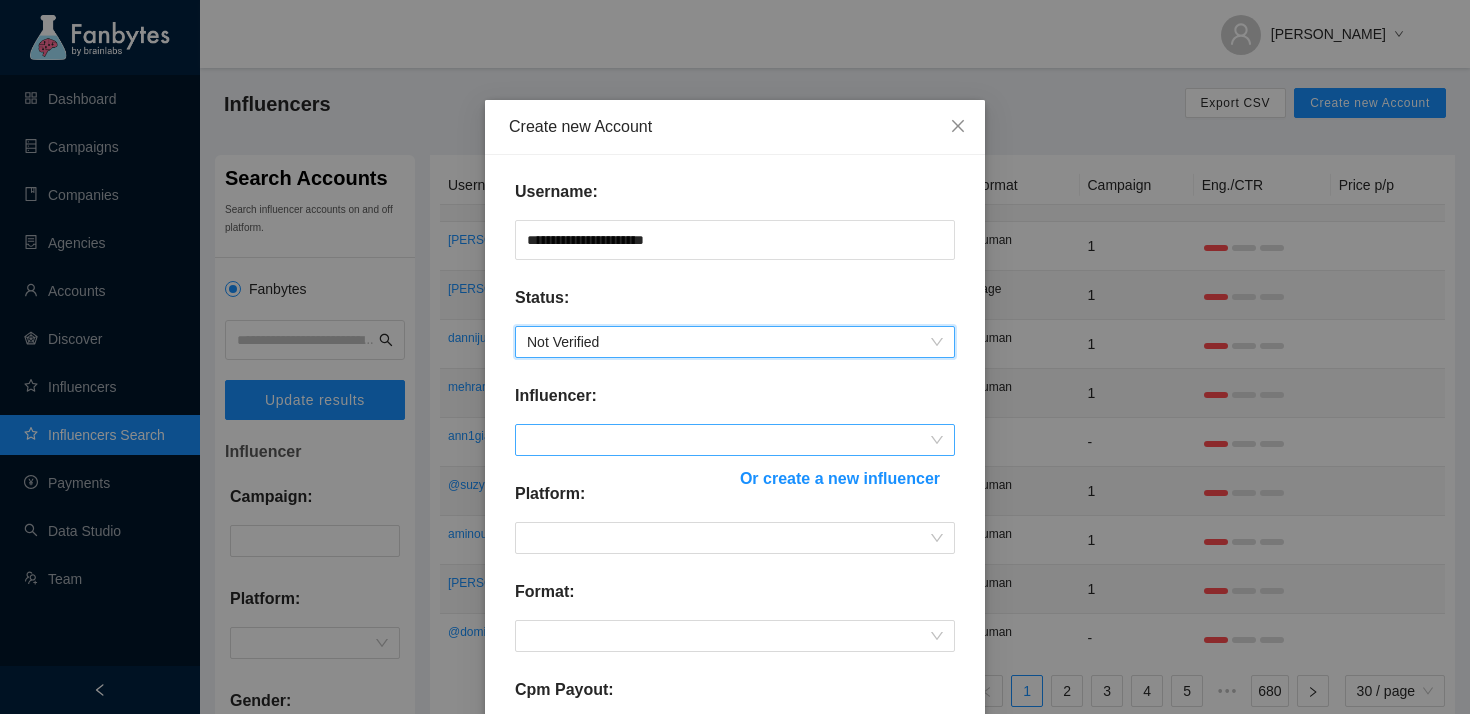 click at bounding box center [735, 440] 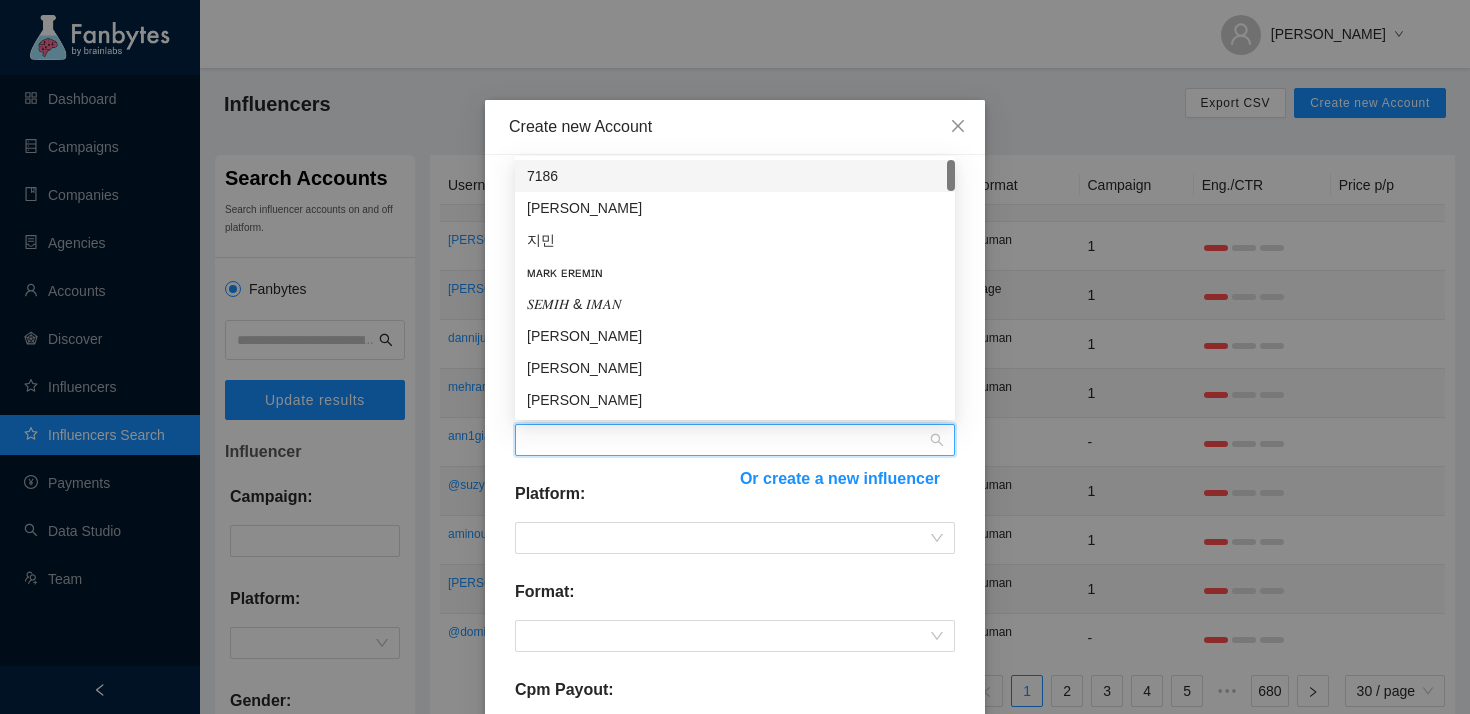 click on "**********" at bounding box center [735, 640] 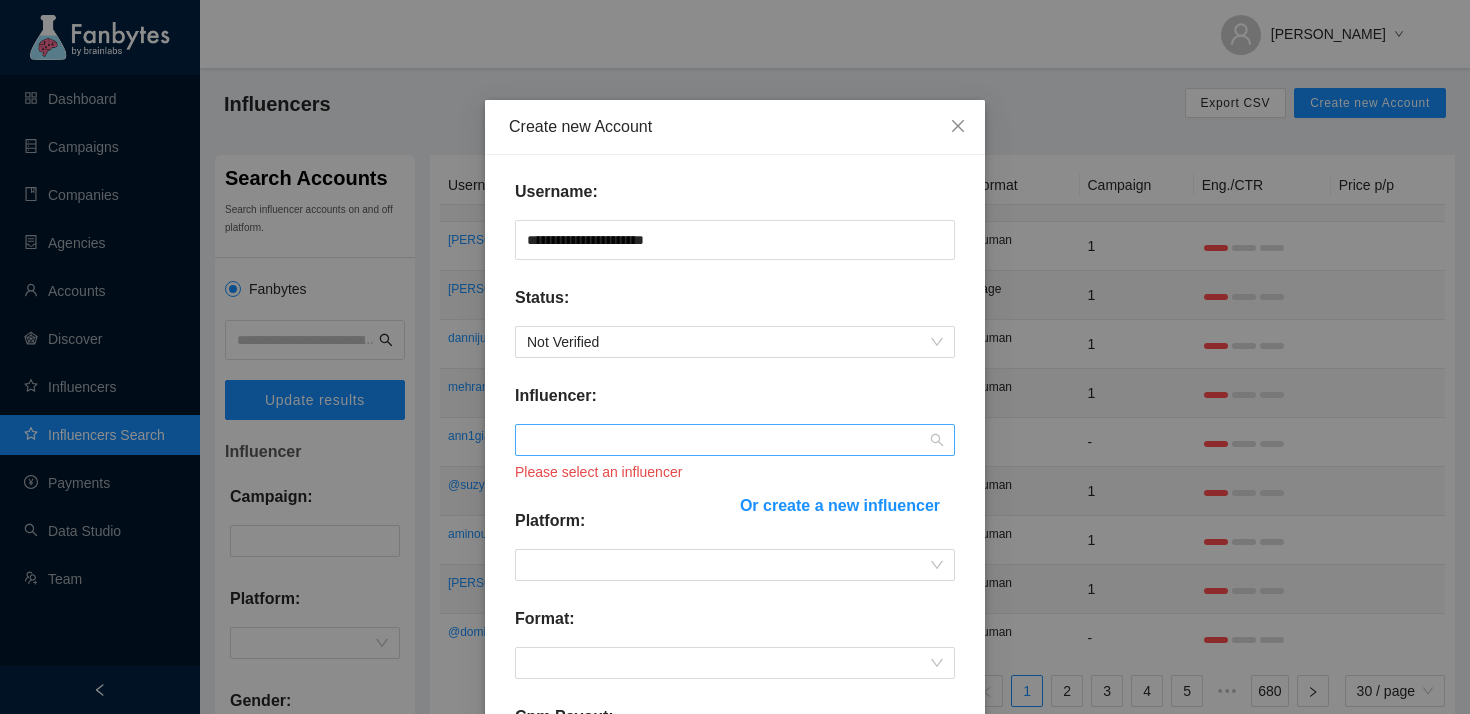 click at bounding box center (735, 440) 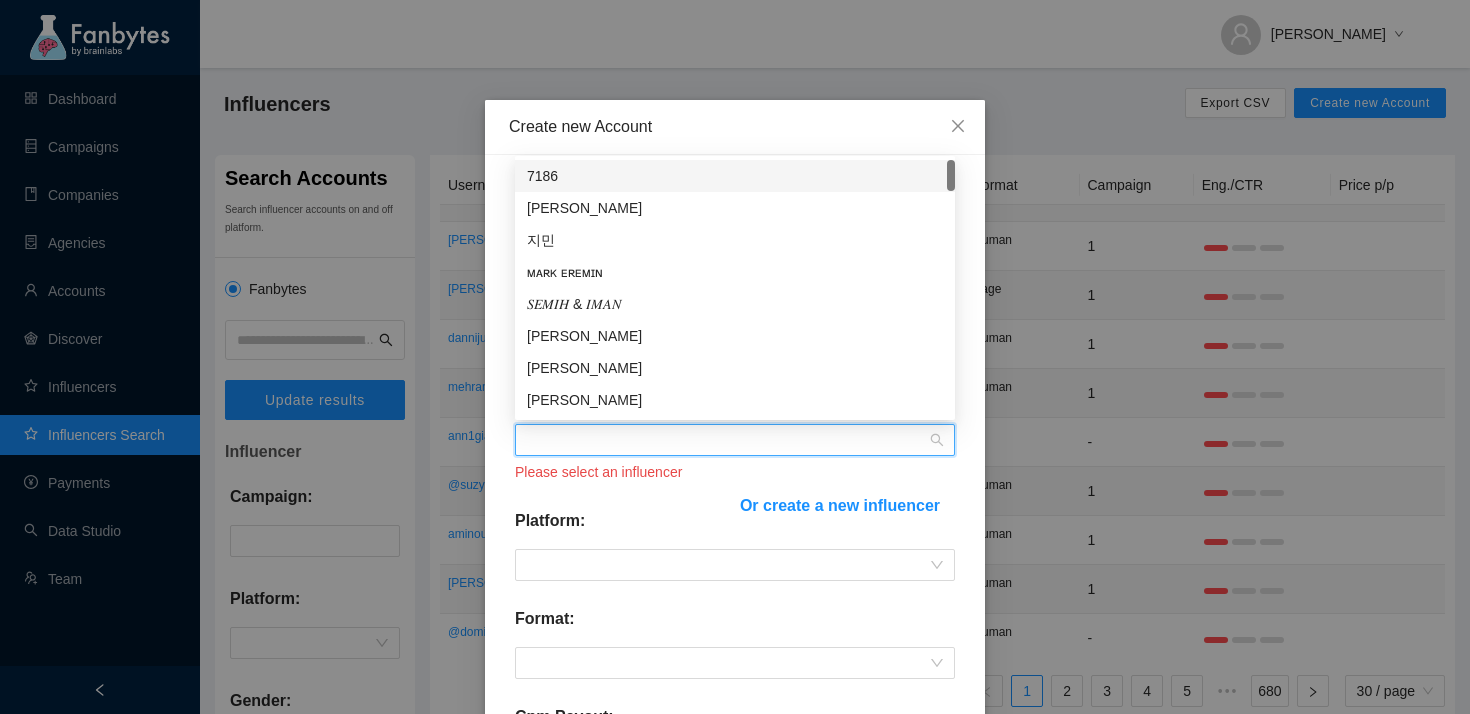 click on "Or create a new influencer" at bounding box center (840, 505) 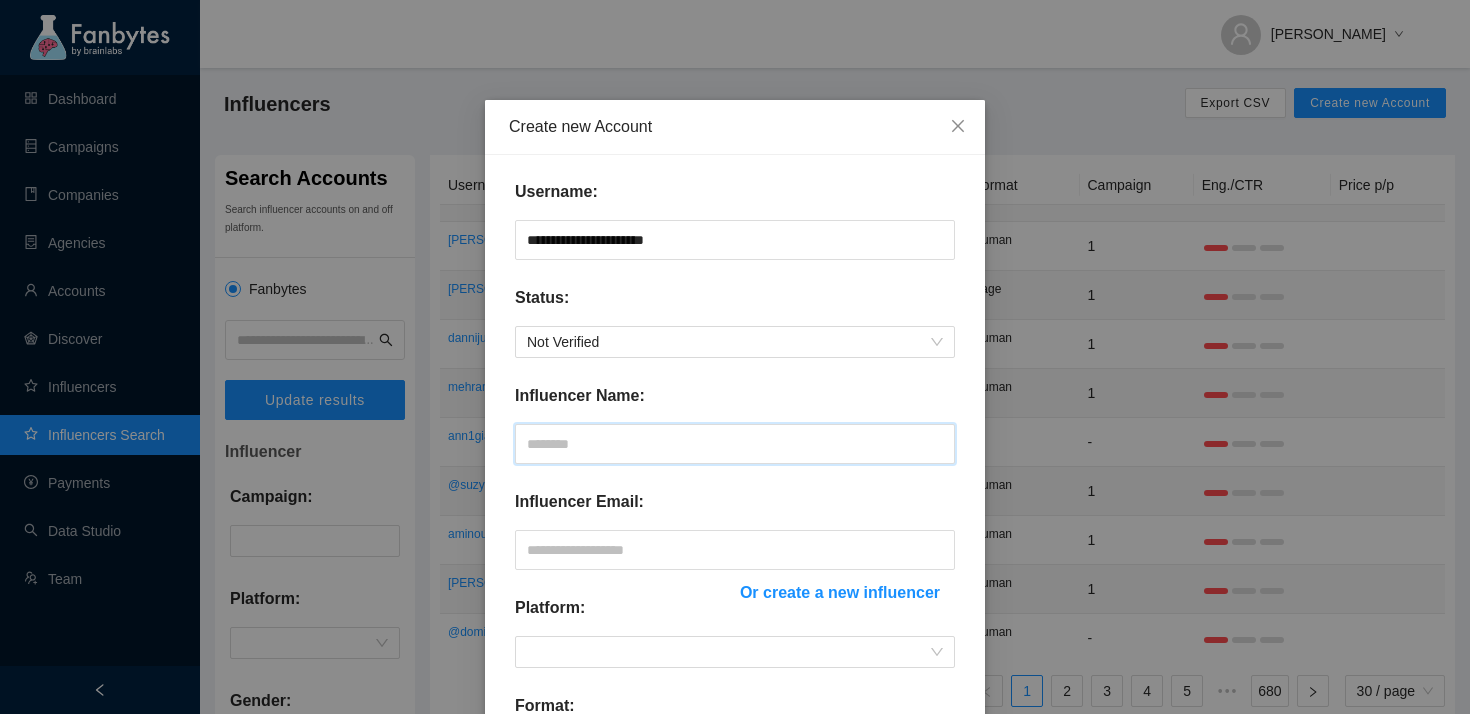 click at bounding box center (735, 444) 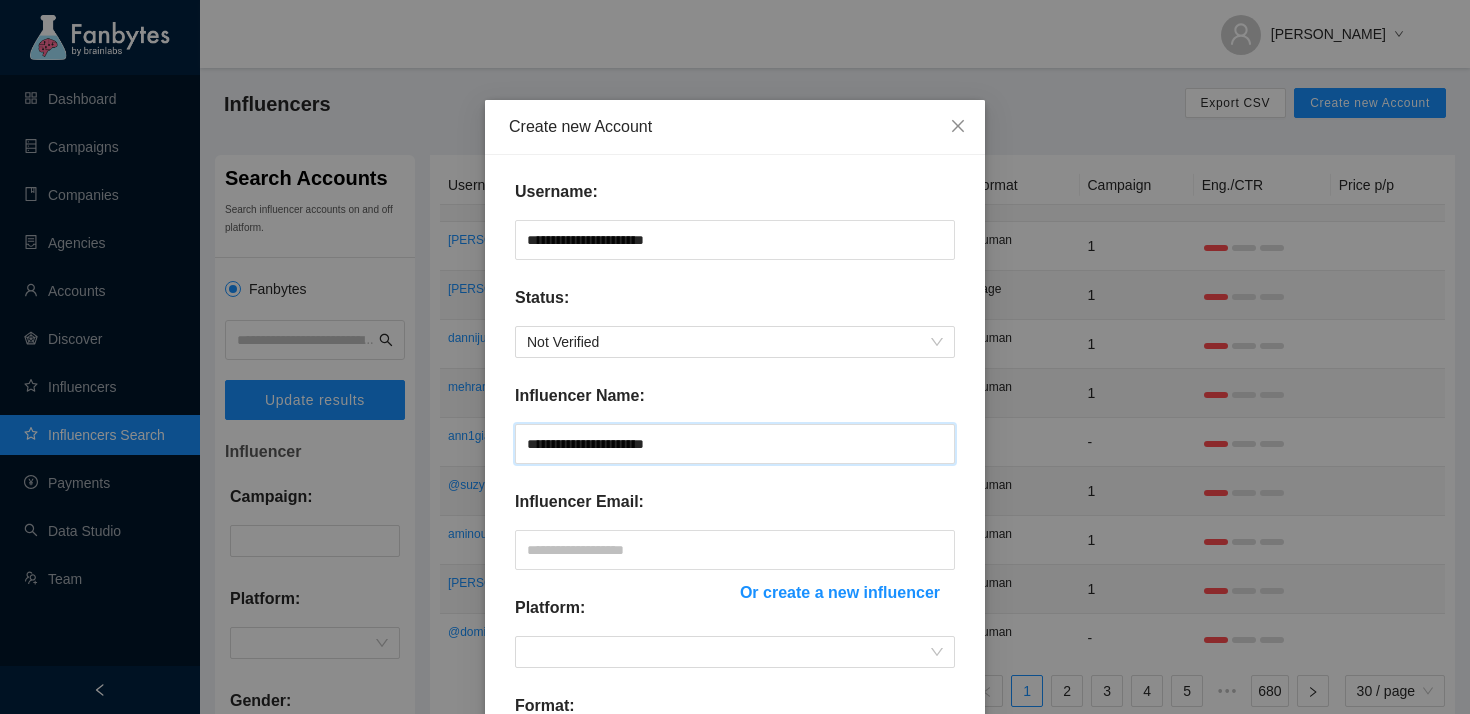 type on "**********" 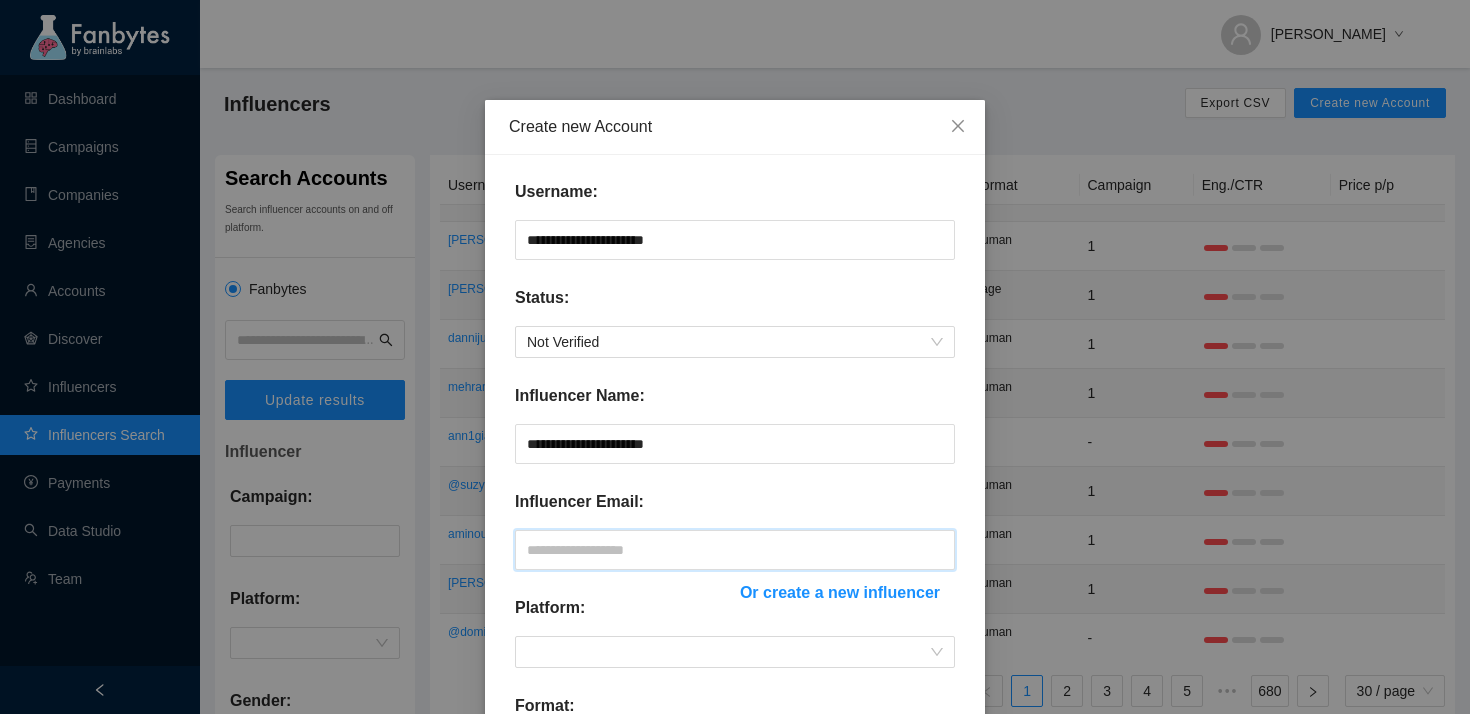 click at bounding box center (735, 550) 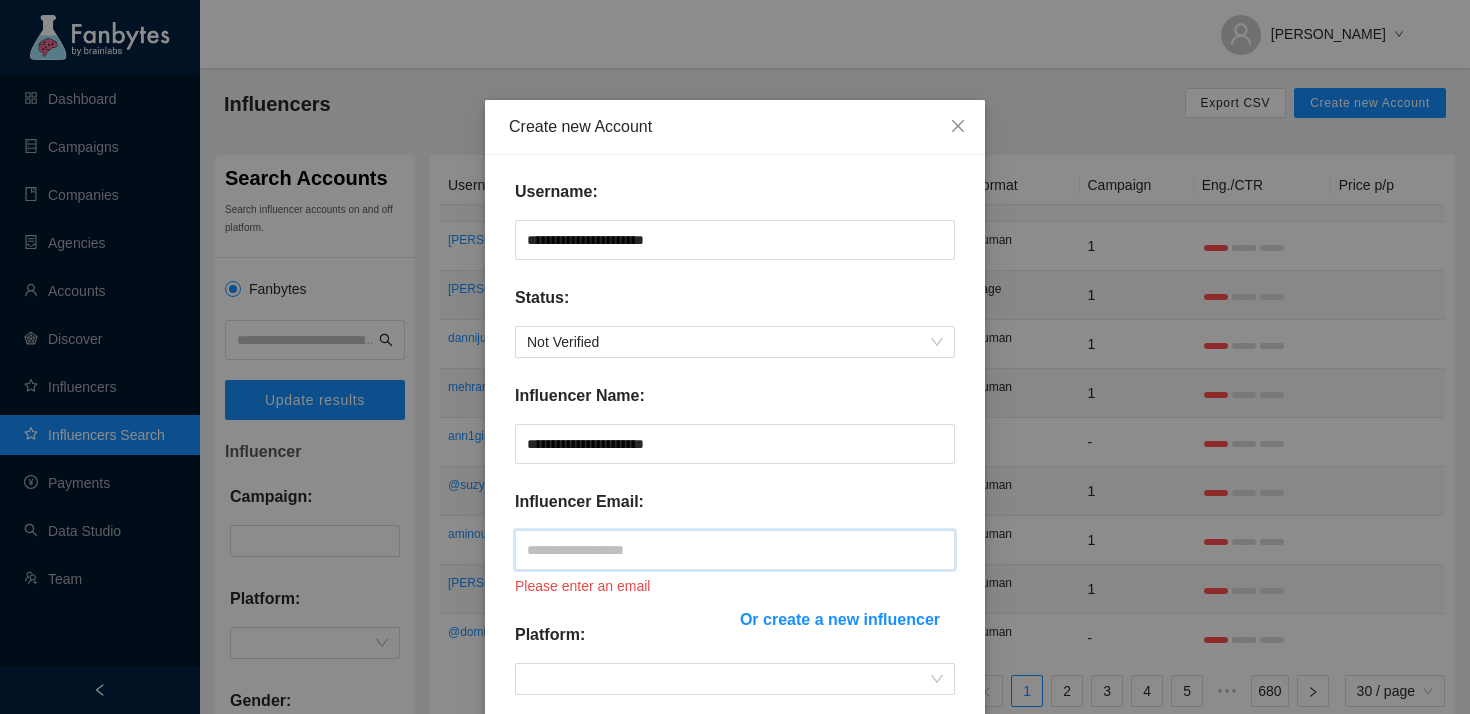 paste on "**********" 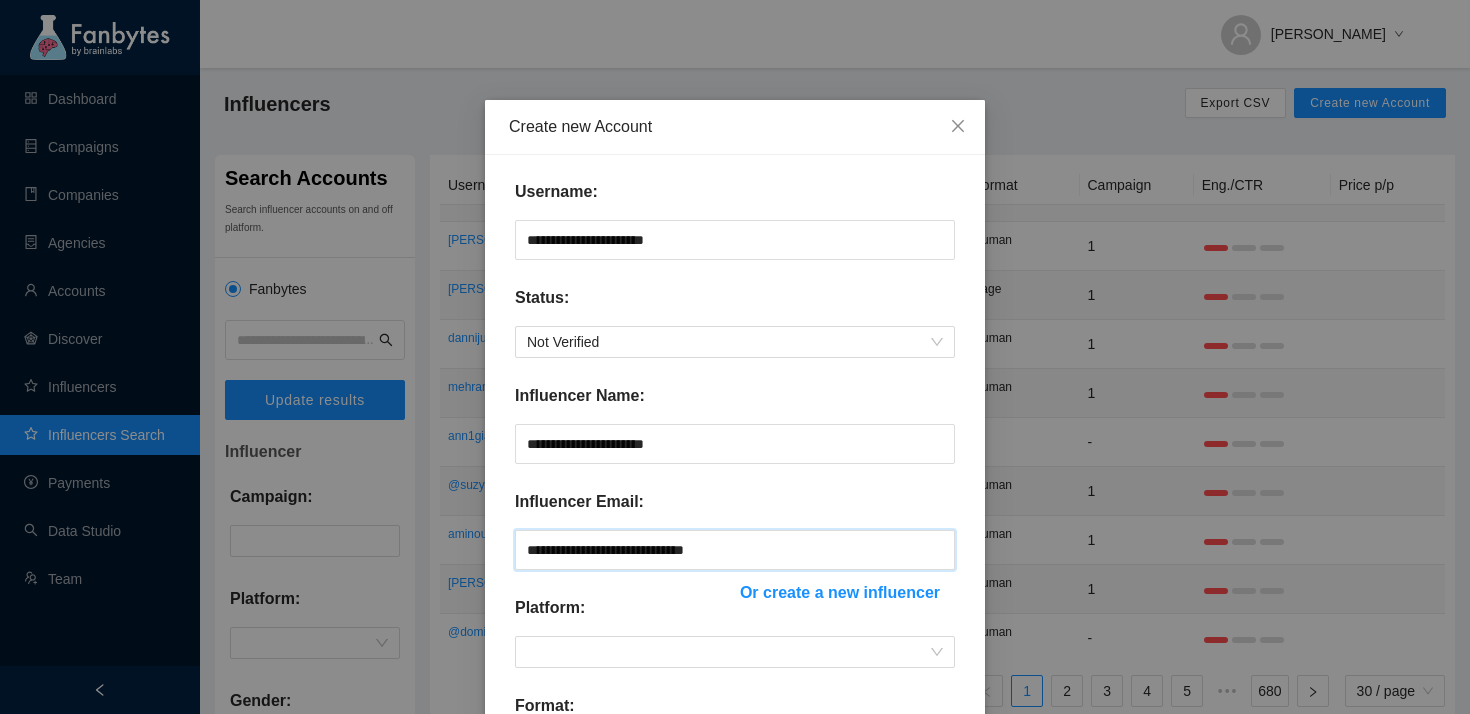 scroll, scrollTop: 169, scrollLeft: 0, axis: vertical 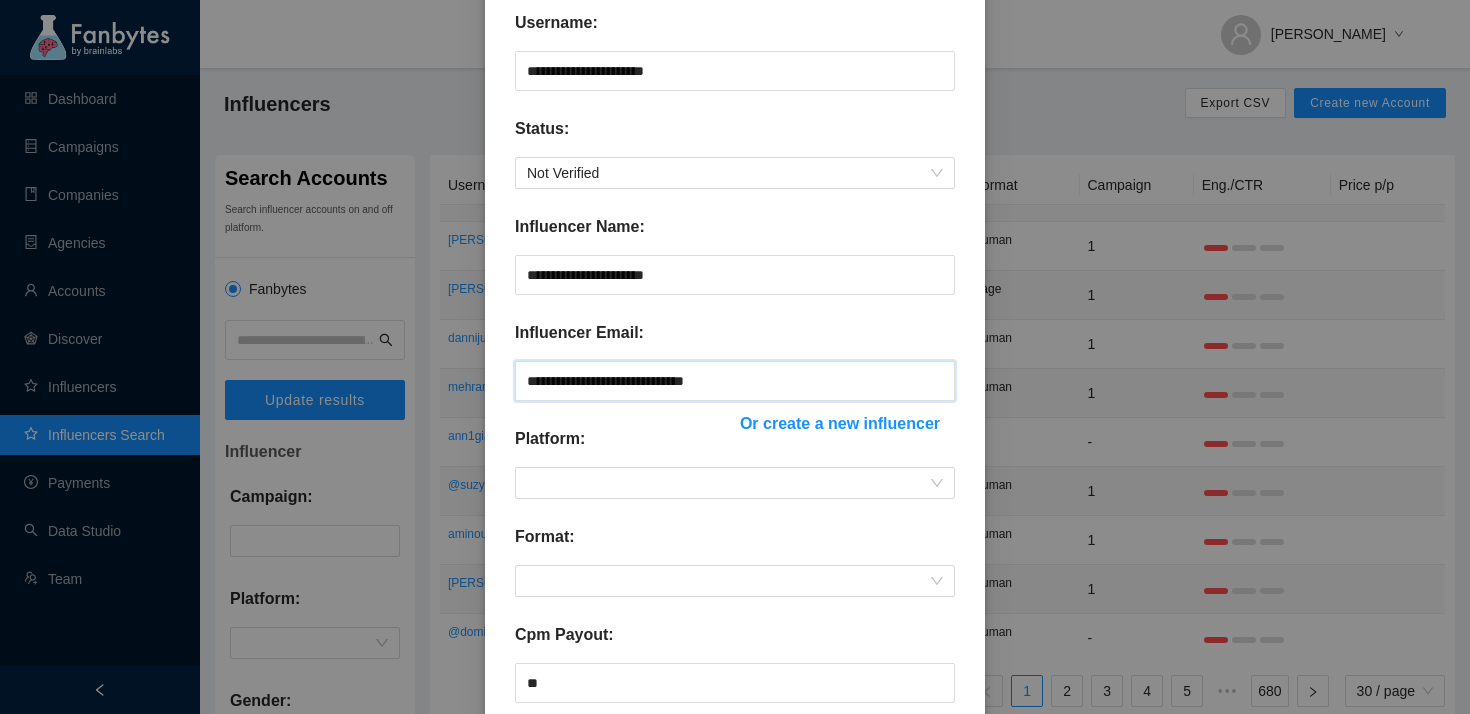 type on "**********" 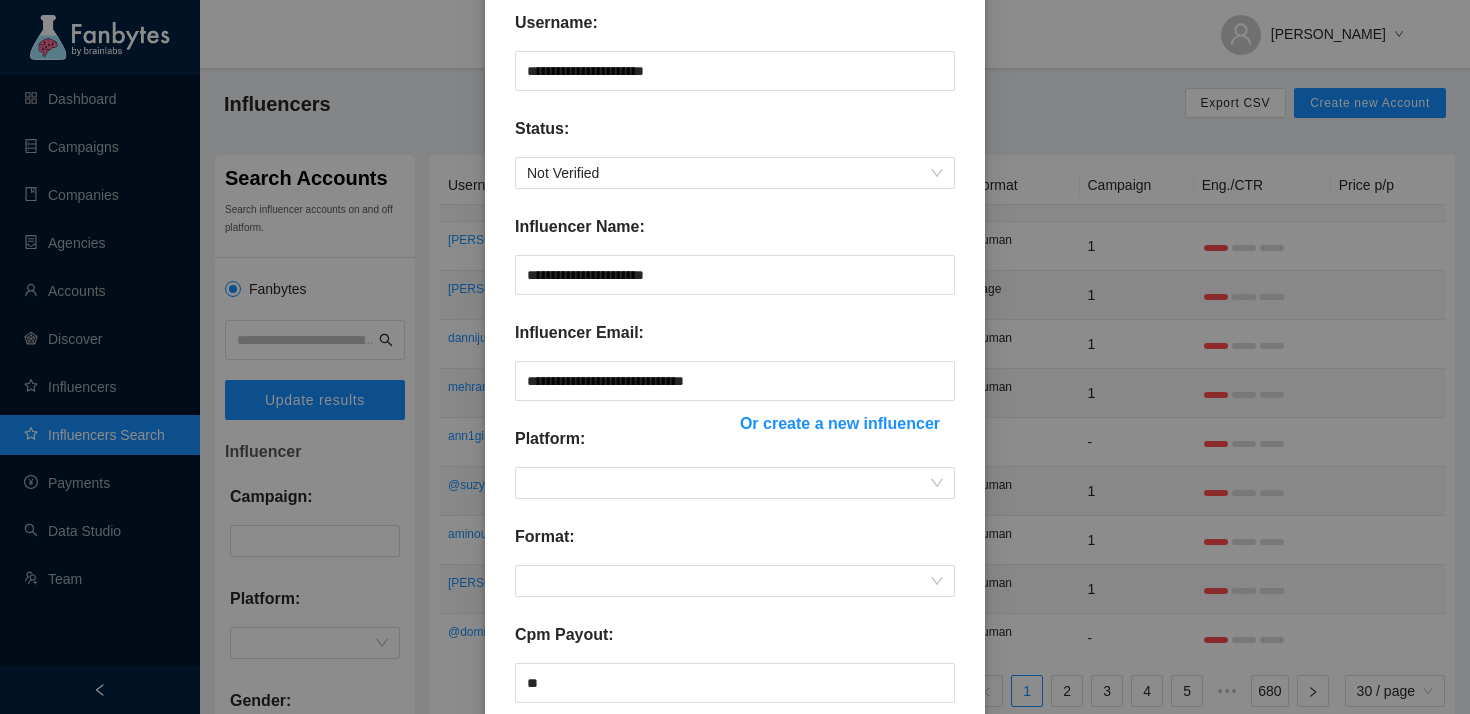 click on "Platform:" at bounding box center [620, 447] 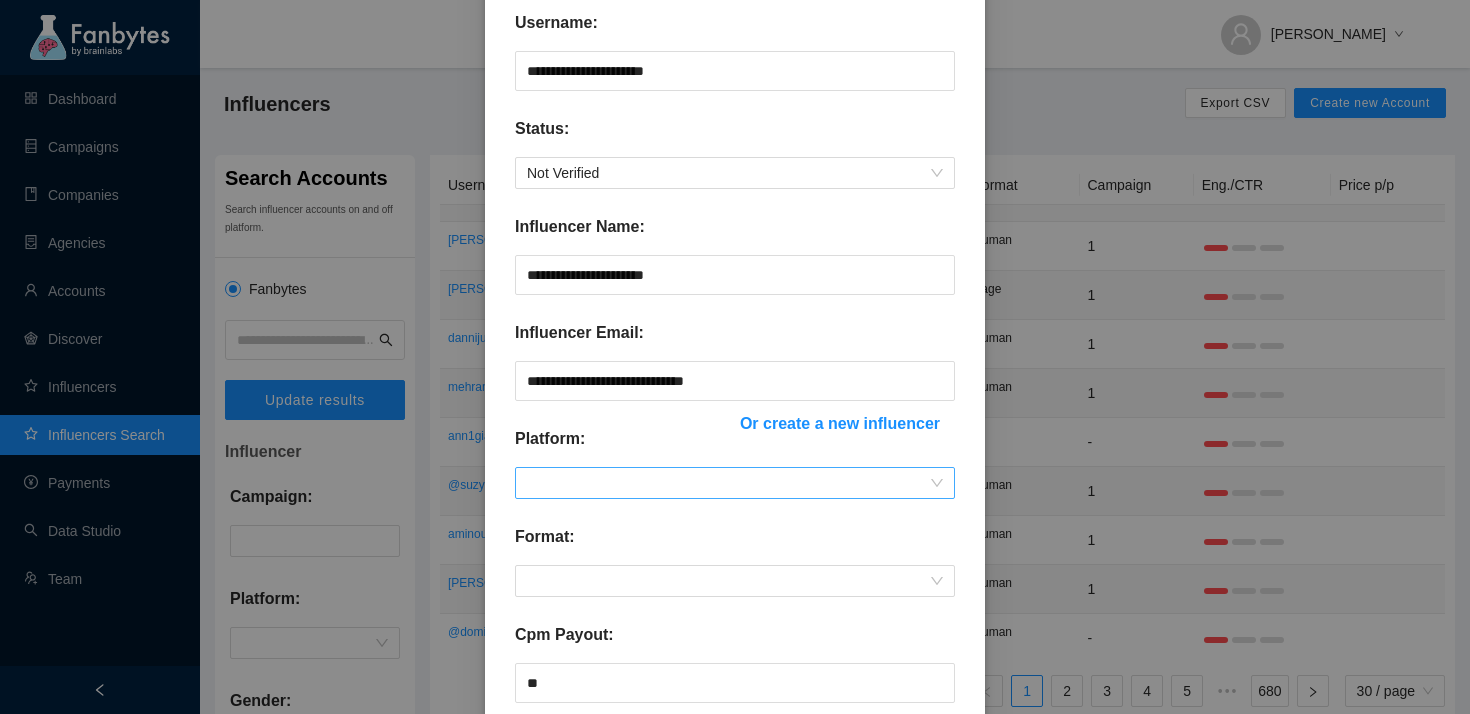 click at bounding box center (735, 483) 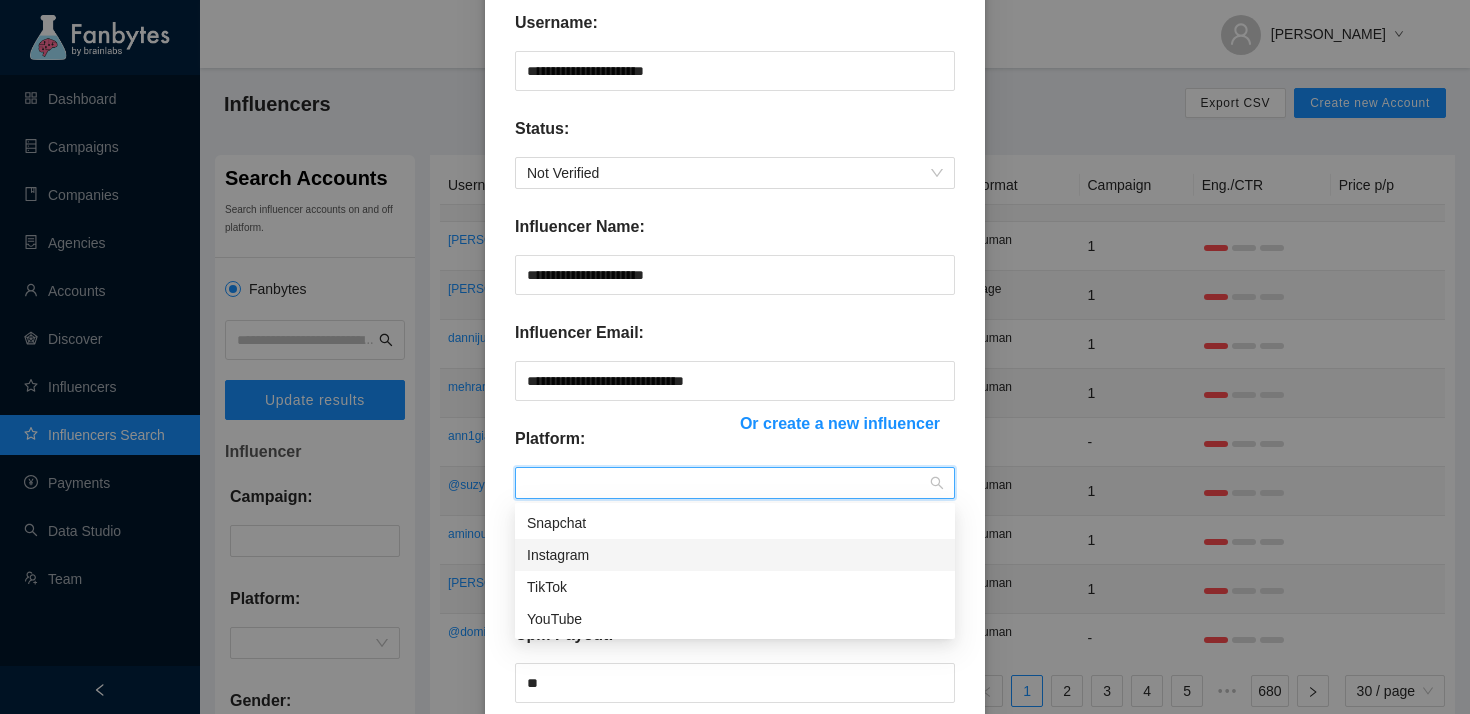click on "TikTok" at bounding box center [735, 587] 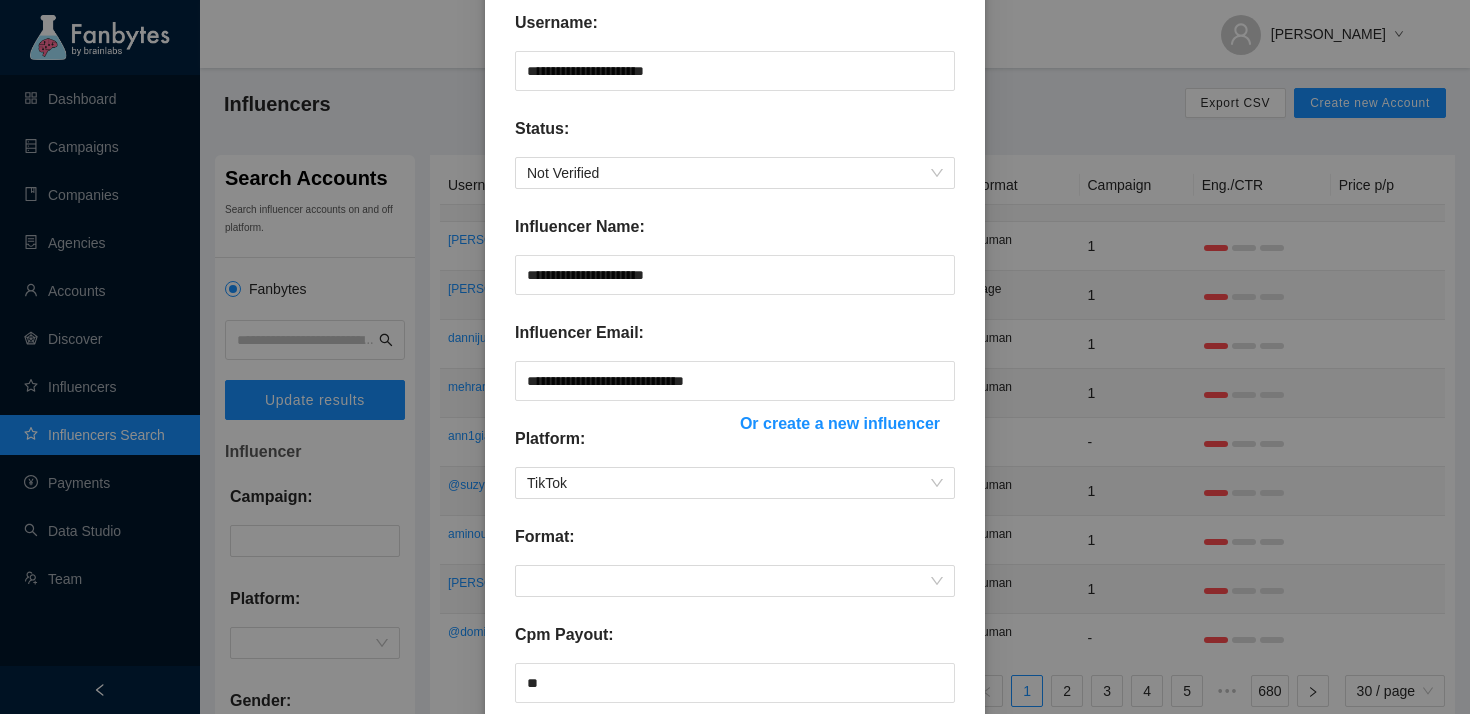 click on "Cpm Payout:" at bounding box center [564, 635] 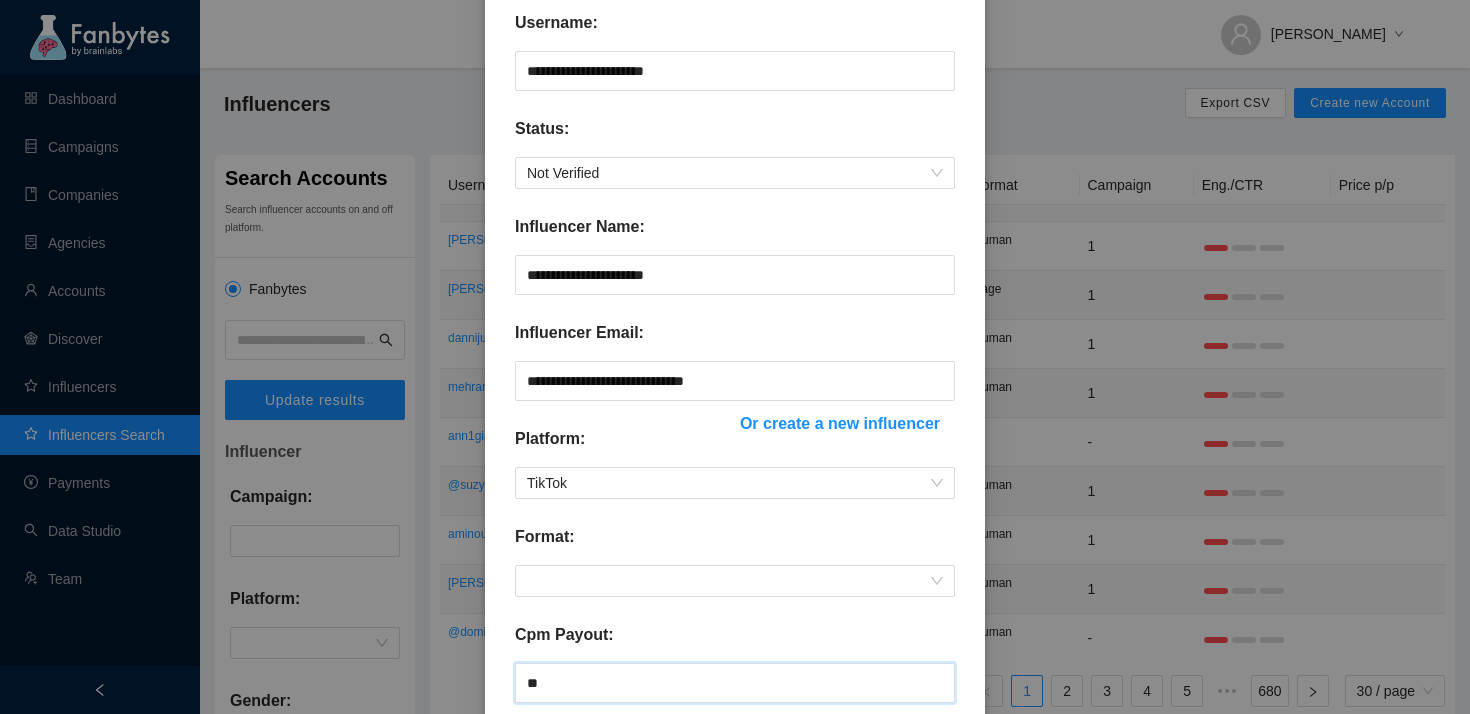 click on "**" at bounding box center (735, 683) 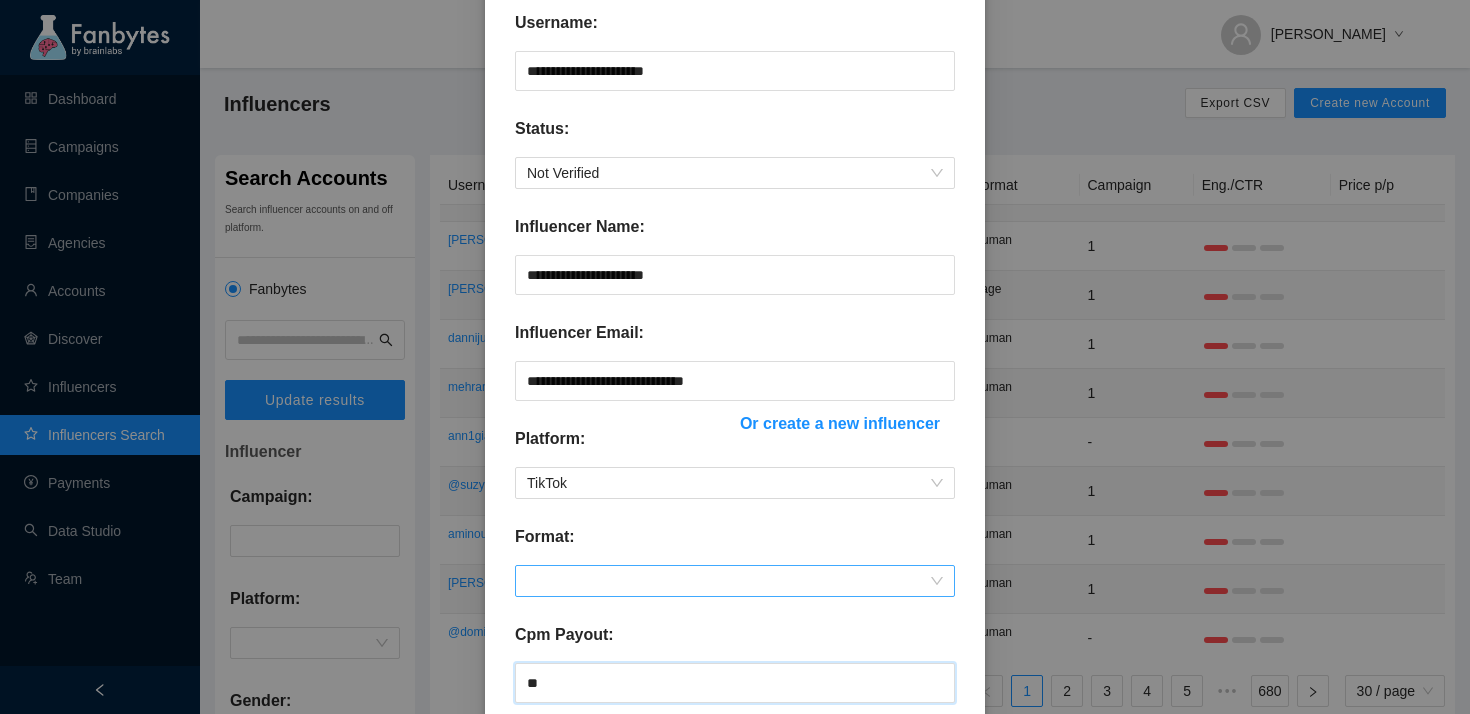 click at bounding box center (735, 581) 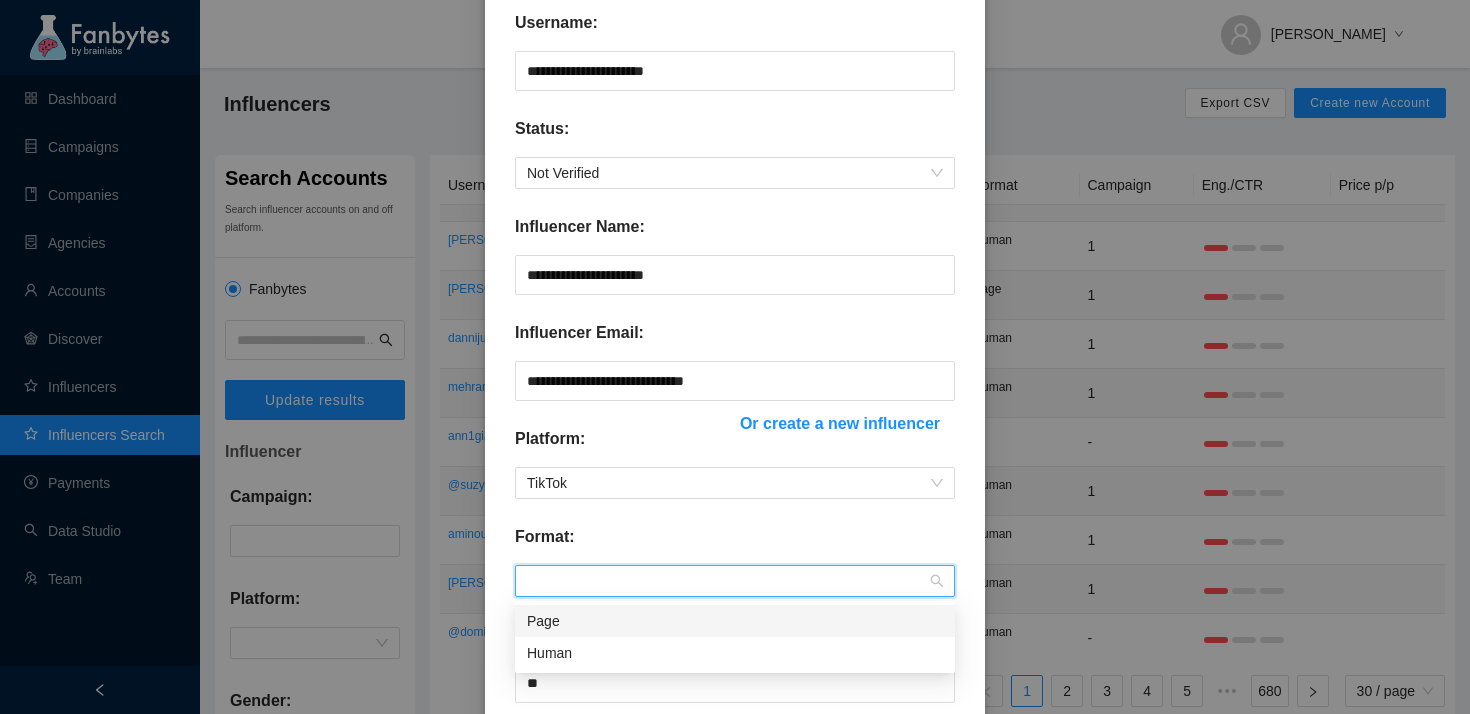 click on "Human" at bounding box center [735, 653] 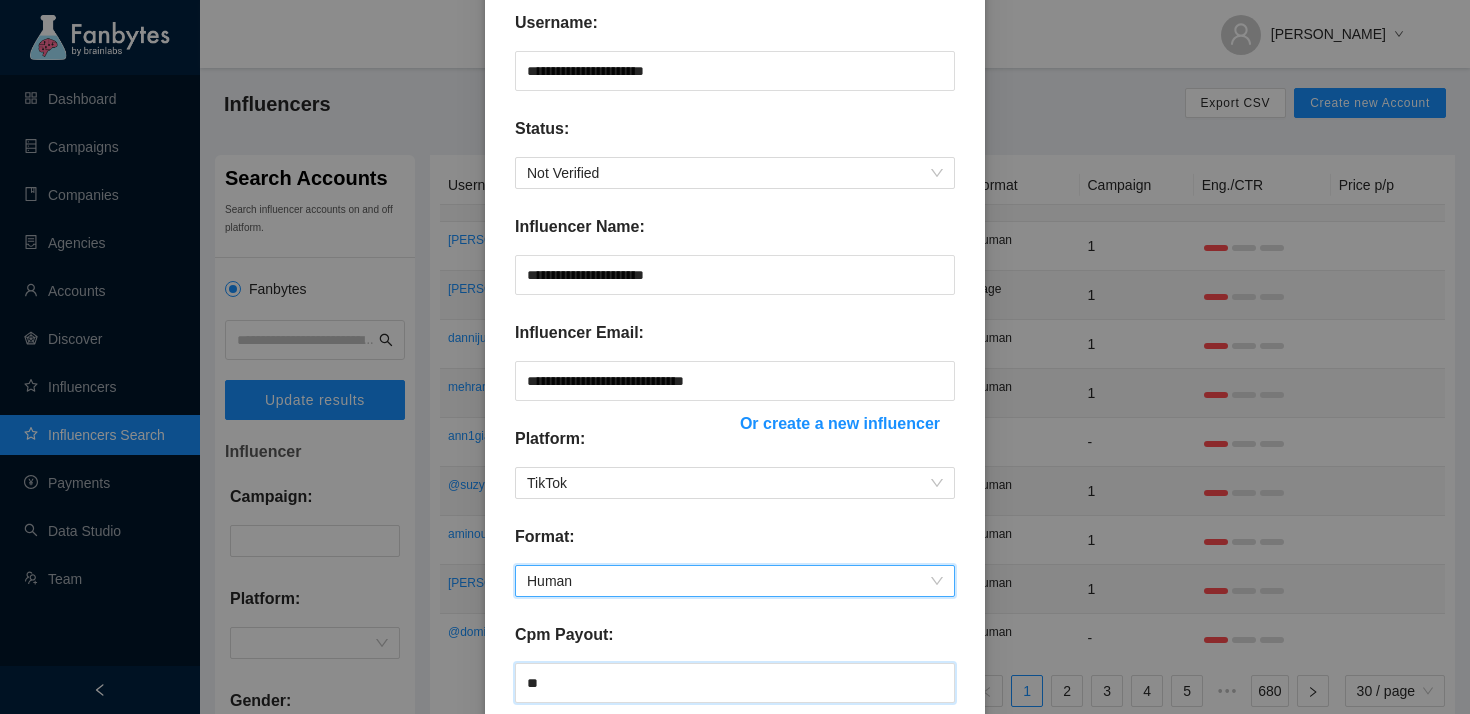 click on "**" at bounding box center [735, 683] 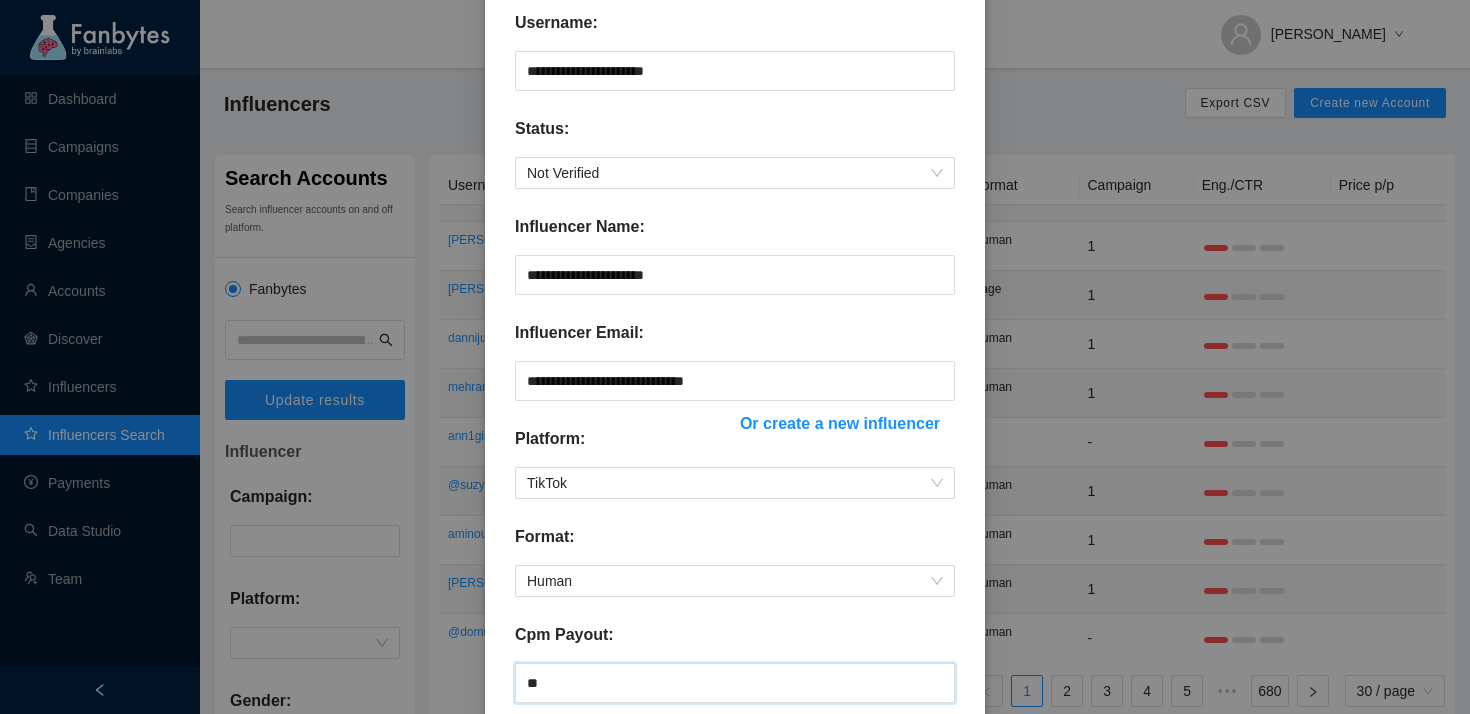 scroll, scrollTop: 550, scrollLeft: 0, axis: vertical 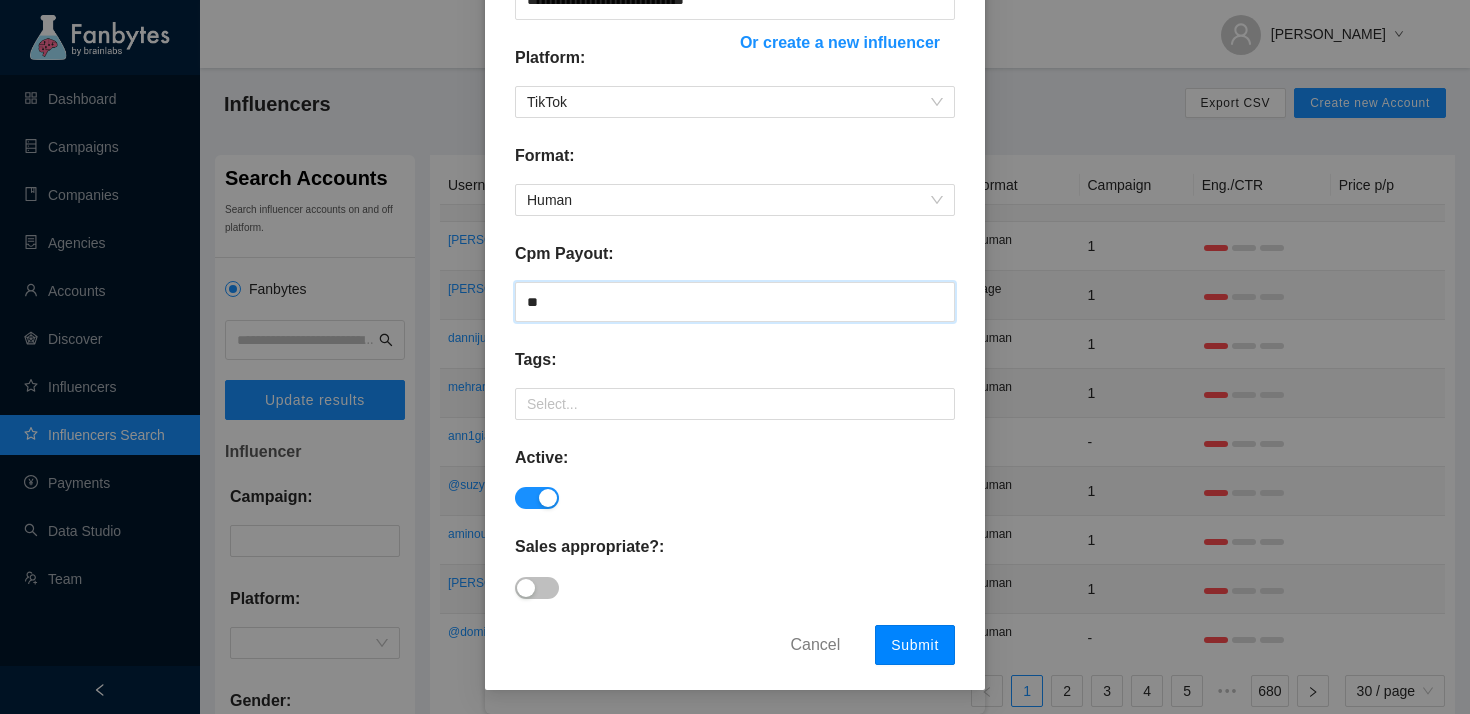 type on "**" 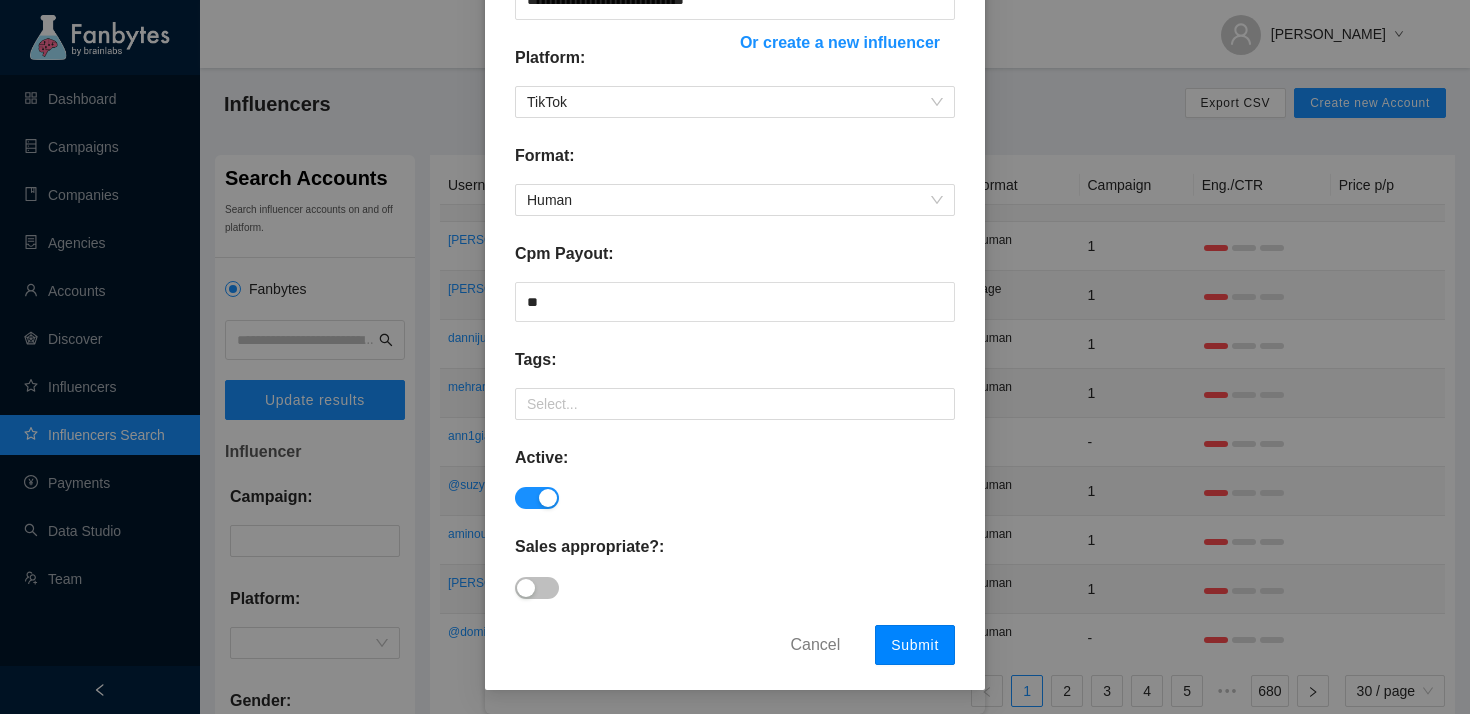 click on "Submit" at bounding box center (915, 645) 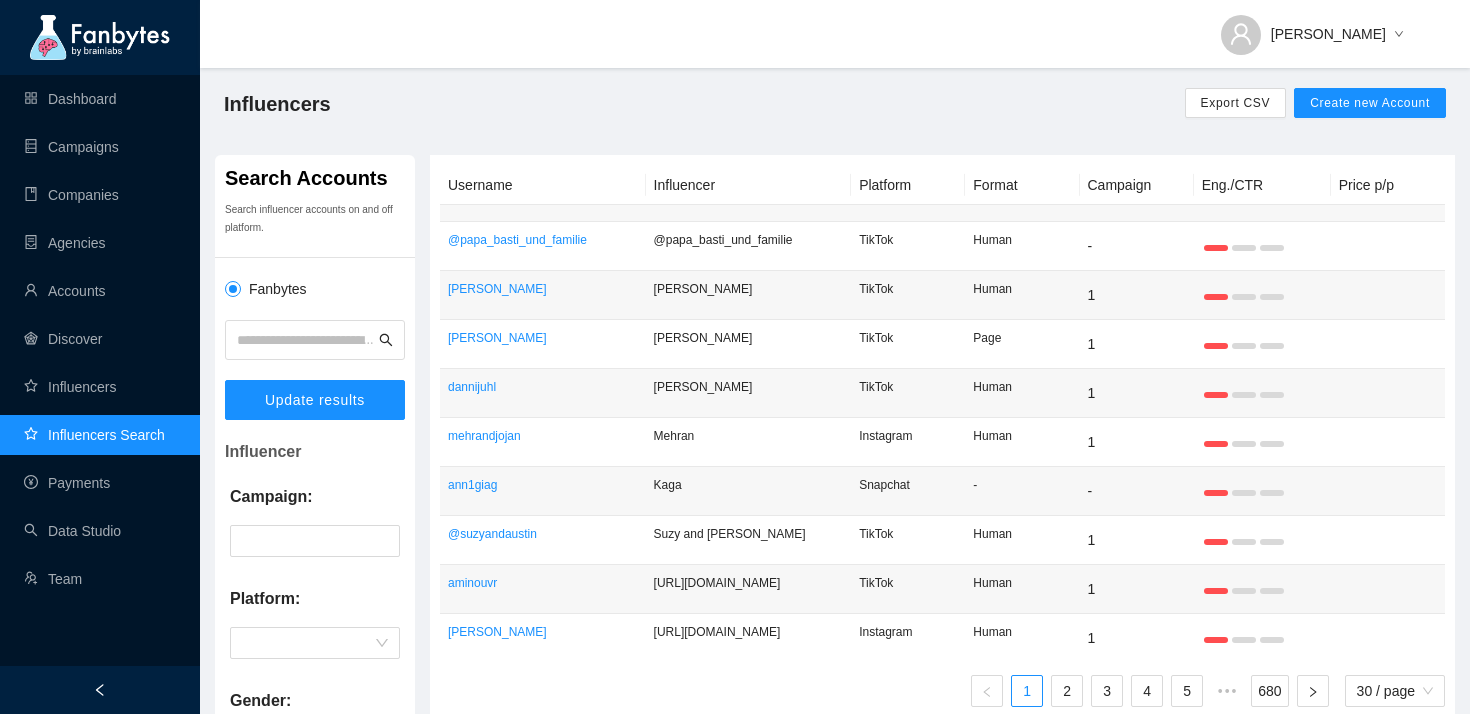 scroll, scrollTop: 450, scrollLeft: 0, axis: vertical 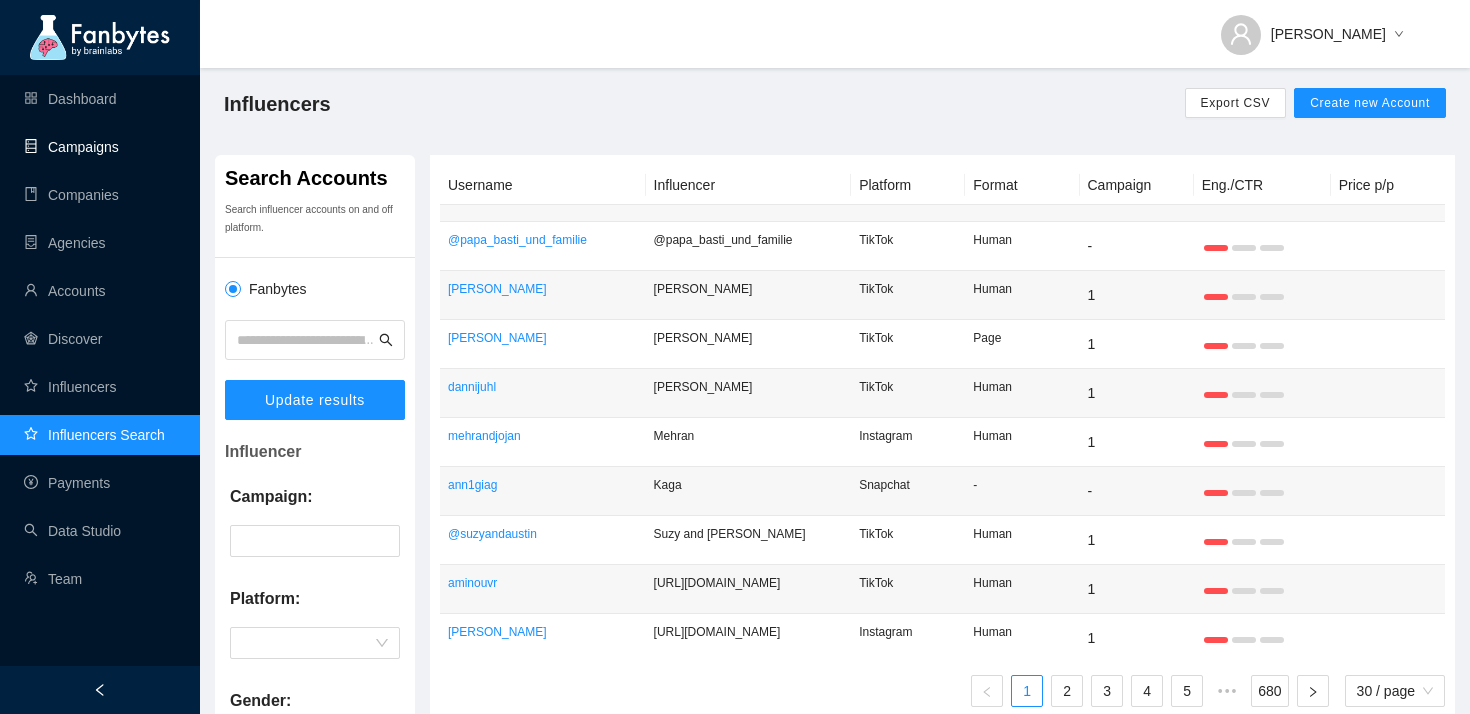 click on "Campaigns" at bounding box center [71, 147] 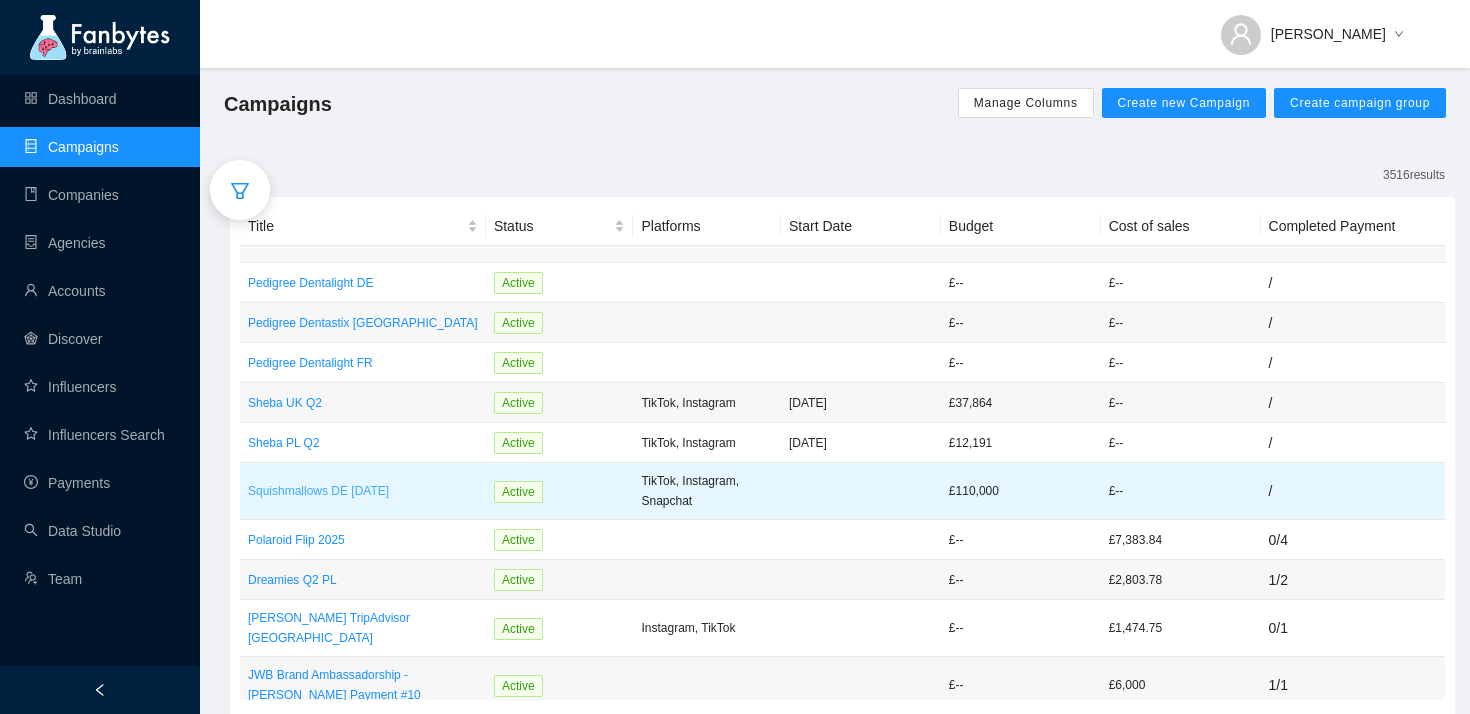 click on "Squishmallows DE [DATE]" at bounding box center (363, 491) 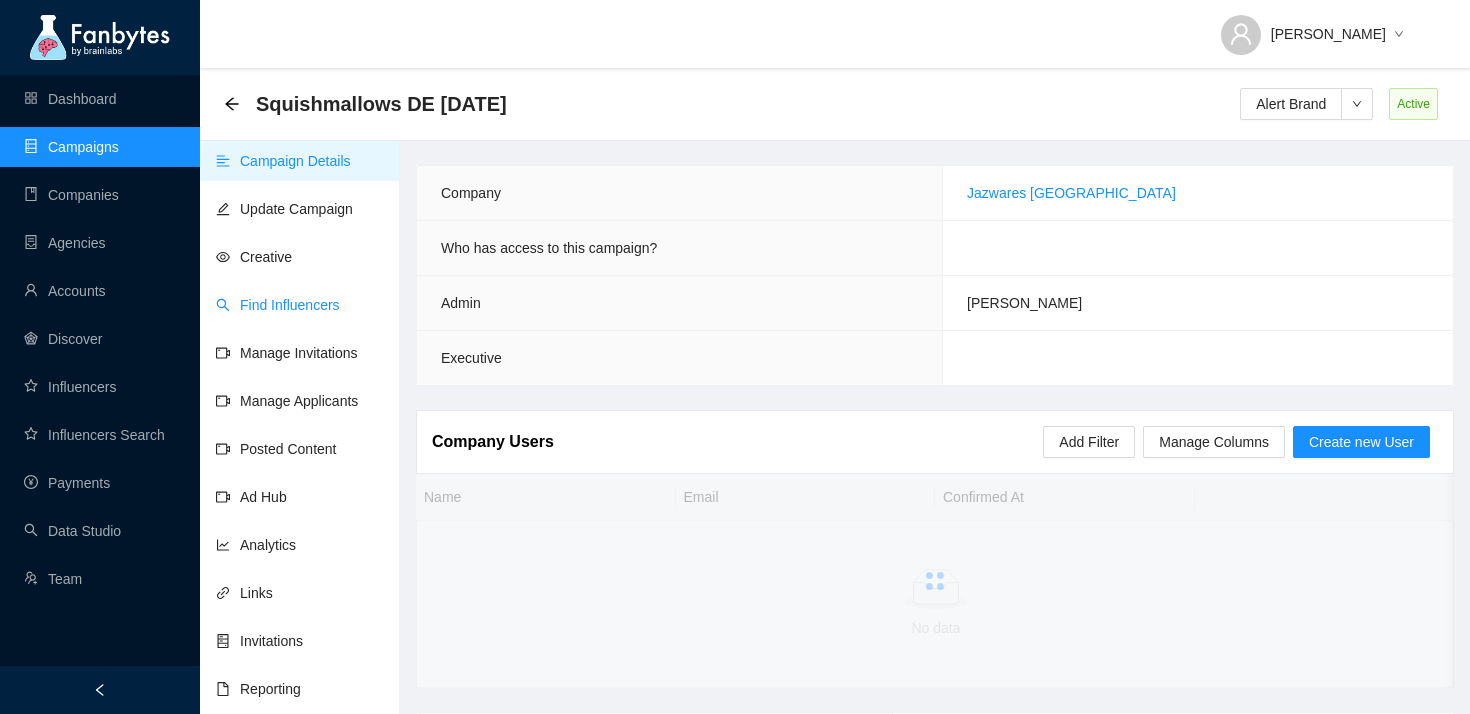 click on "Find Influencers" at bounding box center (278, 305) 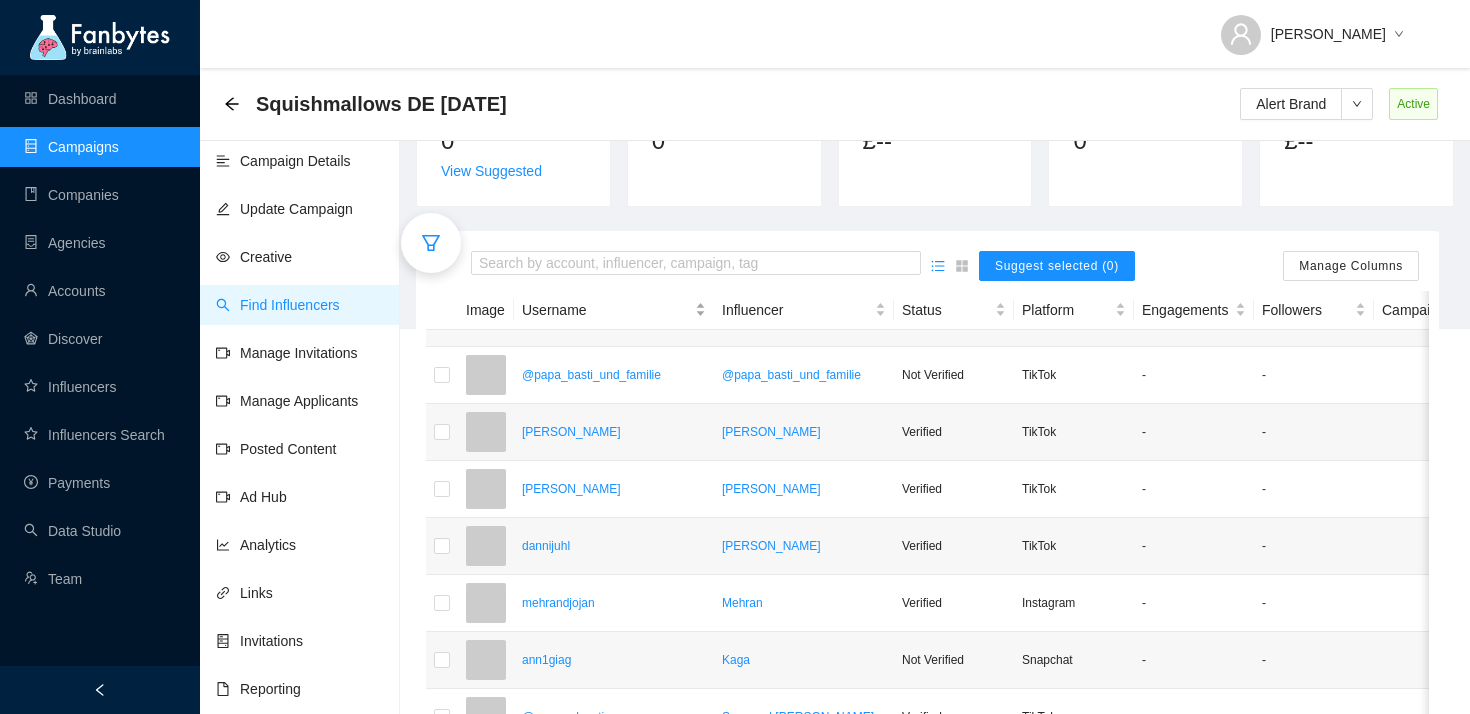 scroll, scrollTop: 416, scrollLeft: 0, axis: vertical 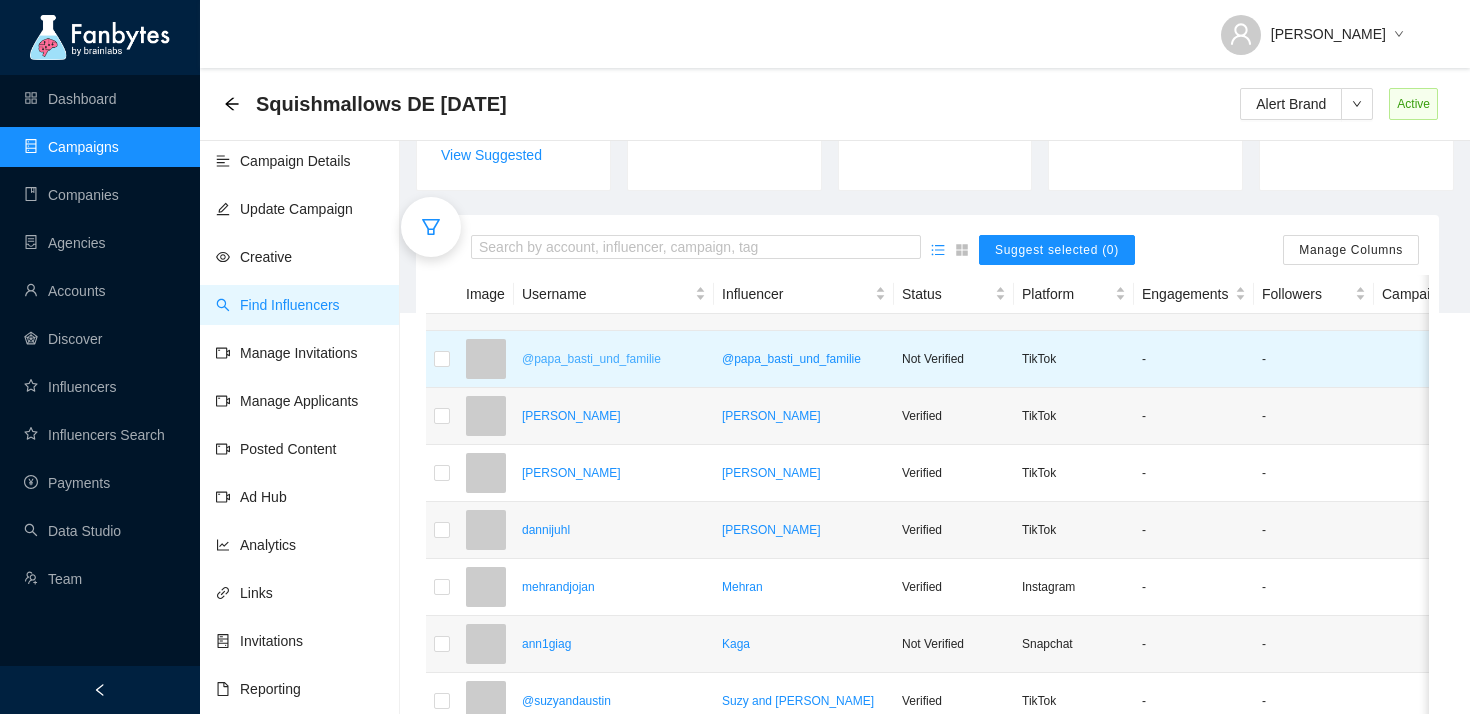 click on "@papa_basti_und_familie" at bounding box center [614, 359] 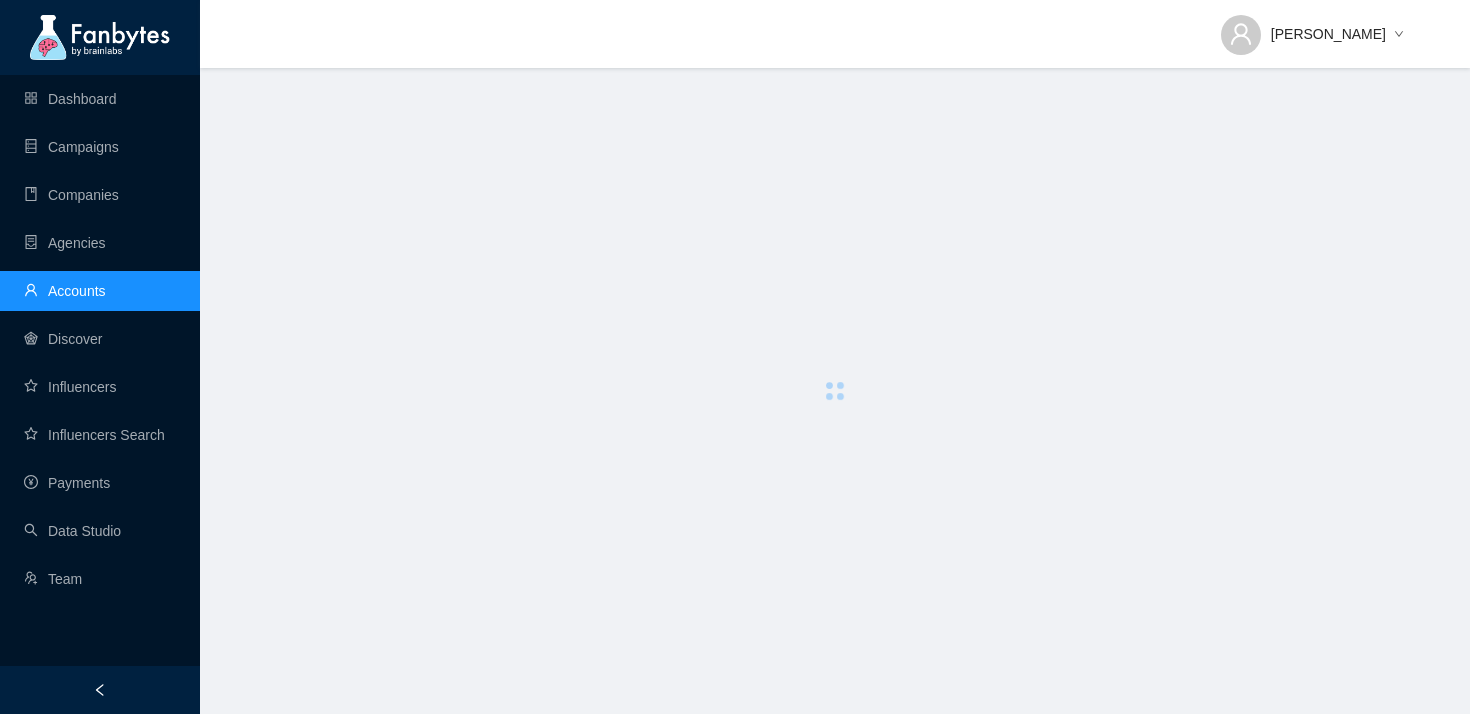 scroll, scrollTop: 0, scrollLeft: 0, axis: both 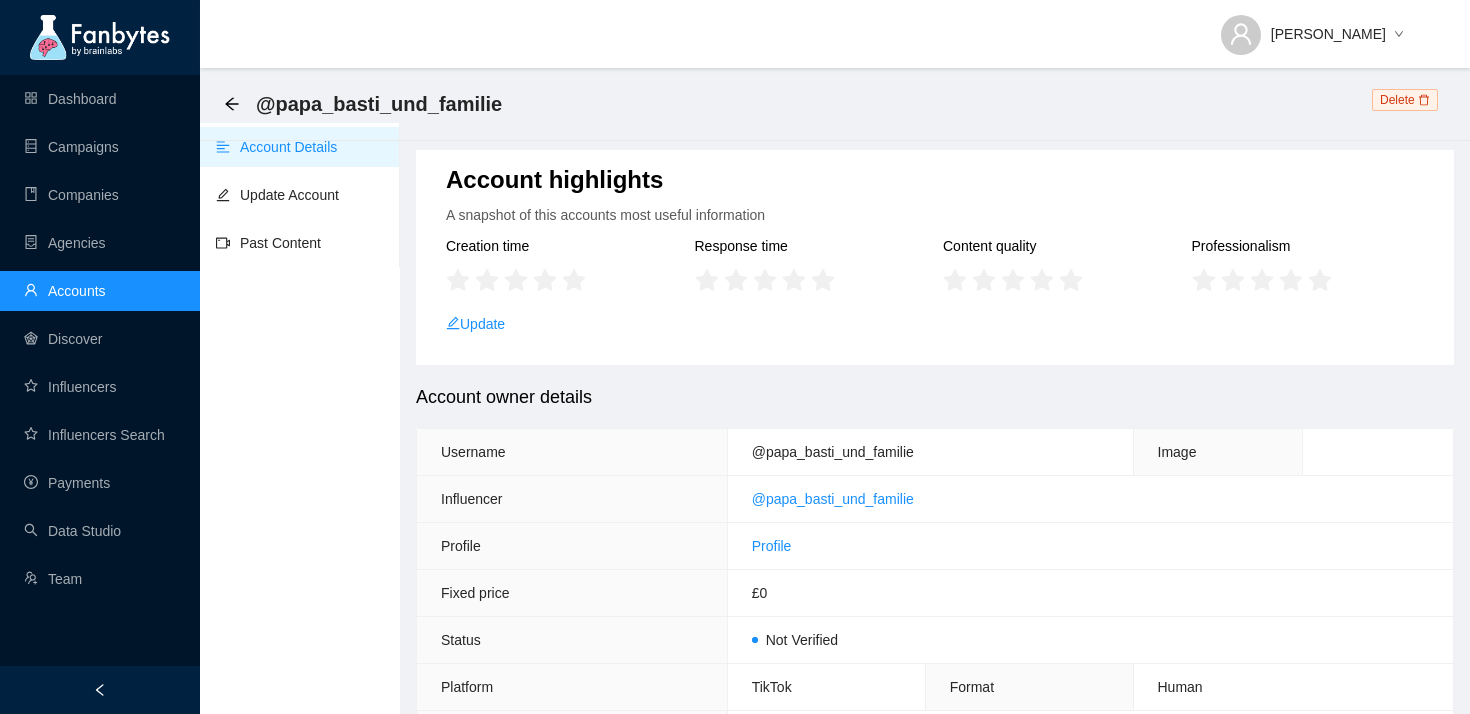 click on "Account highlights A snapshot of this accounts most useful information Creation time Response time Content quality Professionalism  Update" at bounding box center (935, 257) 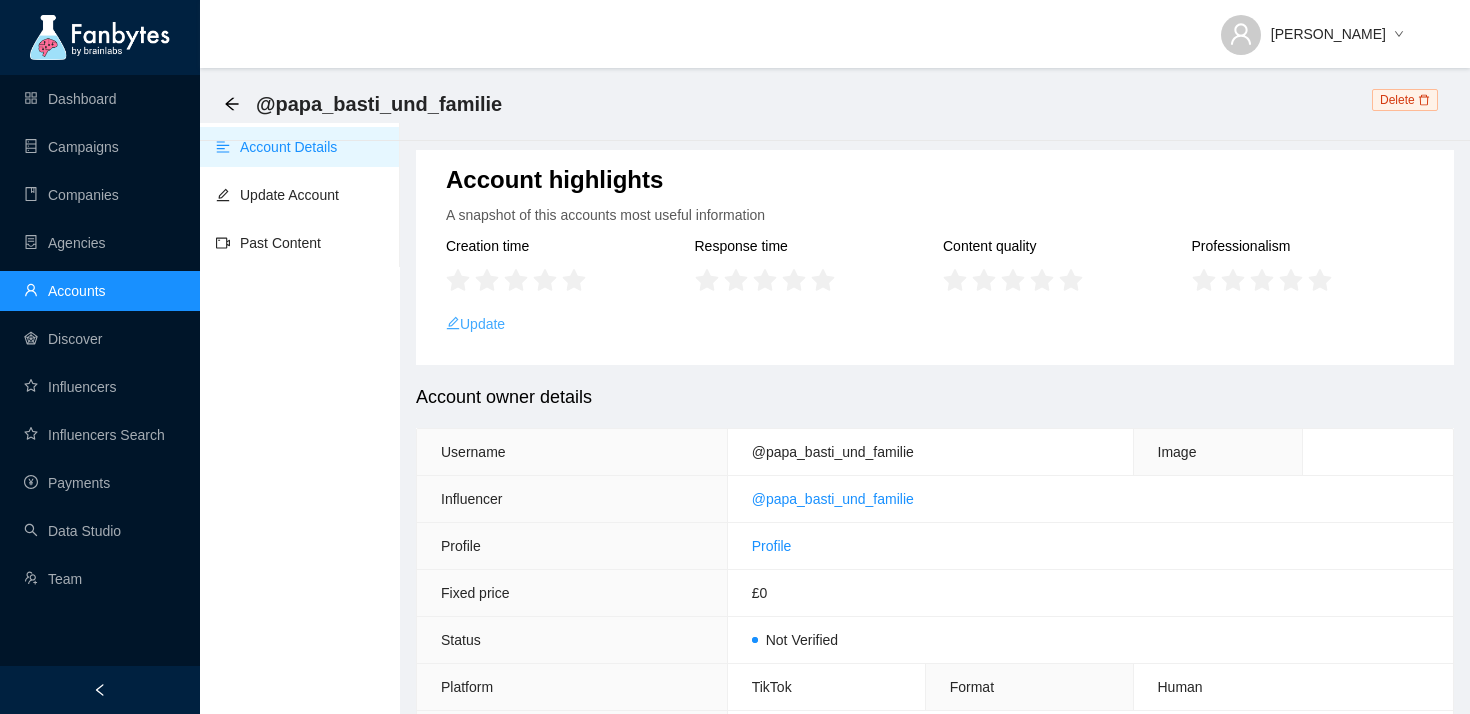 click on "Update" at bounding box center (475, 324) 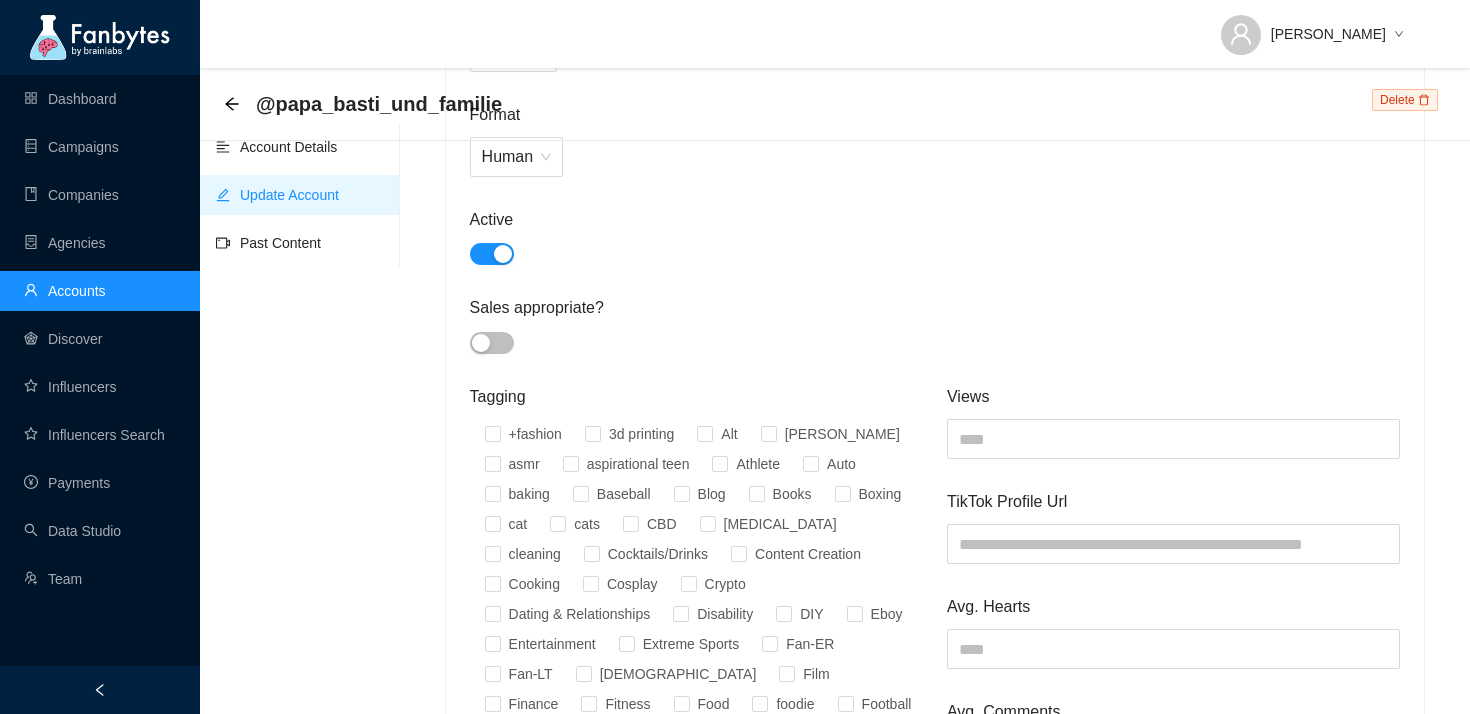 scroll, scrollTop: 749, scrollLeft: 0, axis: vertical 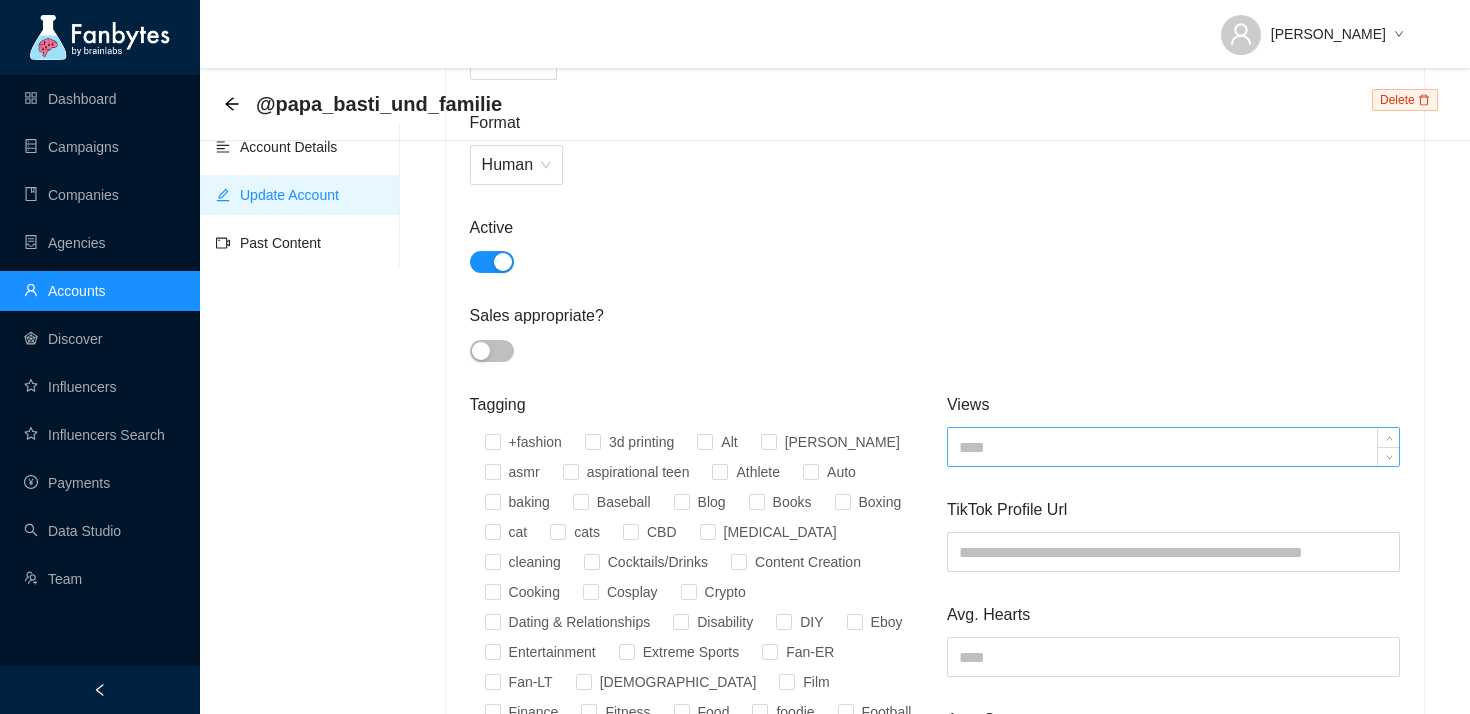 click at bounding box center (1173, 447) 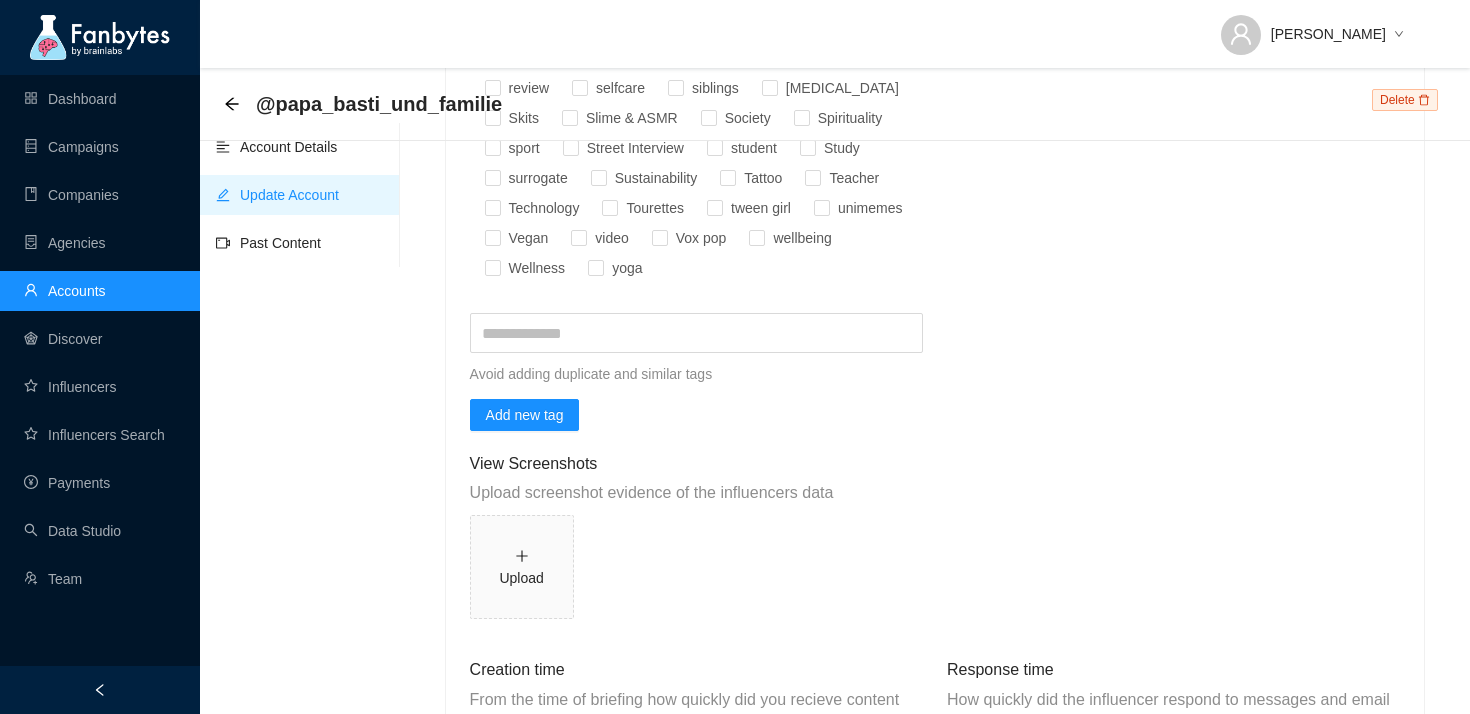 scroll, scrollTop: 1705, scrollLeft: 0, axis: vertical 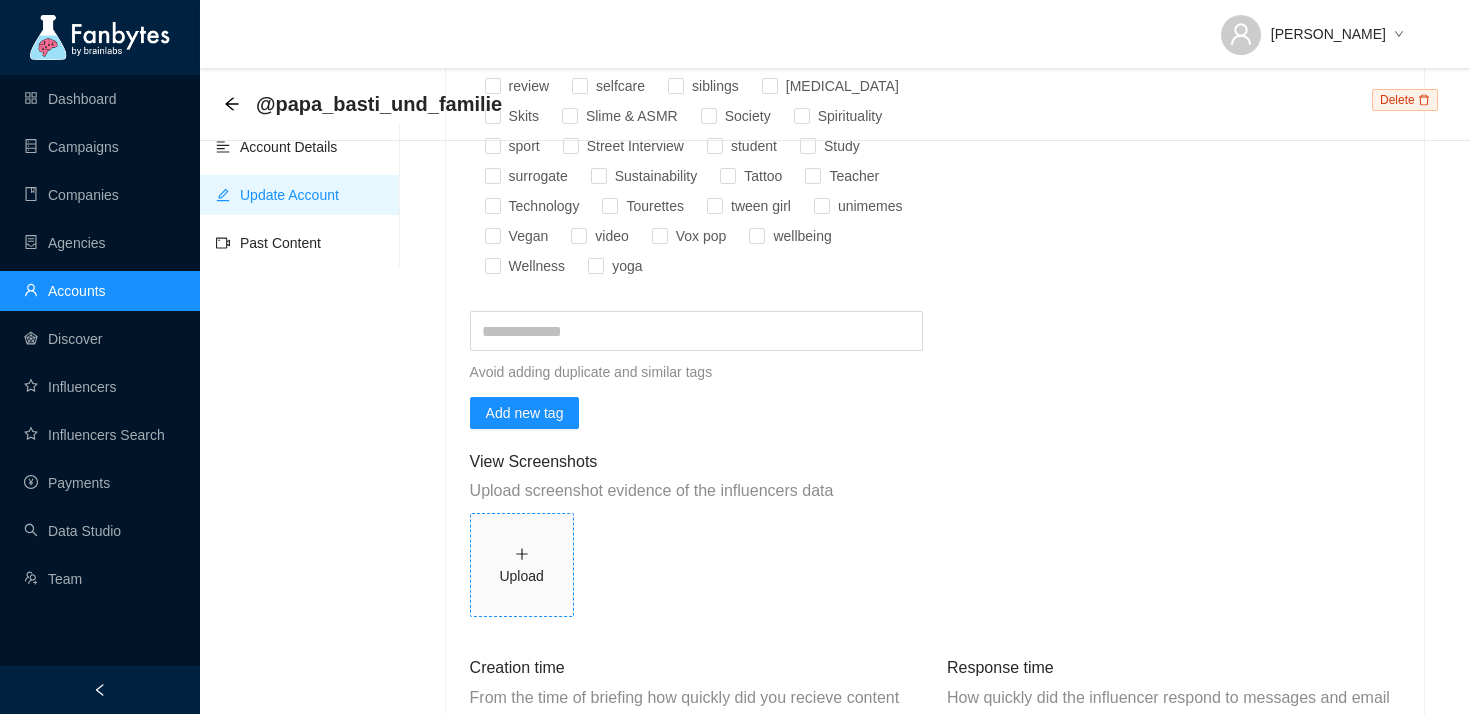 type on "****" 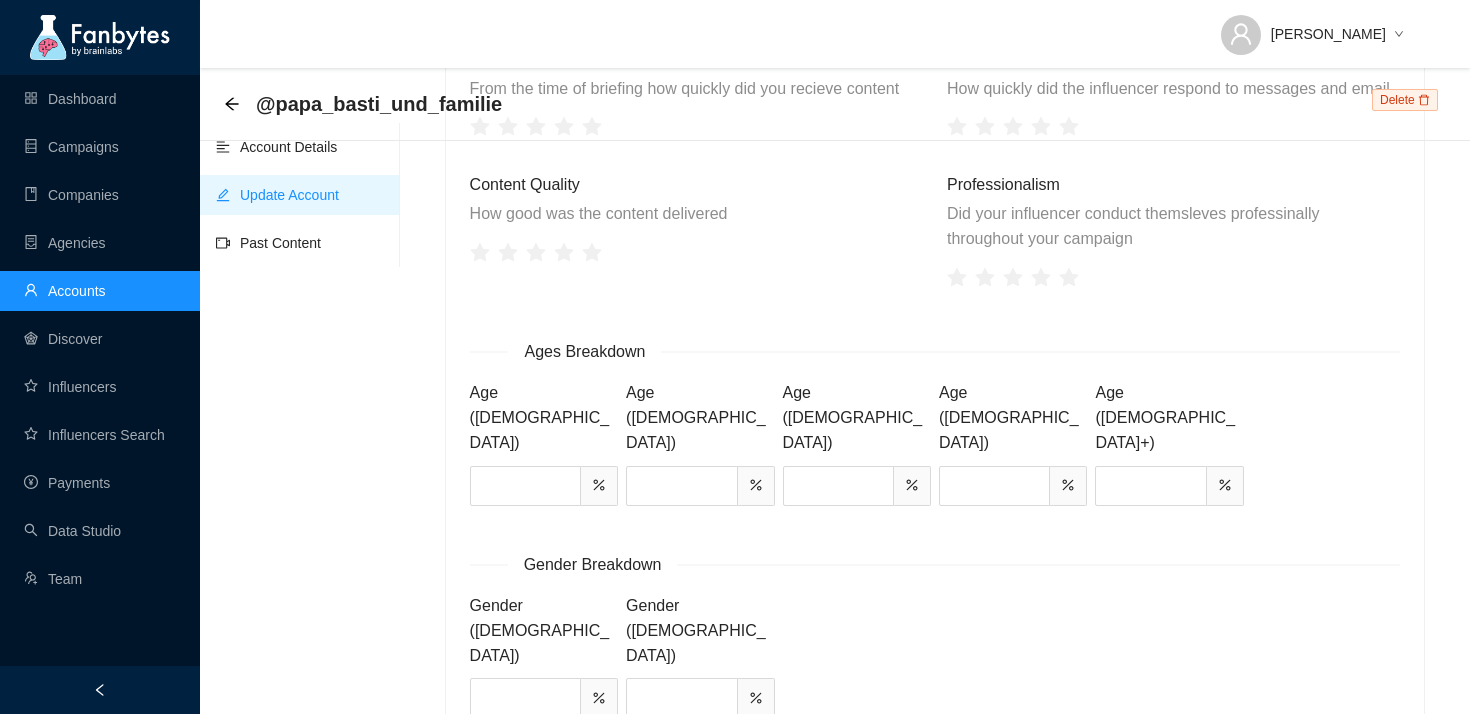 scroll, scrollTop: 2333, scrollLeft: 0, axis: vertical 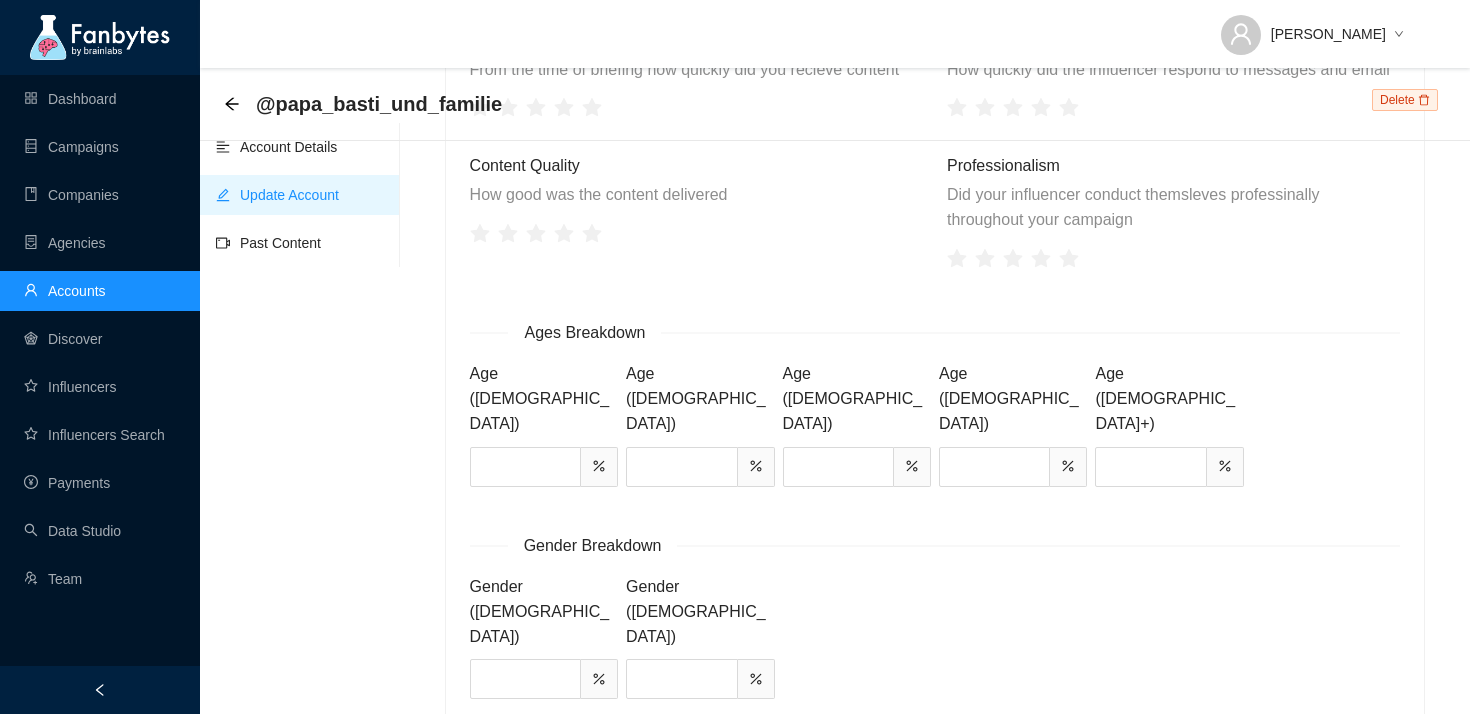 click on "Age ([DEMOGRAPHIC_DATA])" at bounding box center [544, 398] 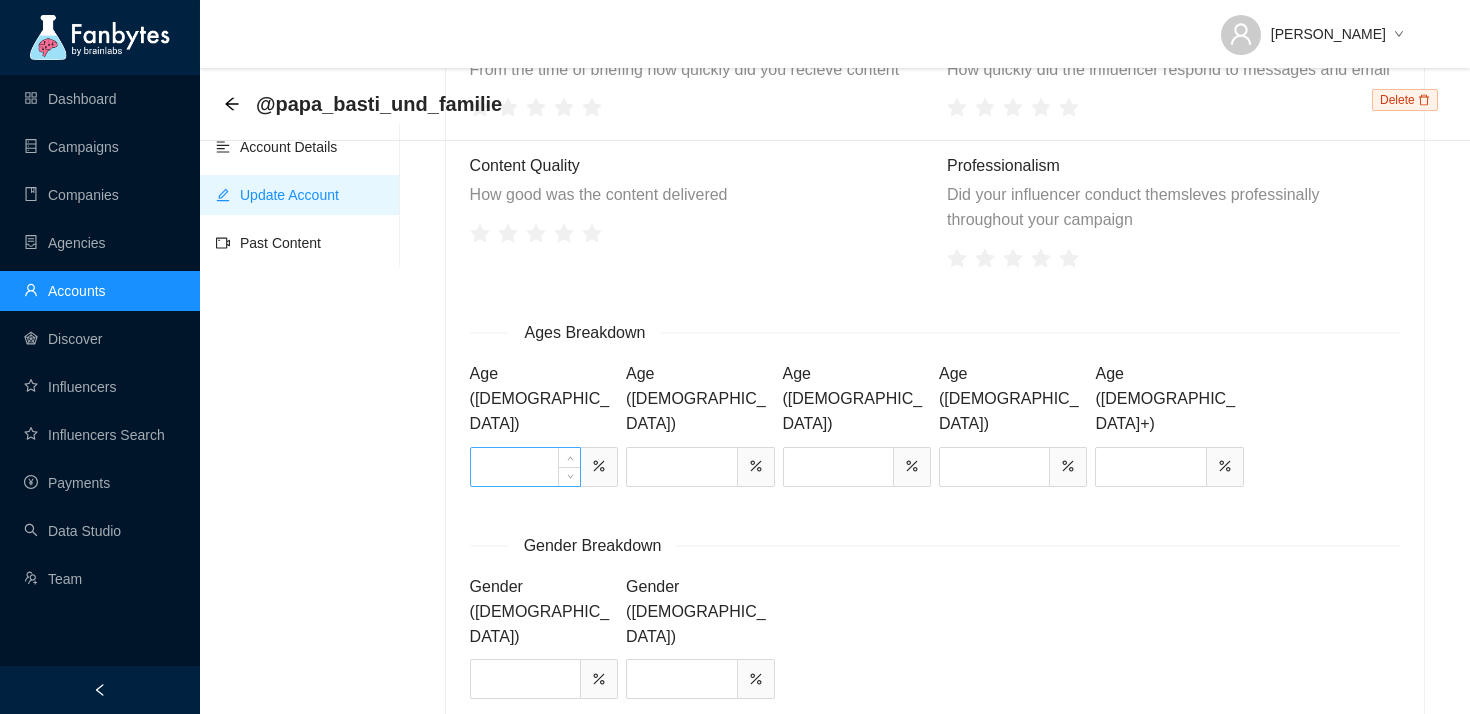 click at bounding box center [525, 467] 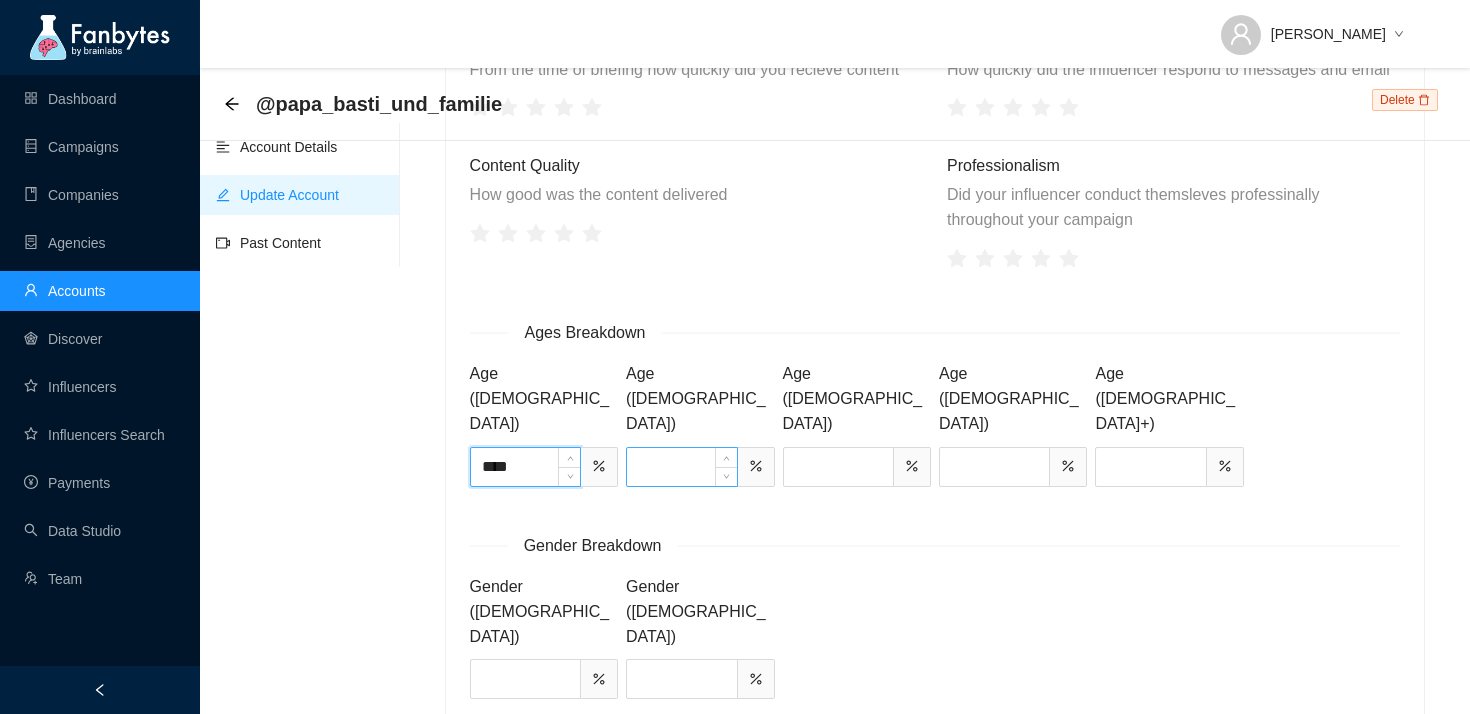 type on "****" 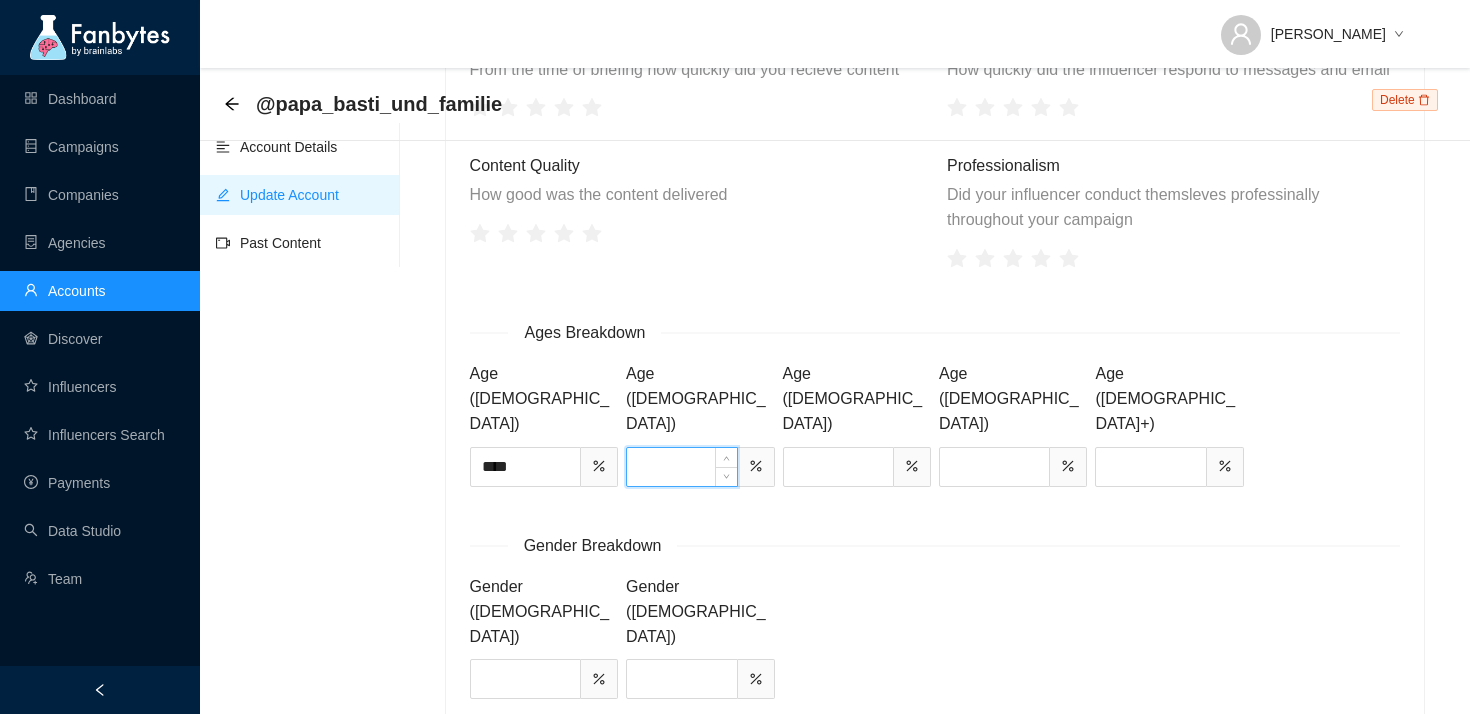 click at bounding box center [681, 467] 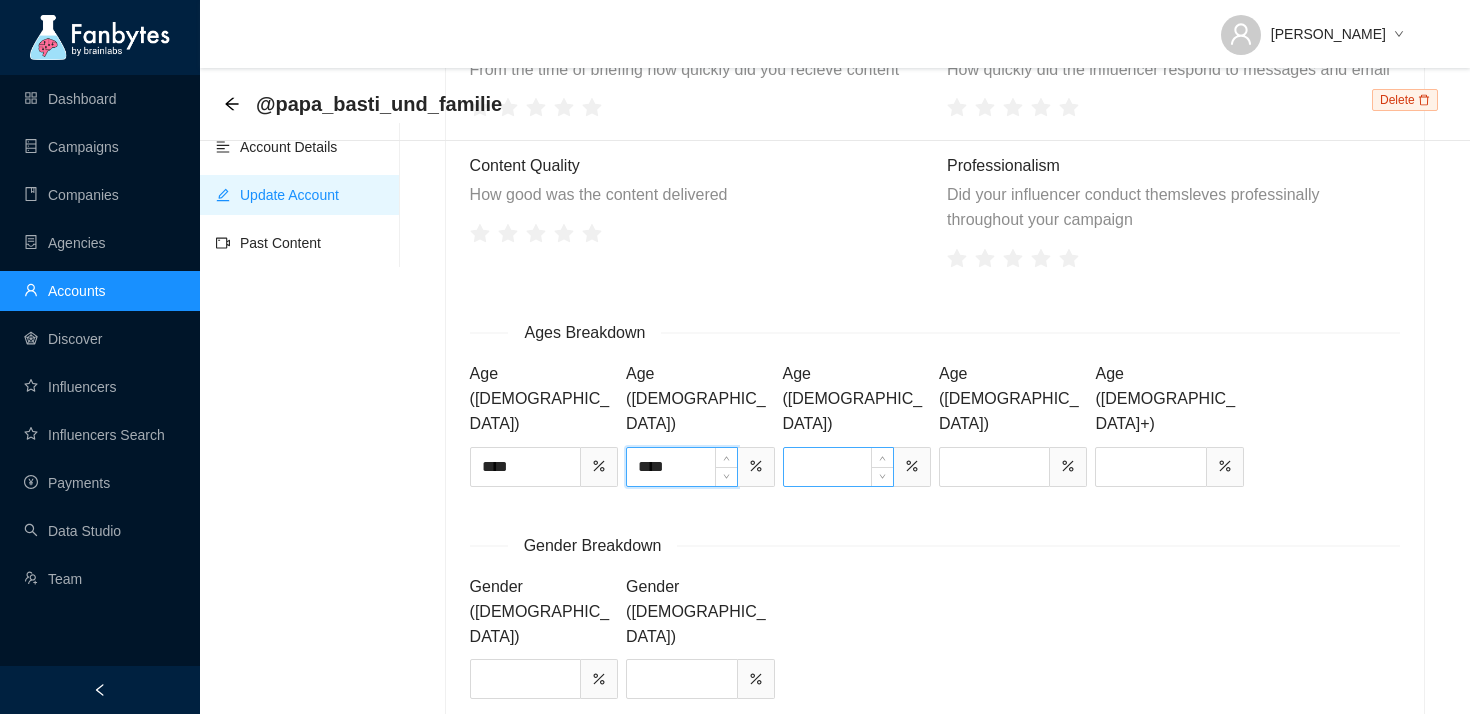 type on "****" 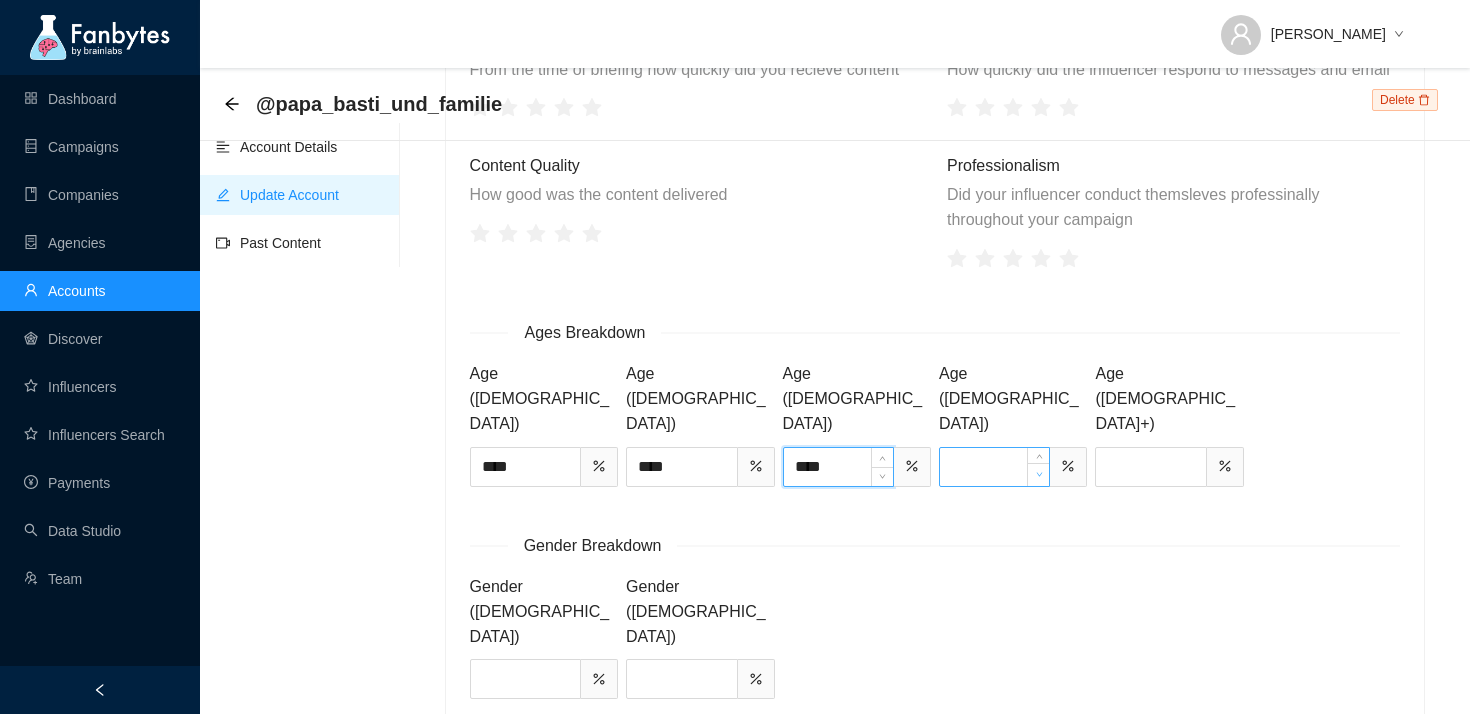 type on "****" 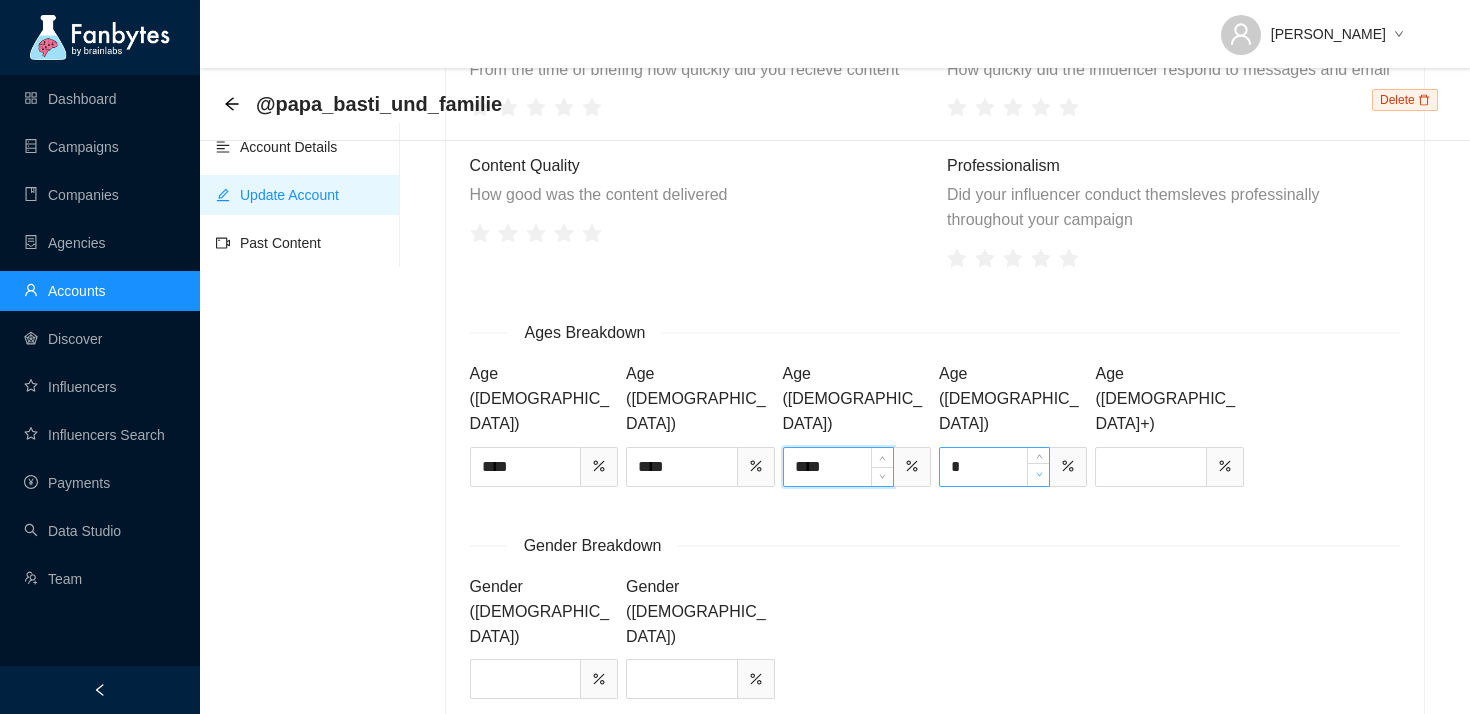 click 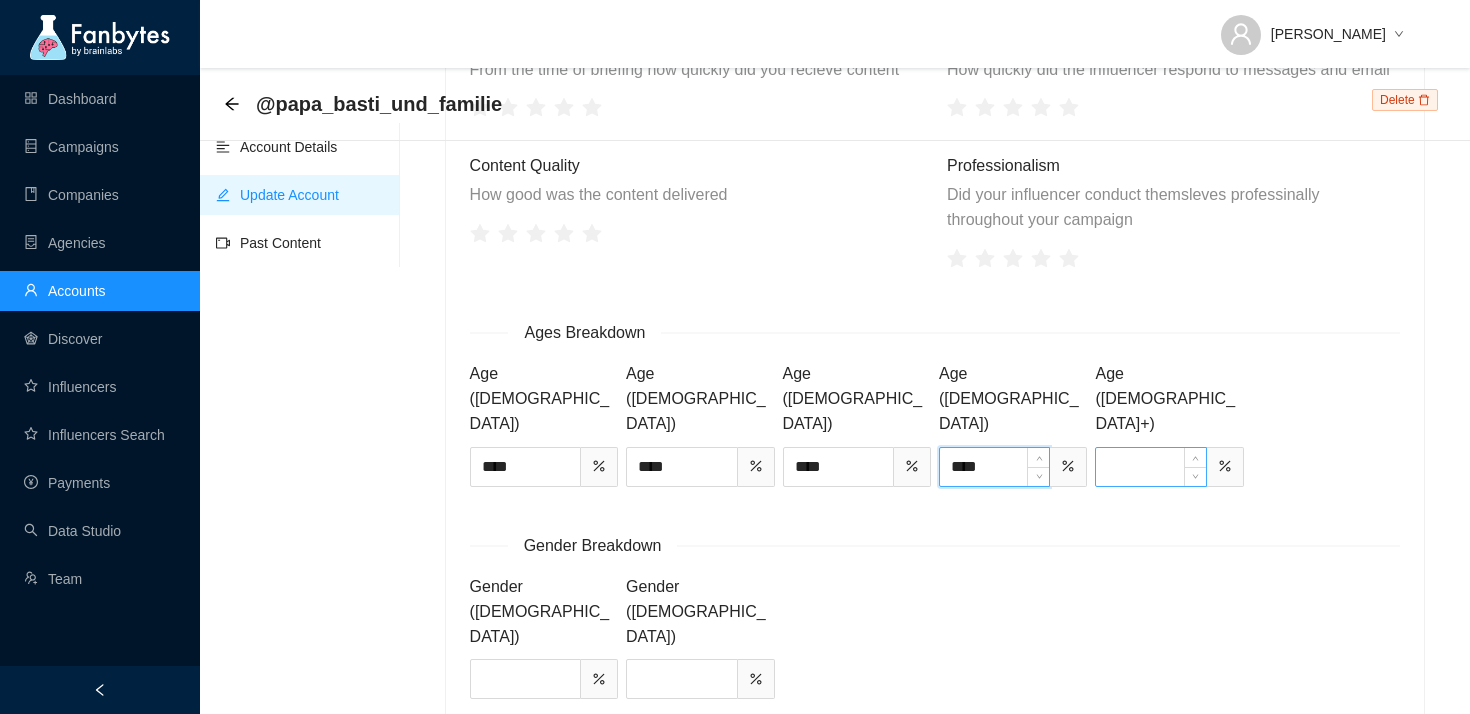type on "****" 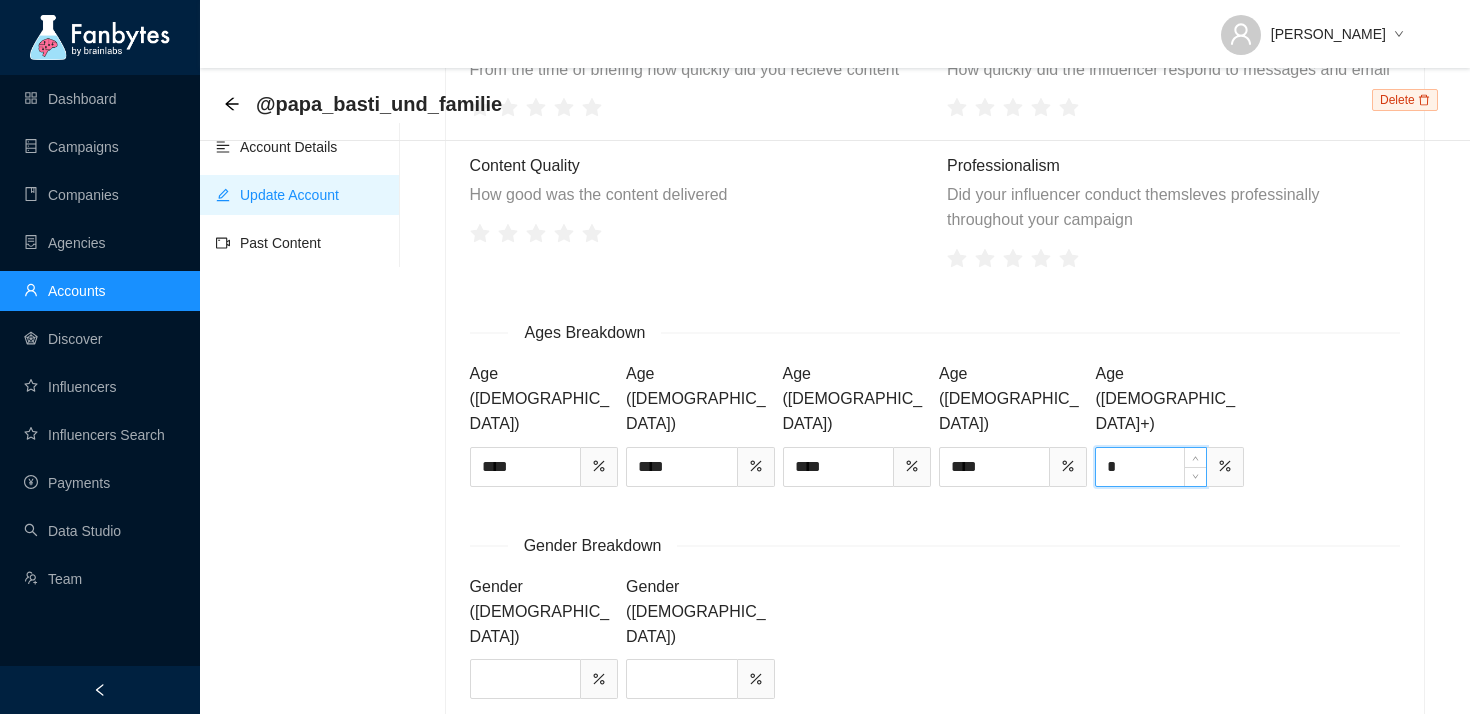 type on "*" 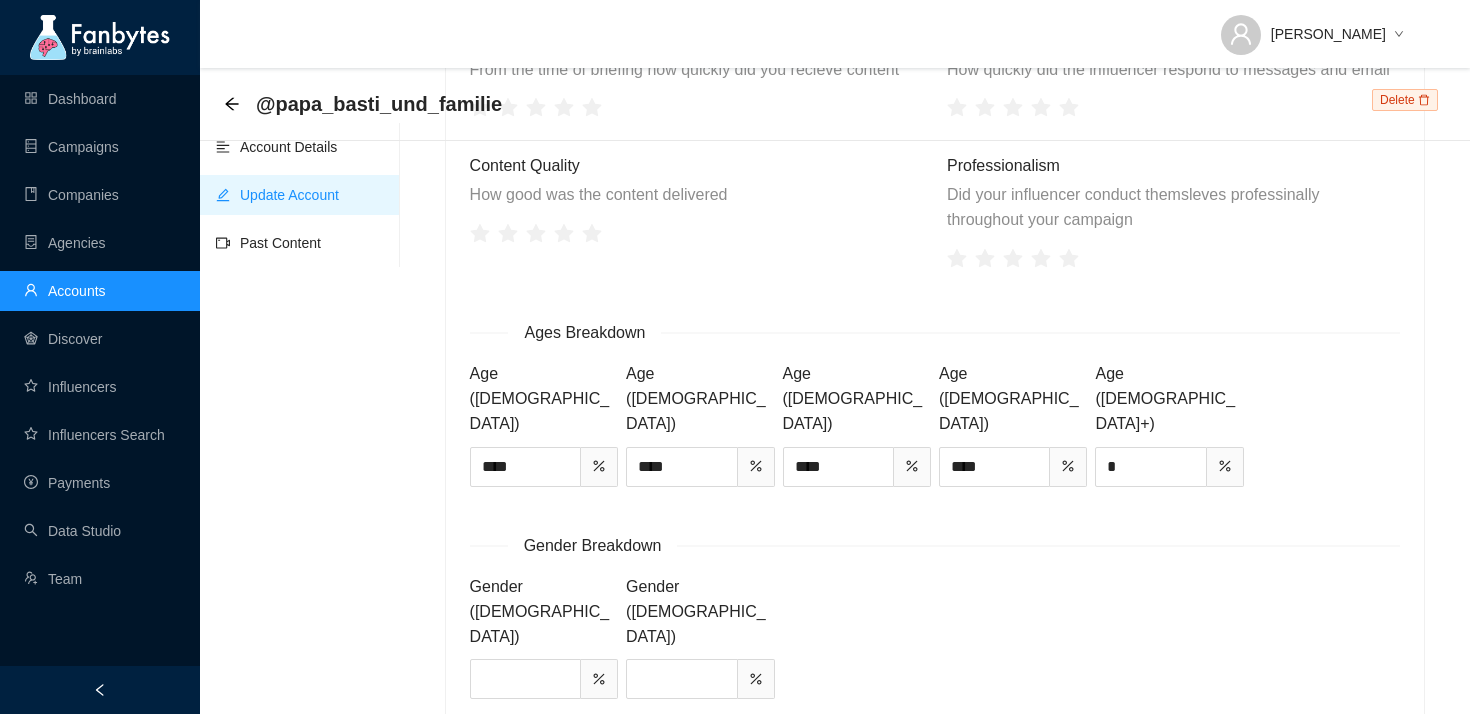 click on "Gender Breakdown" at bounding box center [935, 545] 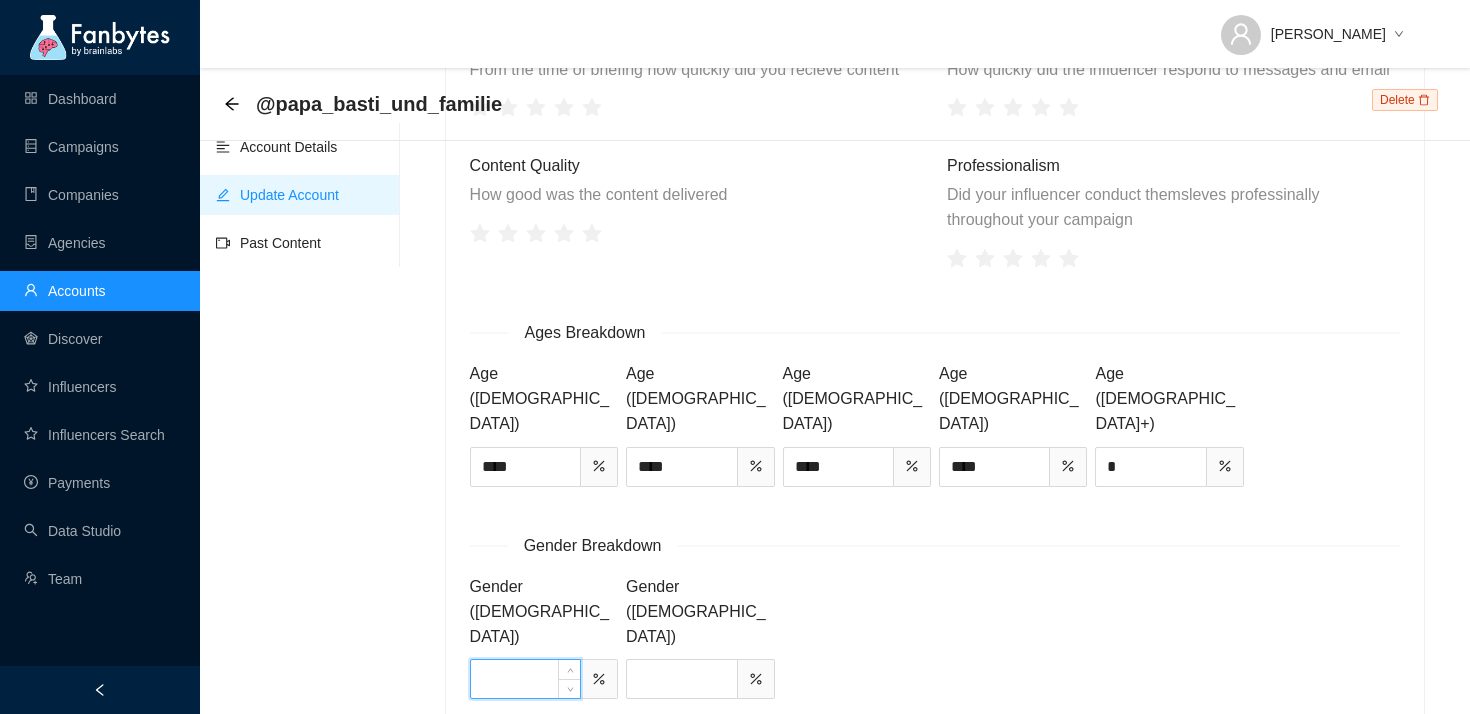 click at bounding box center [525, 679] 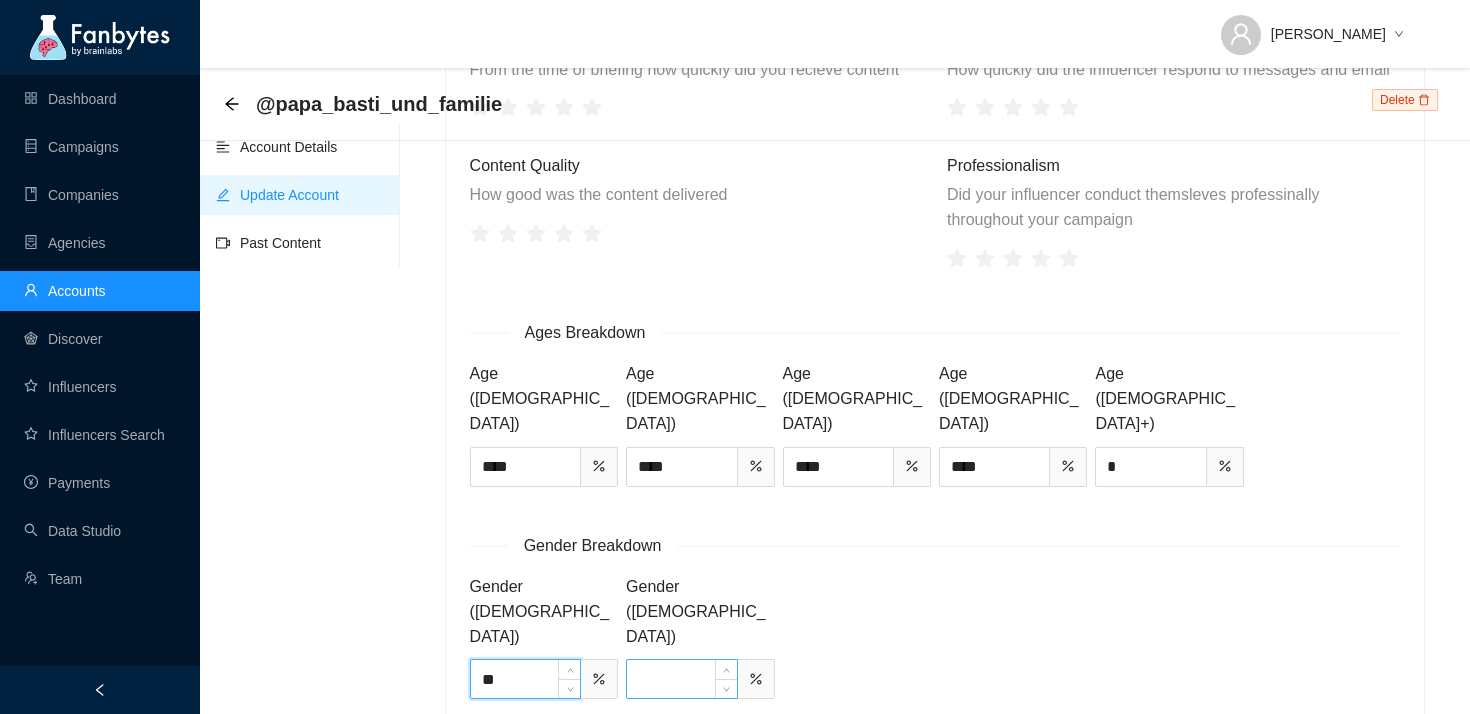 type on "**" 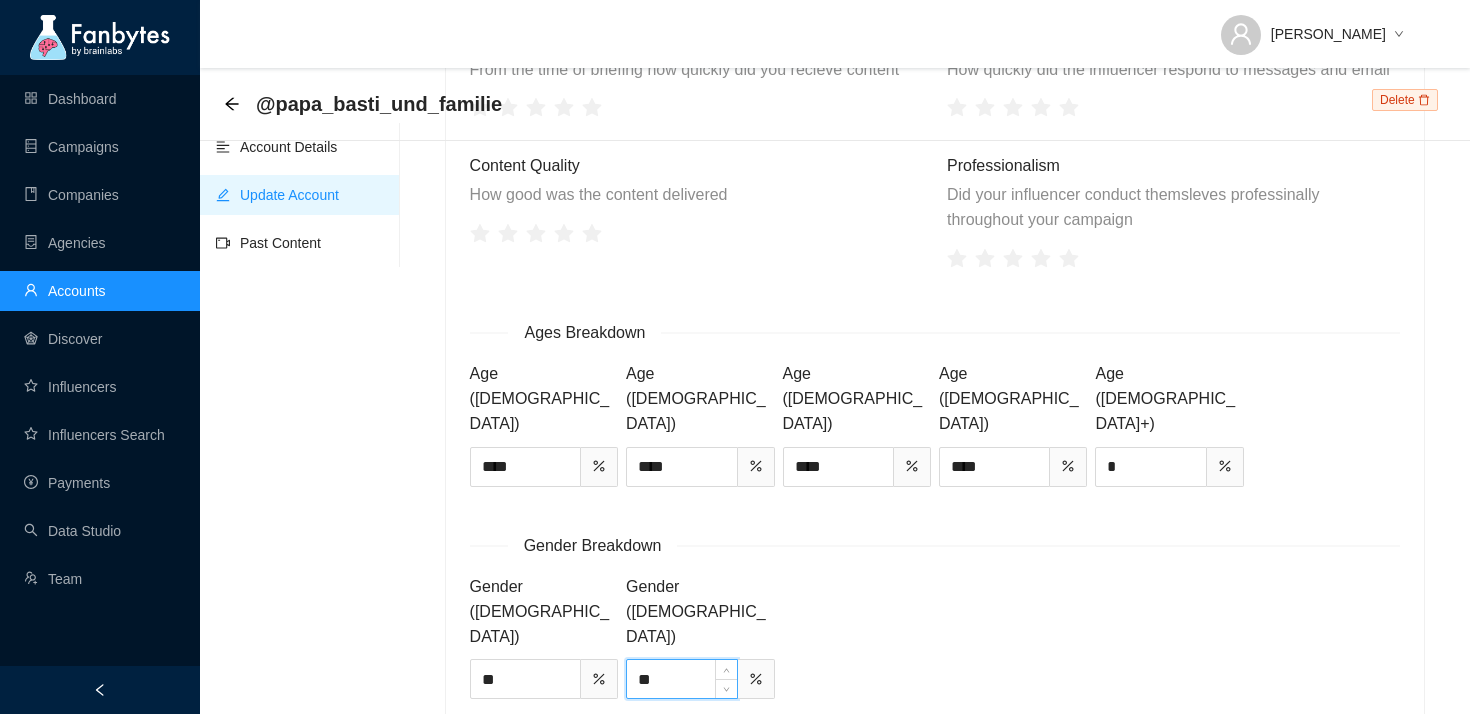 type on "**" 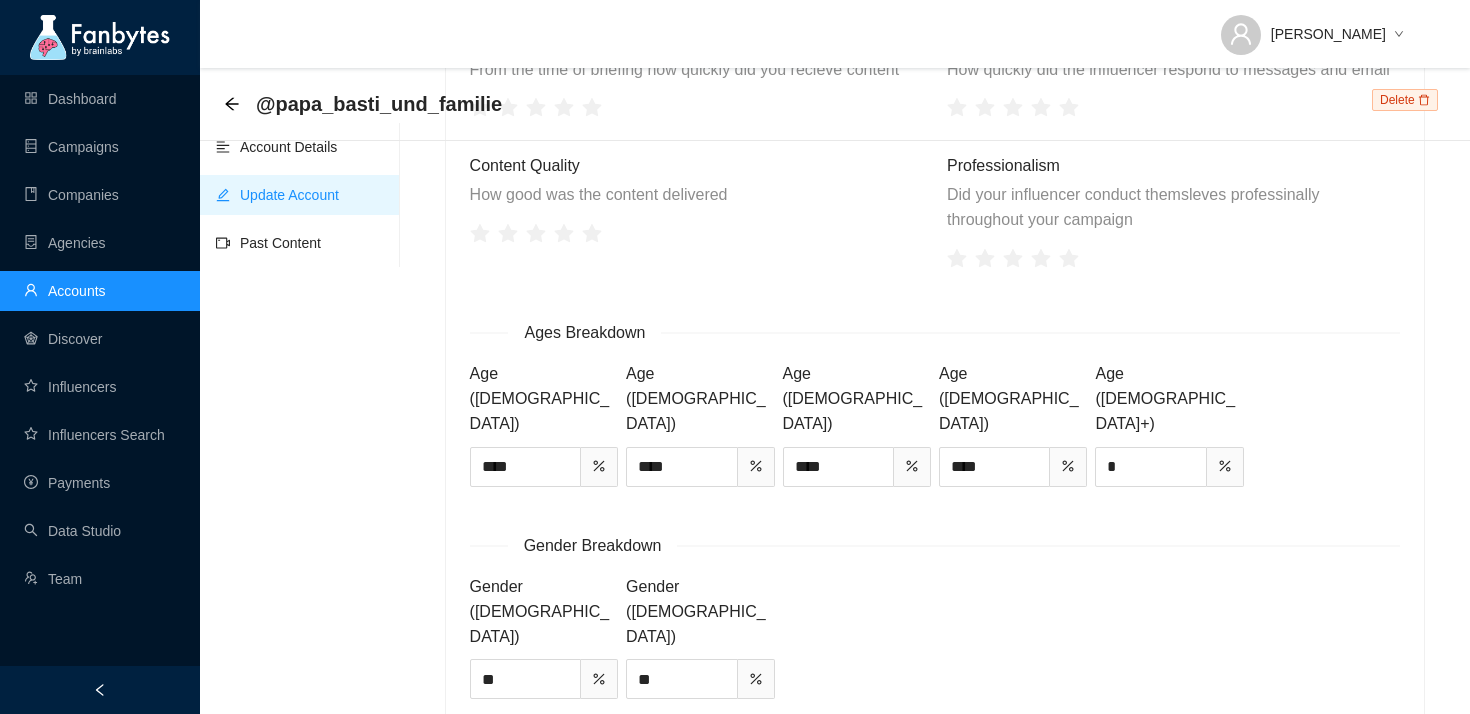 click on "Update" at bounding box center [512, 838] 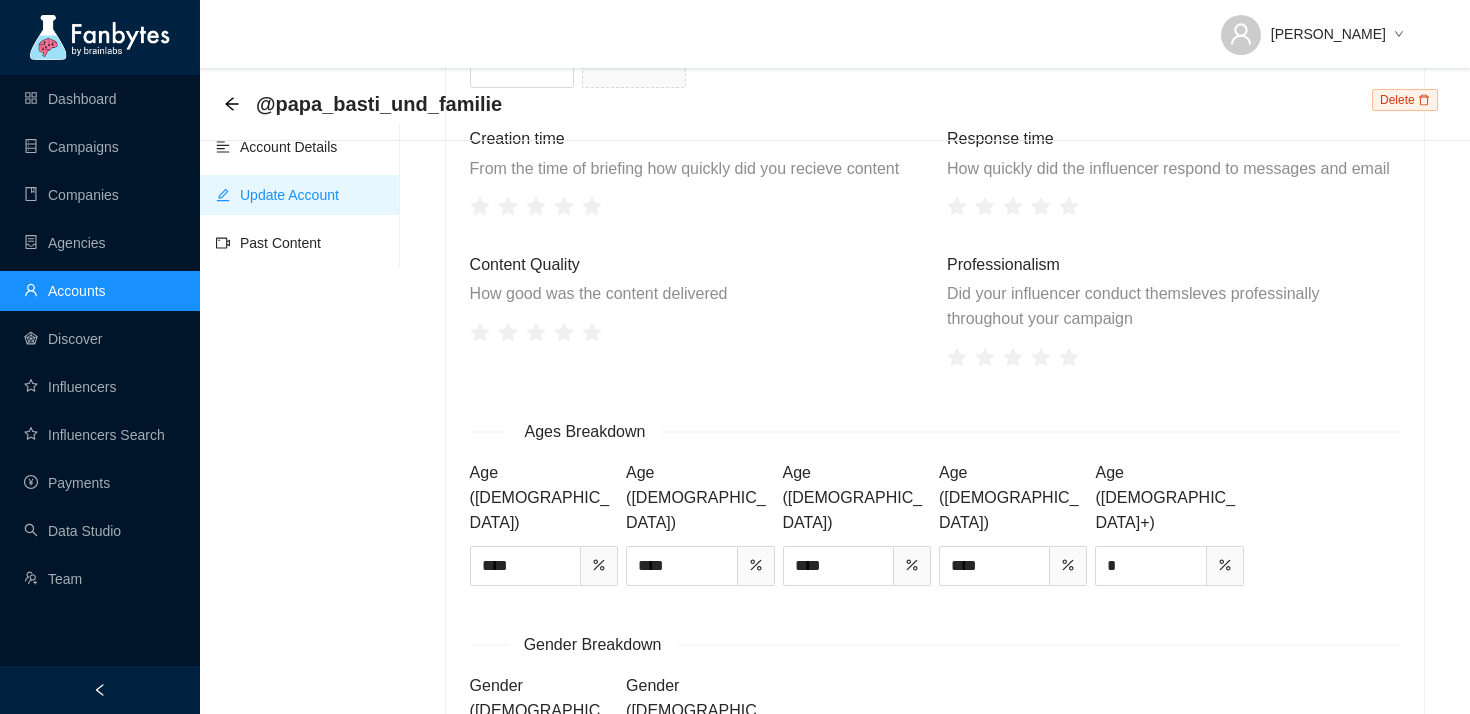 scroll, scrollTop: 2342, scrollLeft: 0, axis: vertical 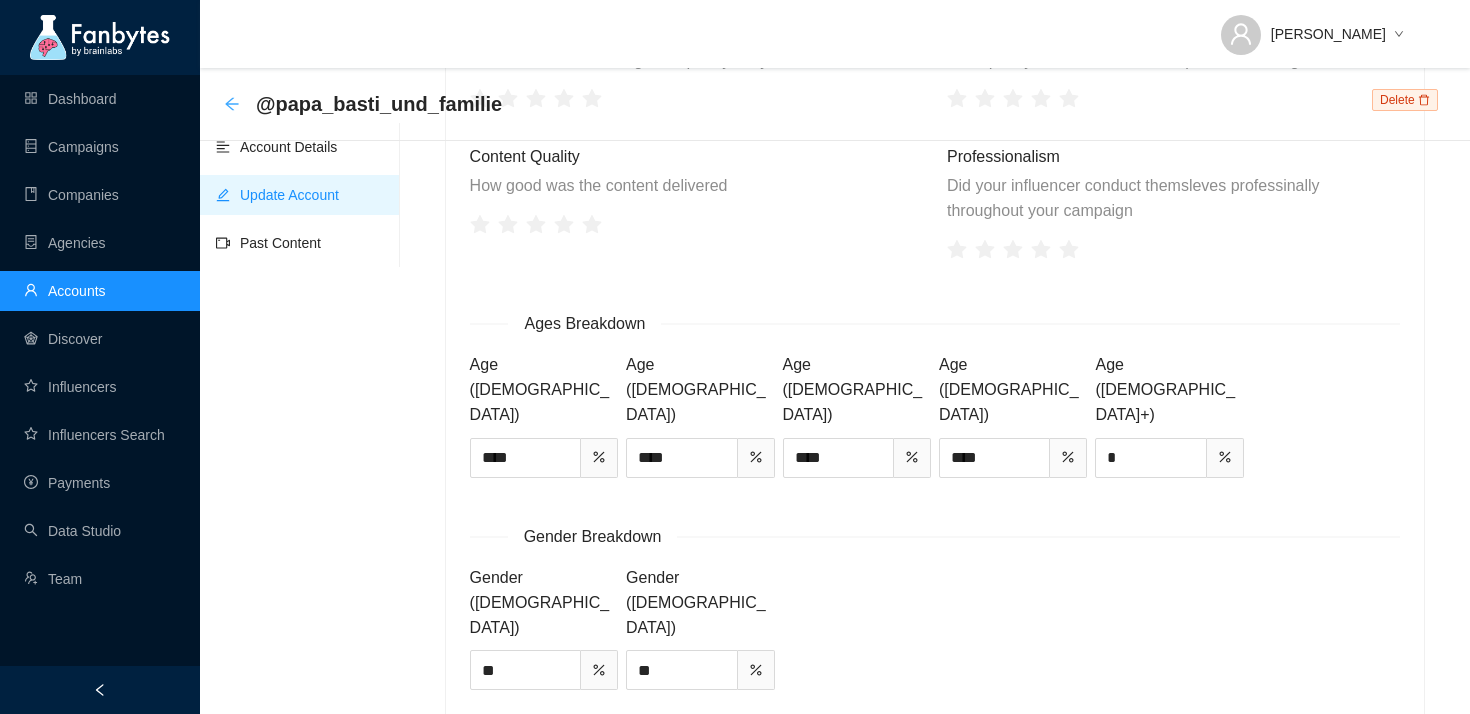 click 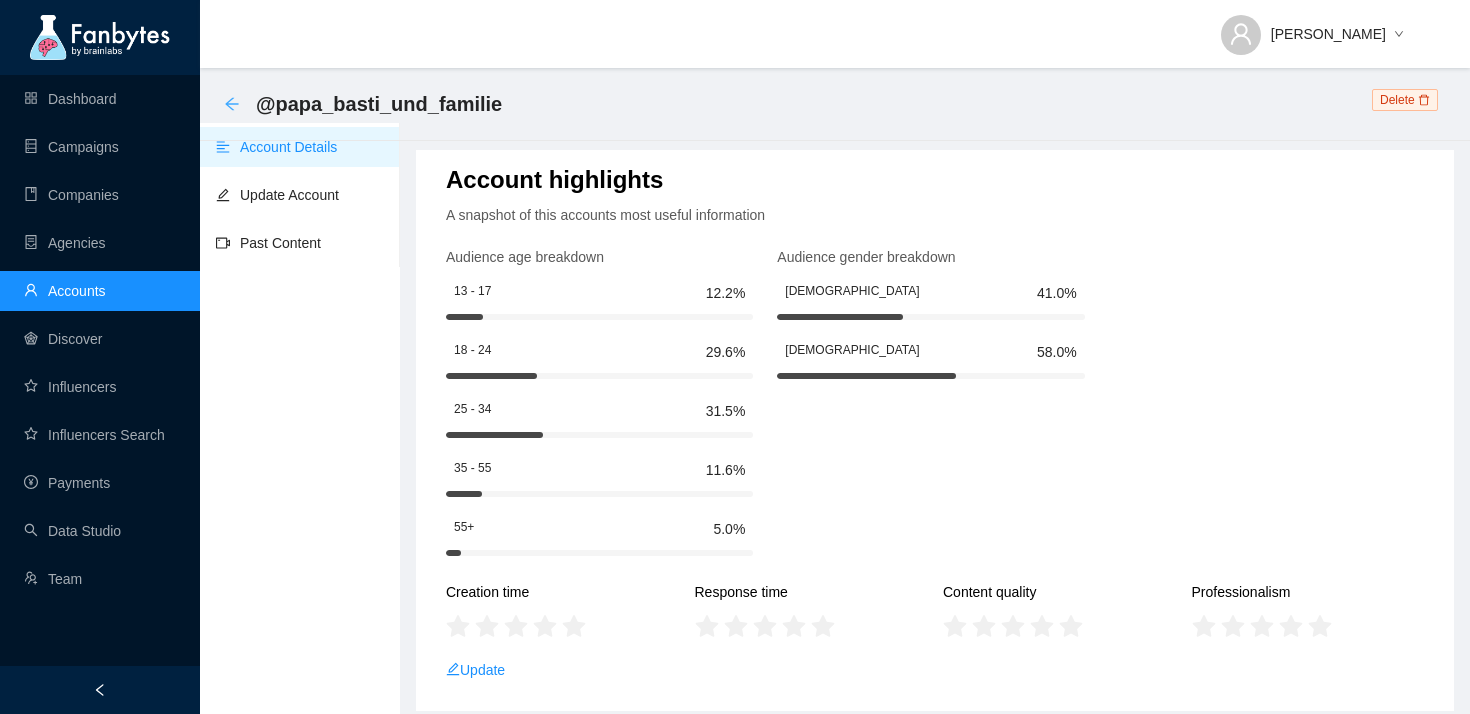click 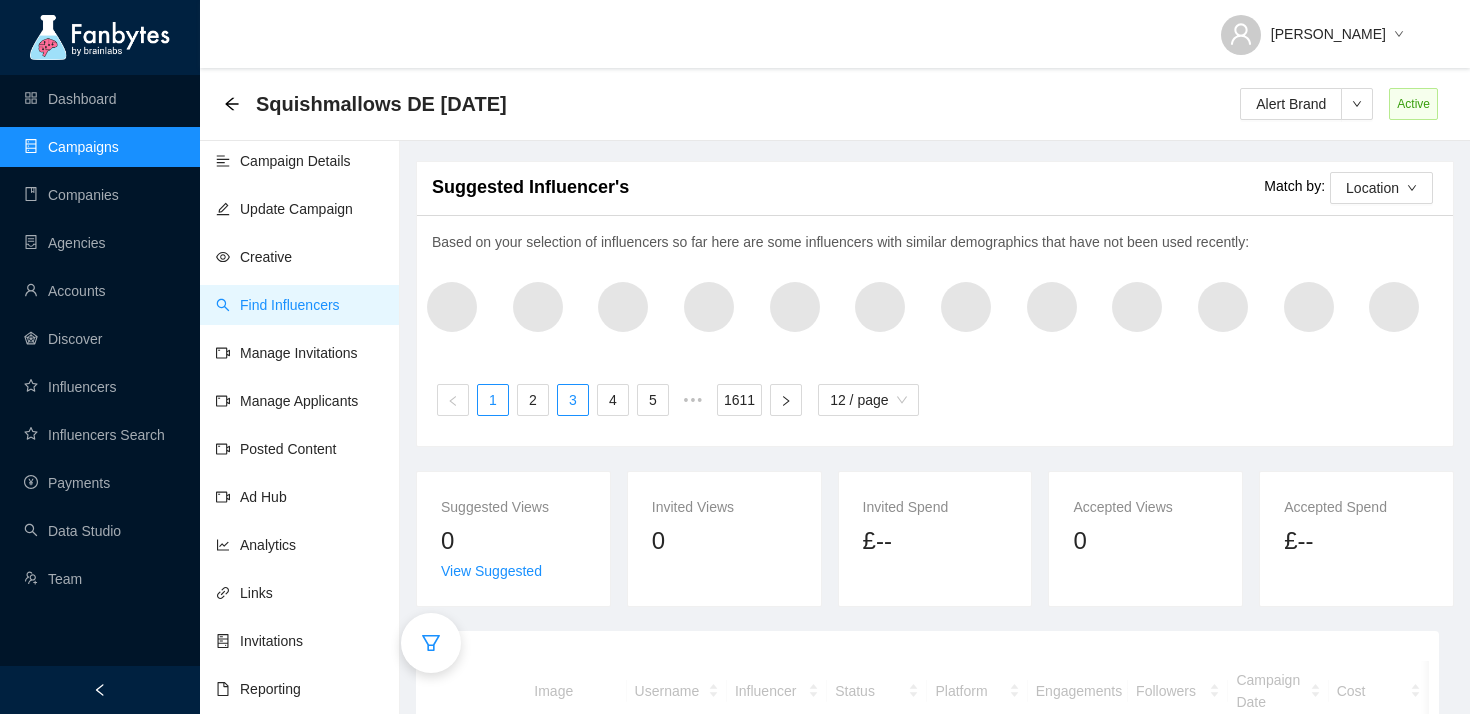 scroll, scrollTop: 186, scrollLeft: 0, axis: vertical 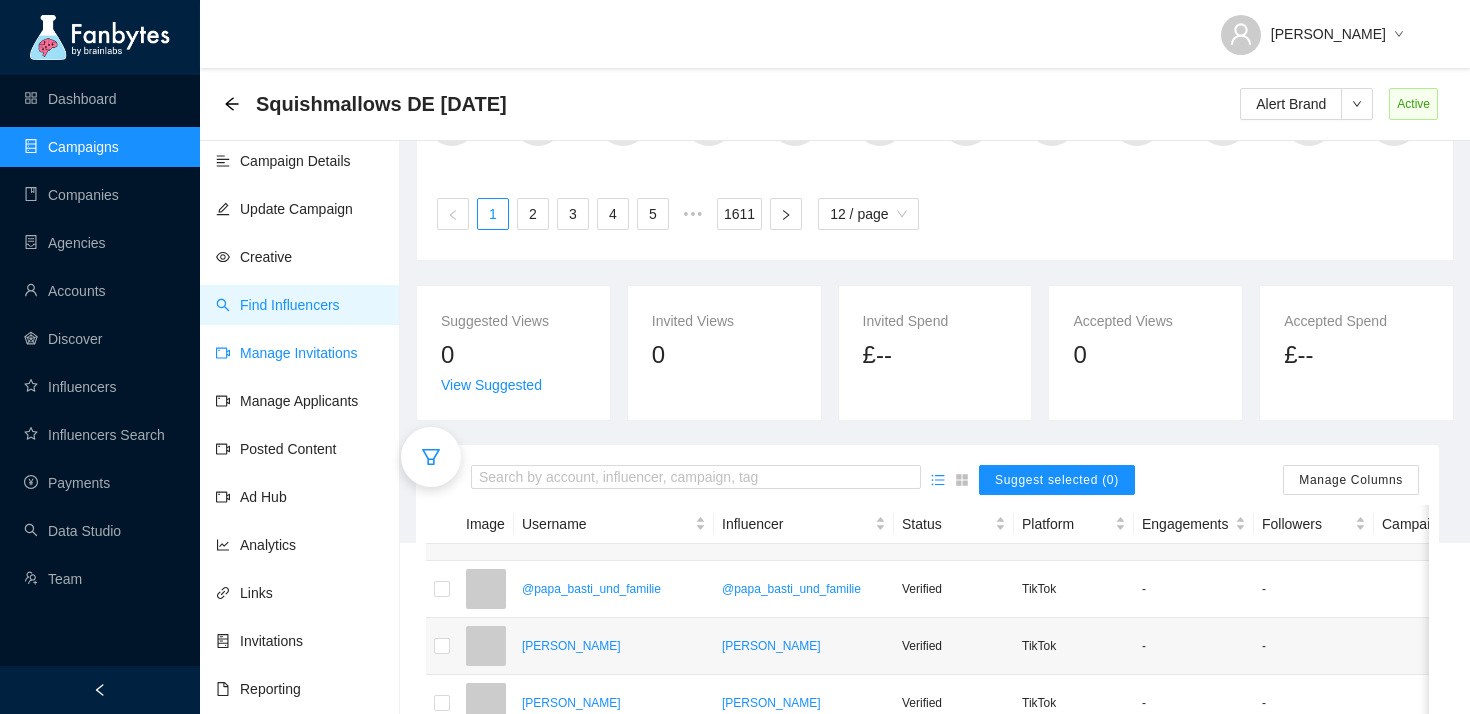 click on "Manage Invitations" at bounding box center [287, 353] 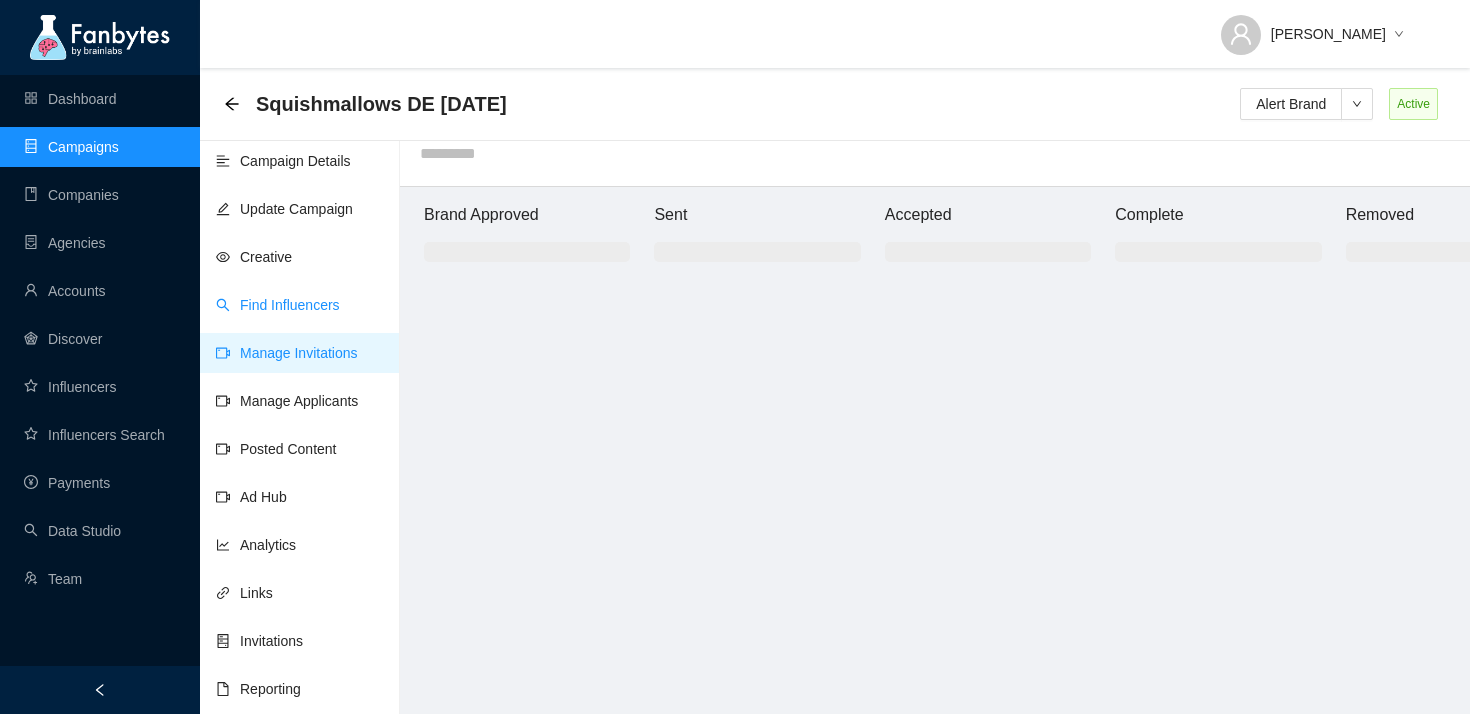click on "Find Influencers" at bounding box center [278, 305] 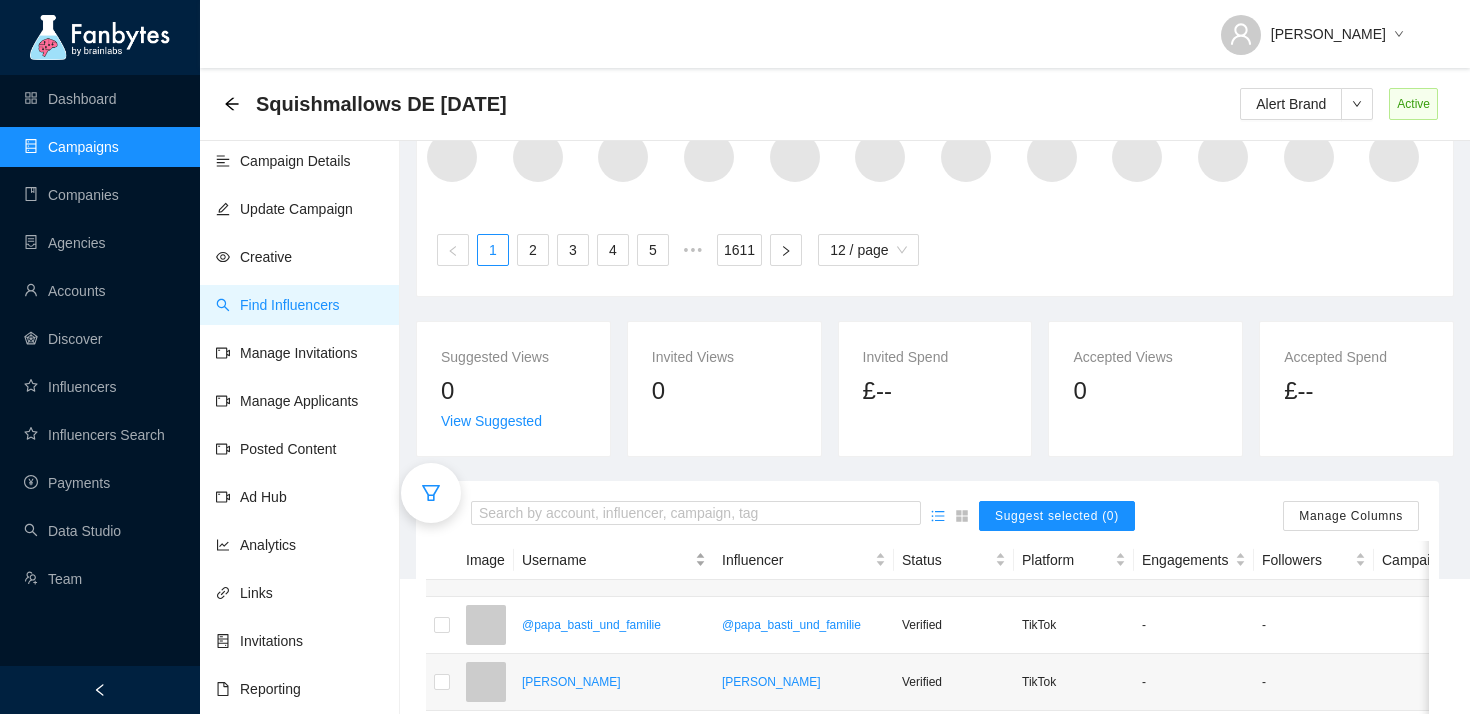 scroll, scrollTop: 233, scrollLeft: 0, axis: vertical 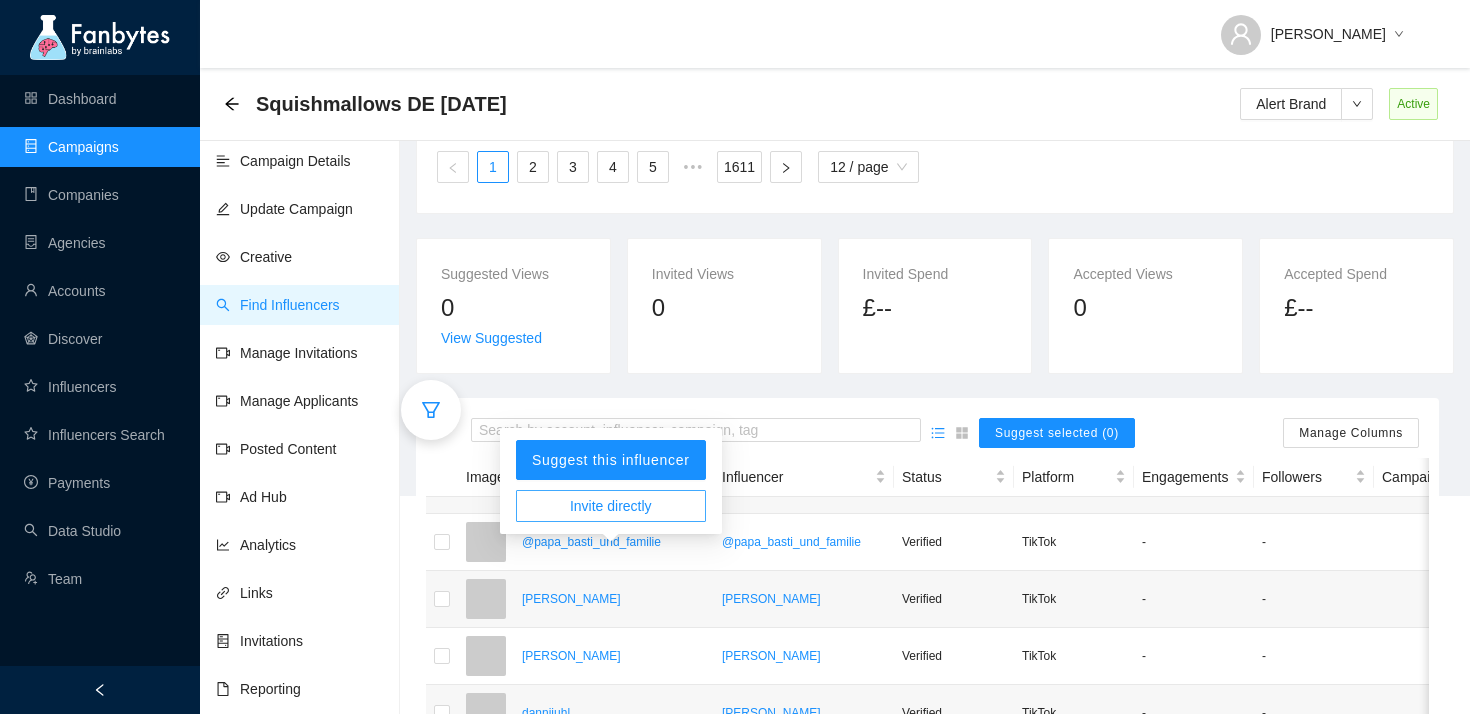 click on "Invite directly" at bounding box center (611, 506) 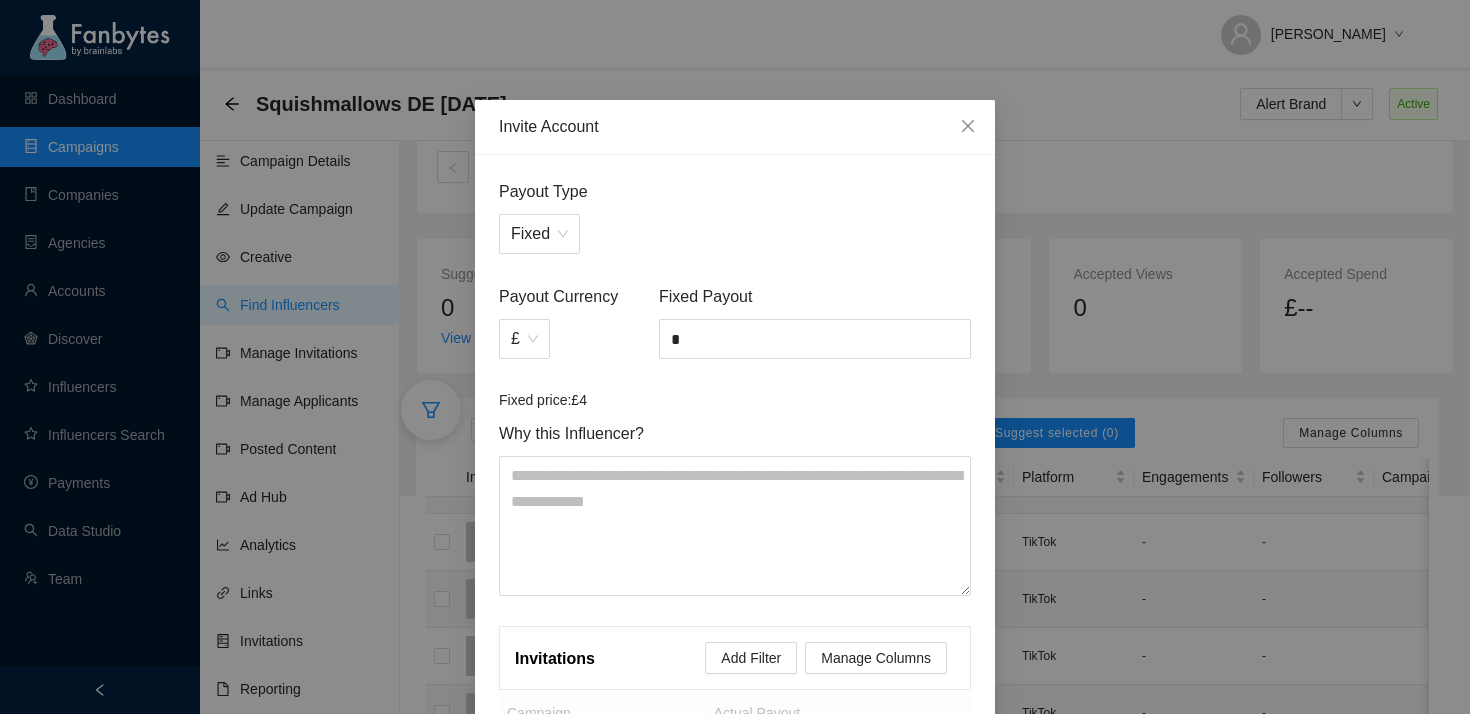 click on "Fixed Payout" at bounding box center (815, 296) 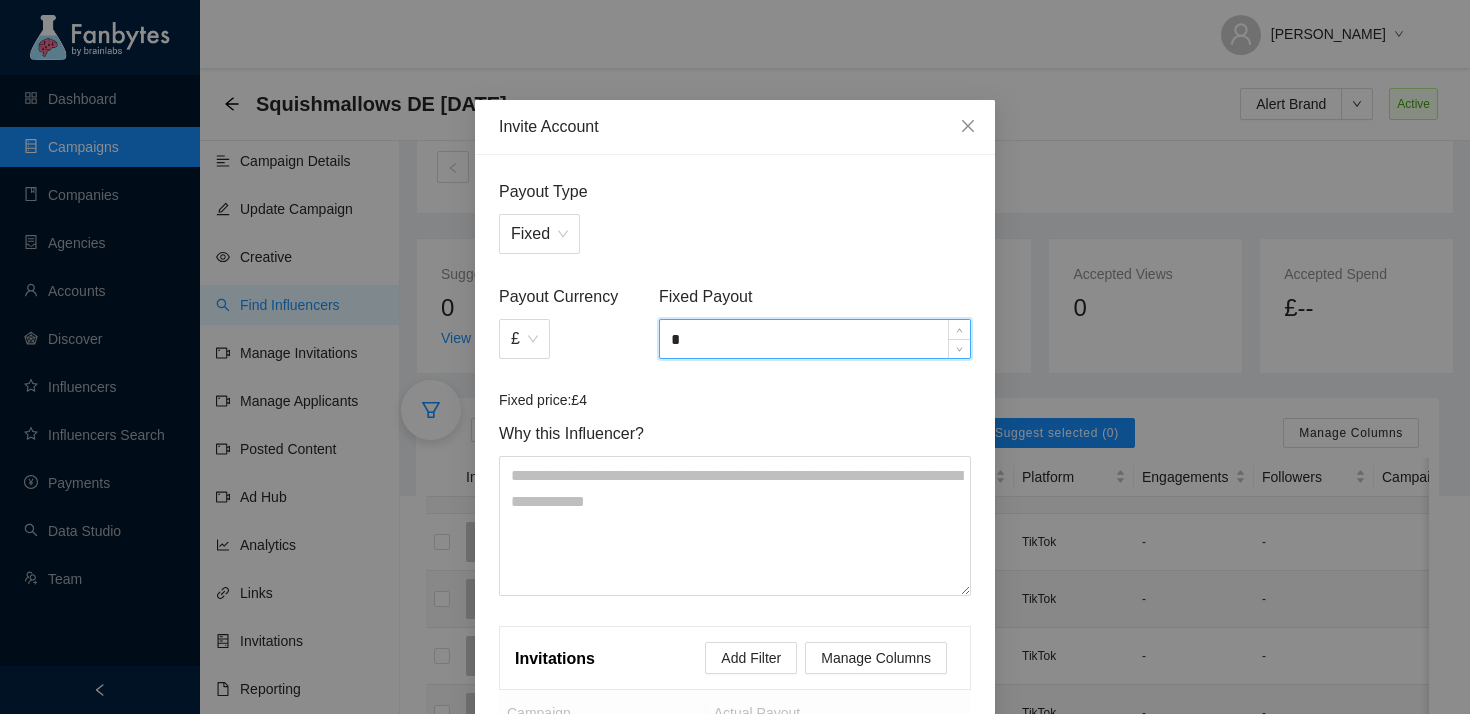 click on "*" at bounding box center [815, 339] 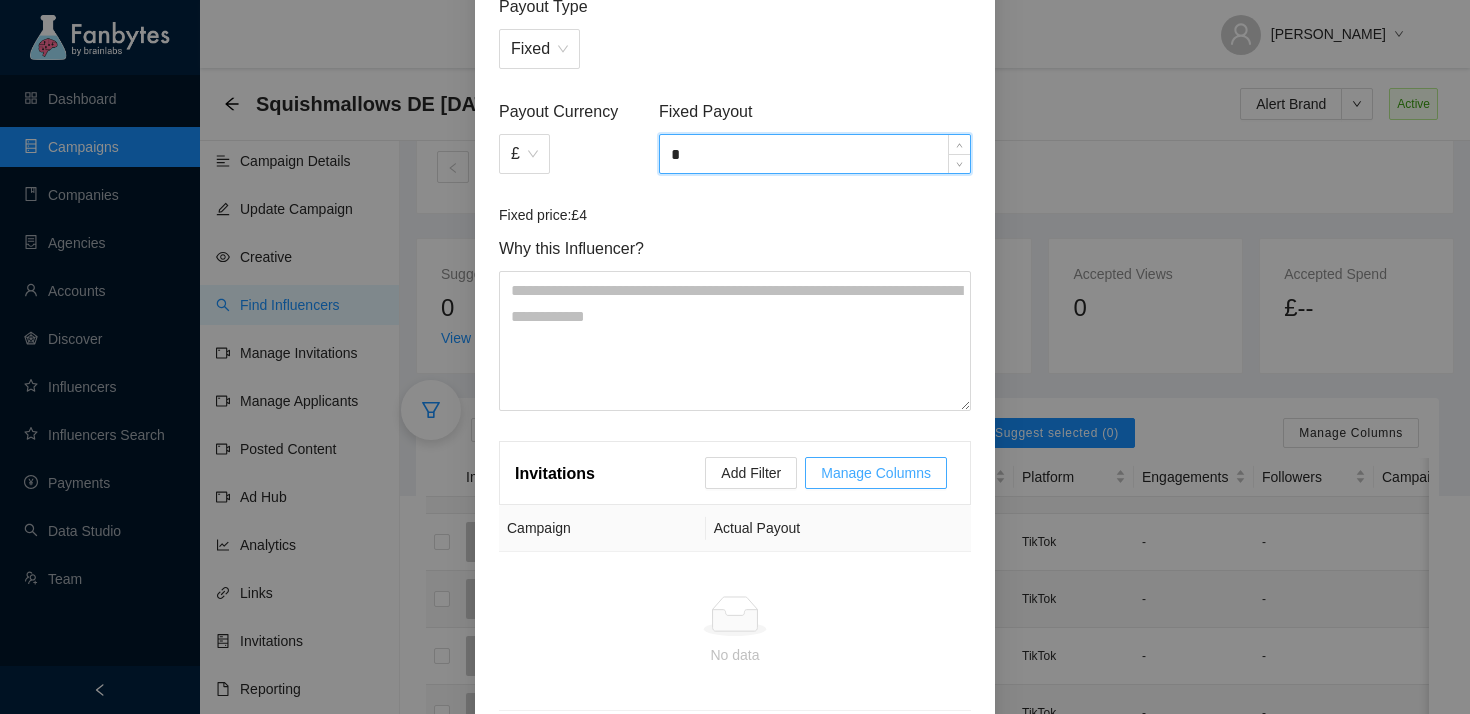 scroll, scrollTop: 283, scrollLeft: 0, axis: vertical 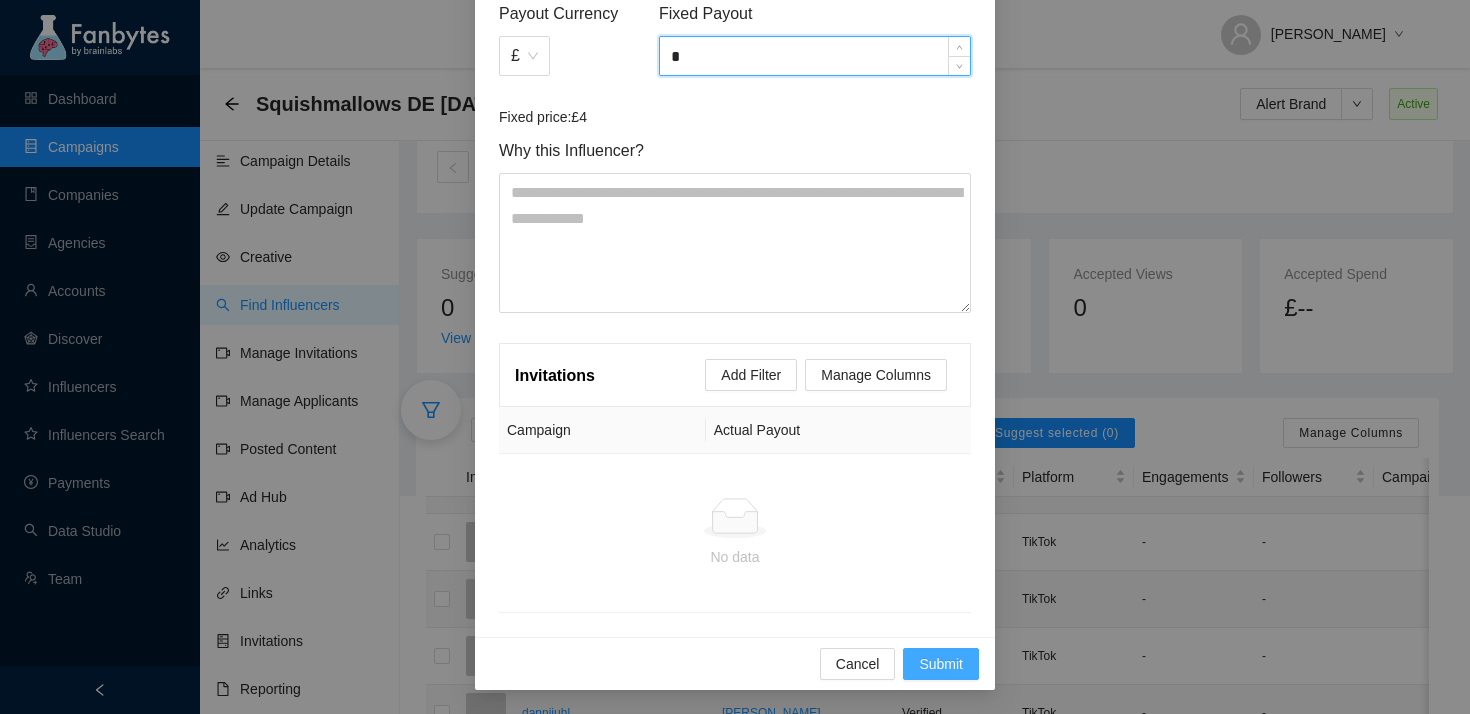 type on "*" 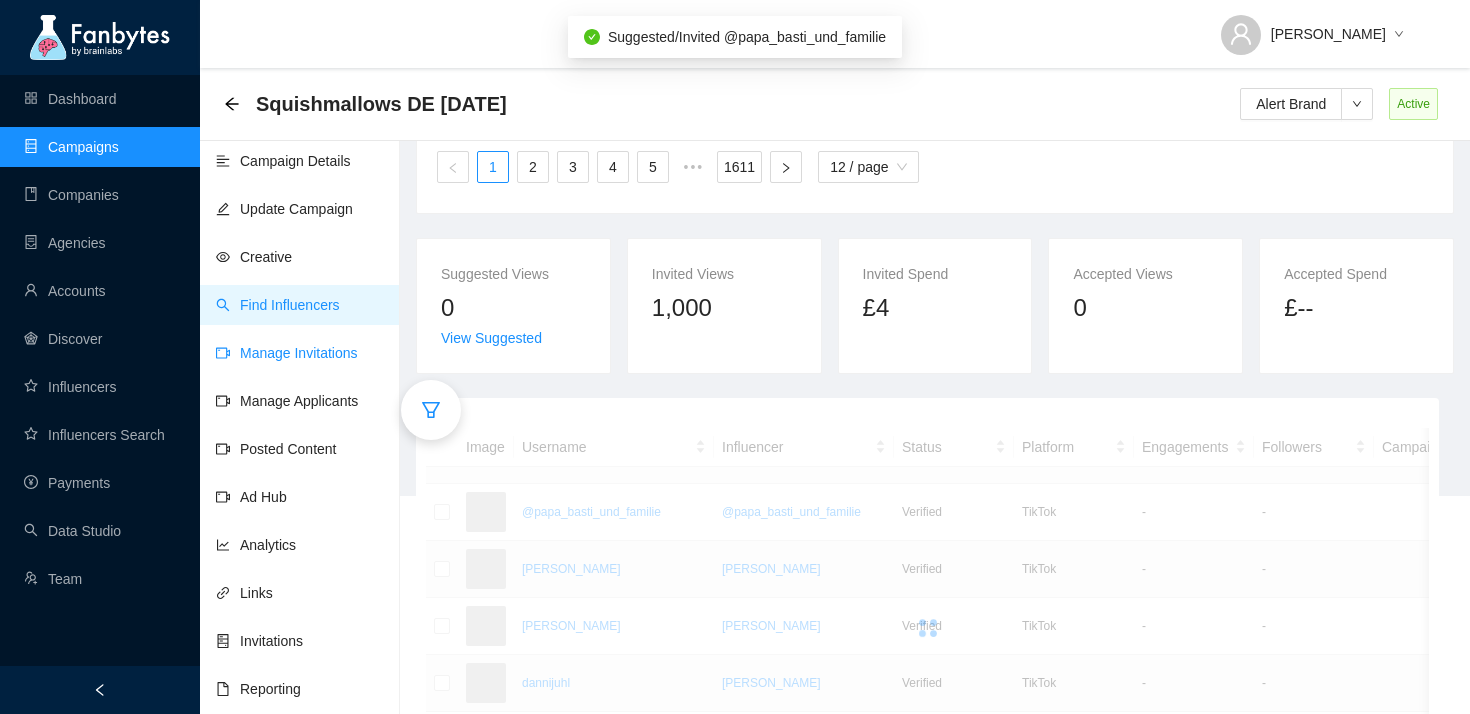 click on "Manage Invitations" at bounding box center [287, 353] 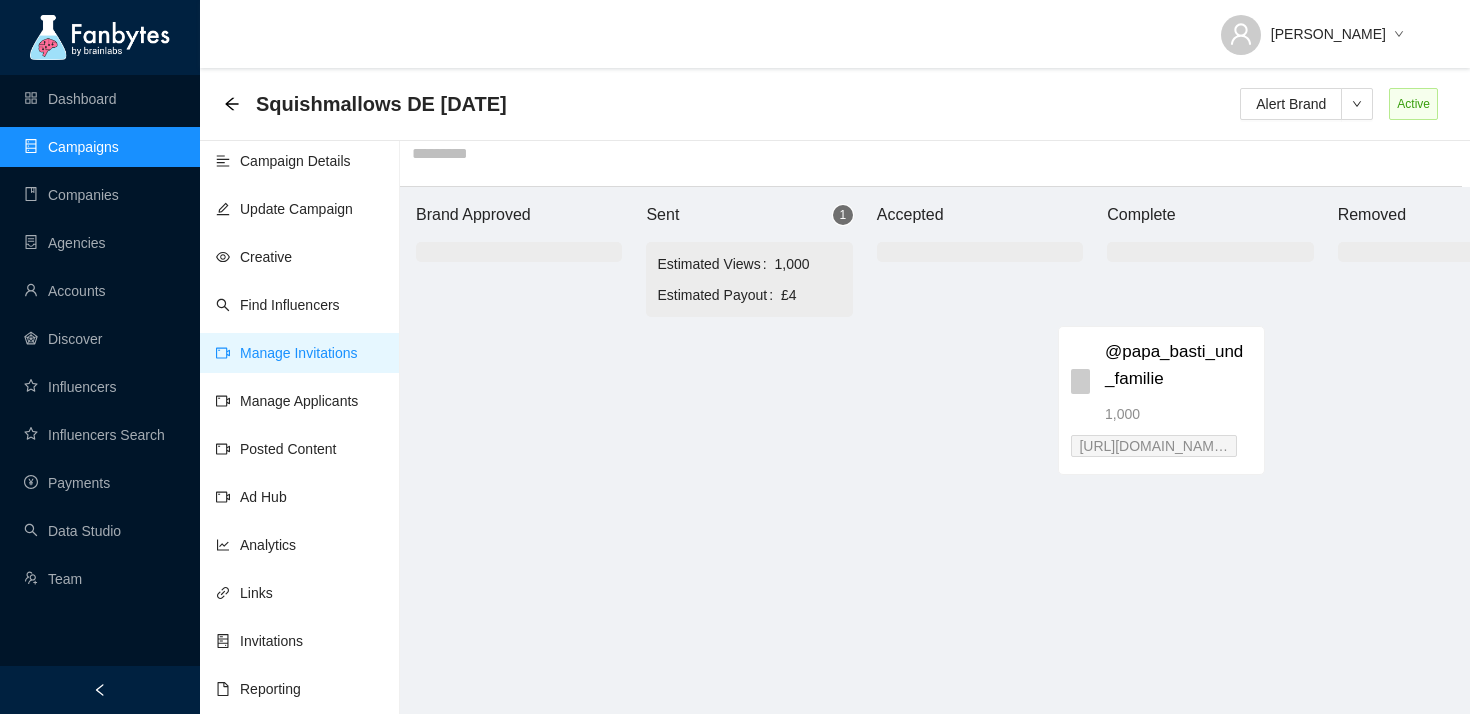scroll, scrollTop: 20, scrollLeft: 37, axis: both 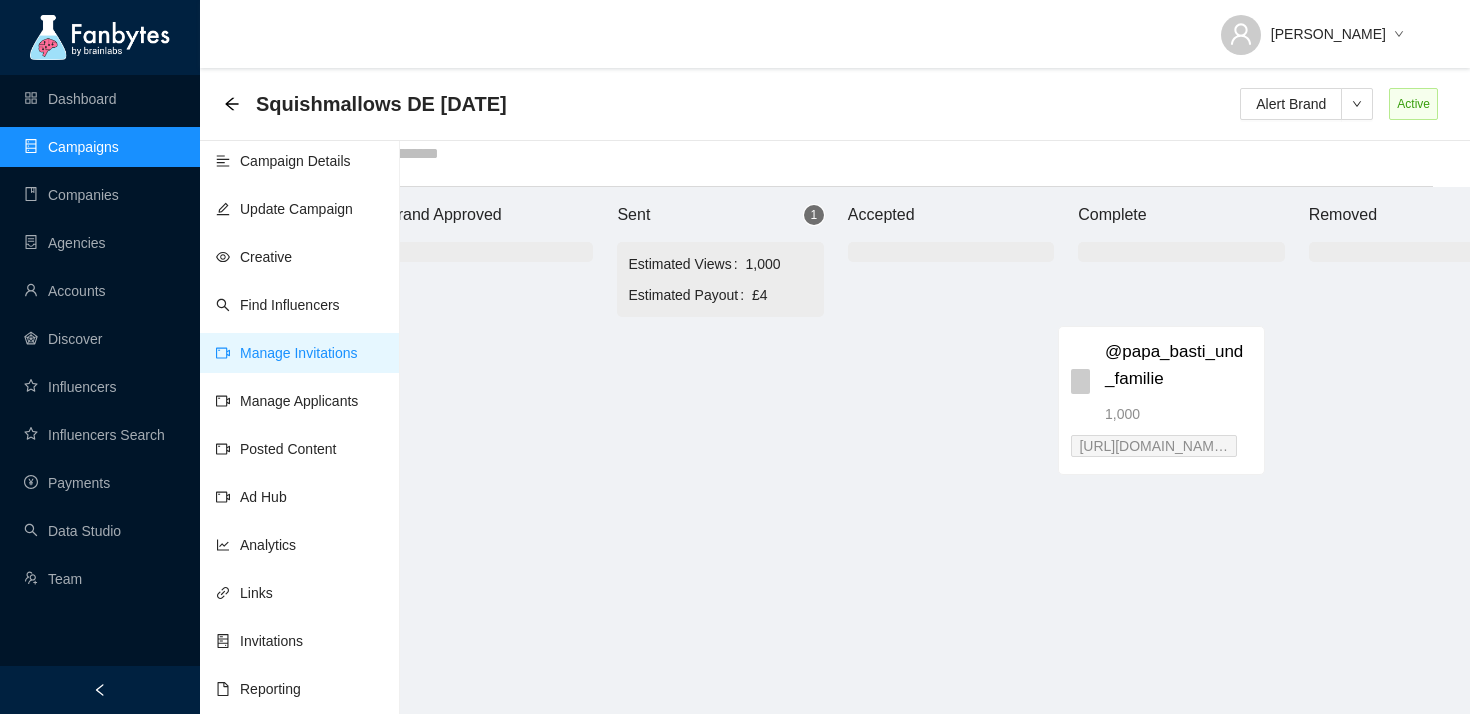 drag, startPoint x: 673, startPoint y: 389, endPoint x: 1104, endPoint y: 353, distance: 432.50085 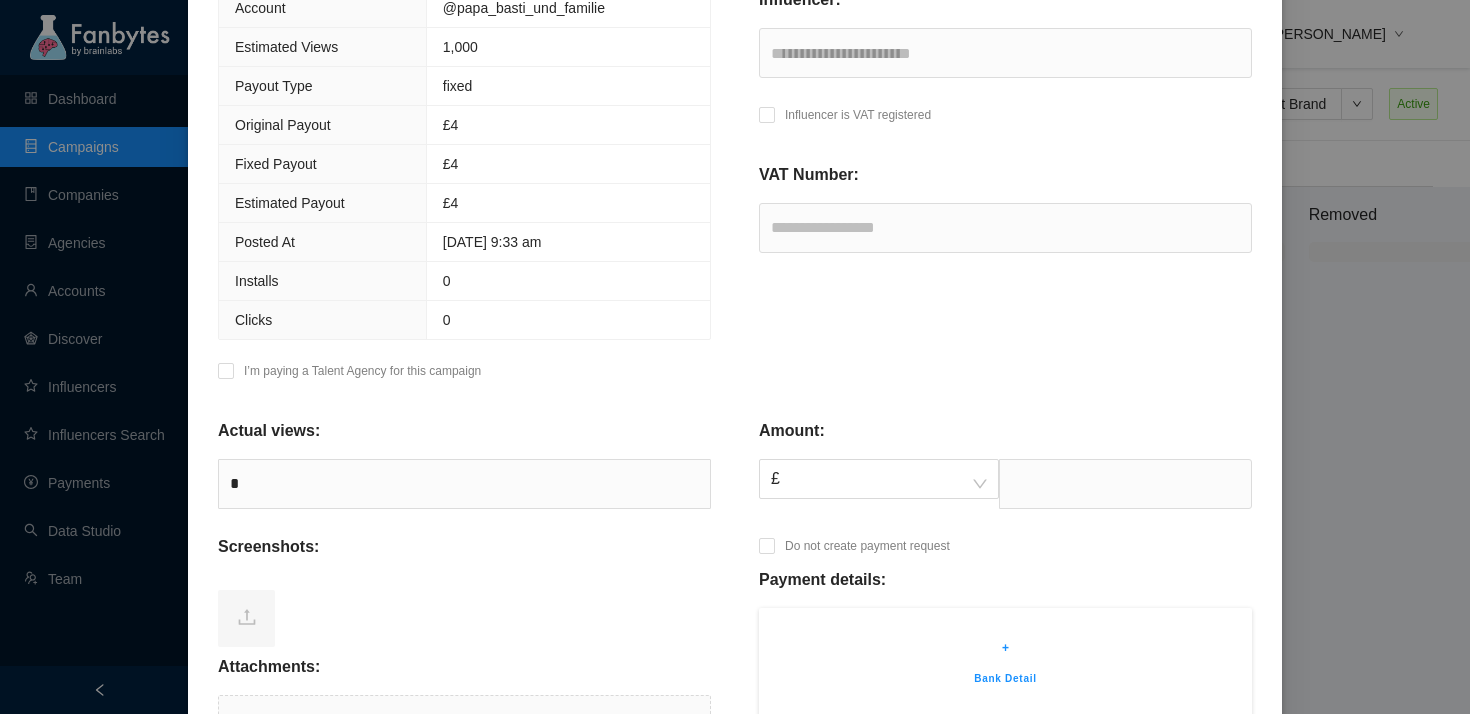 scroll, scrollTop: 429, scrollLeft: 0, axis: vertical 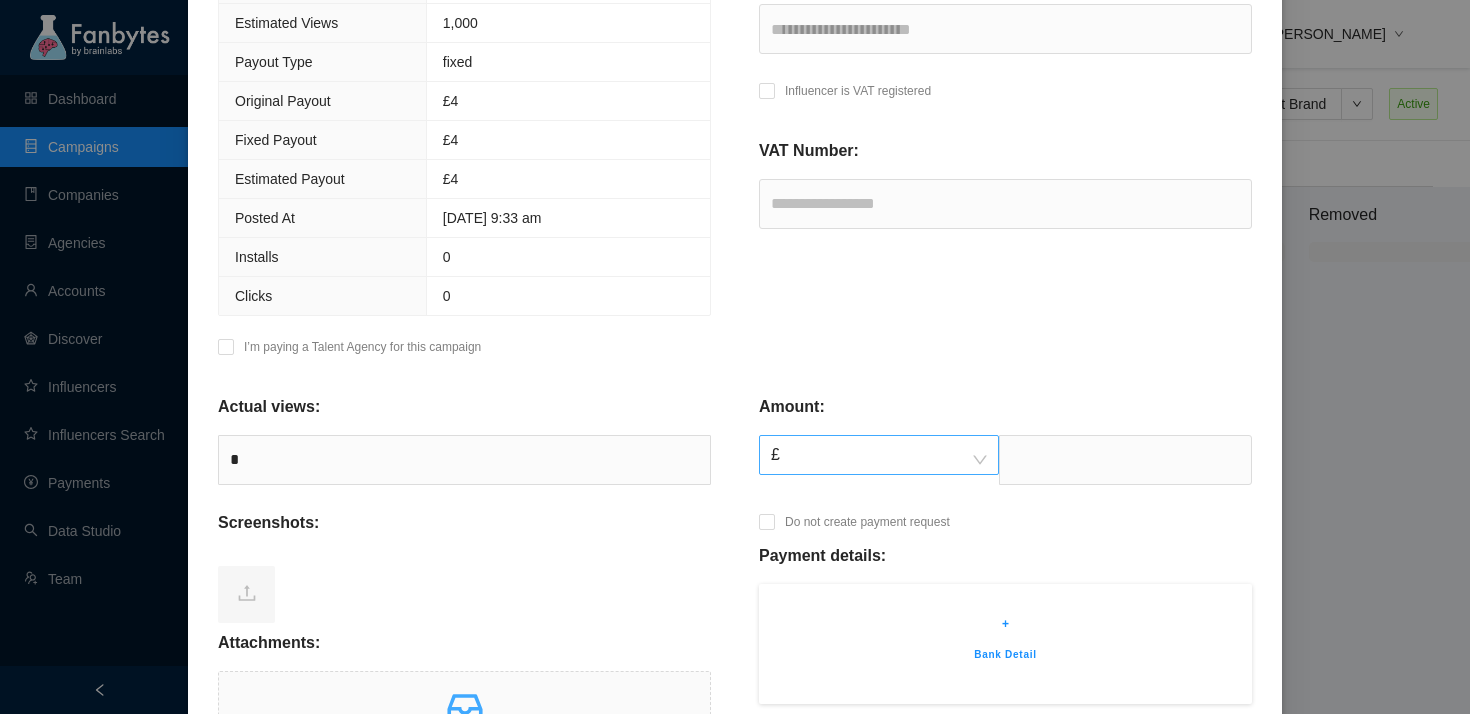 click on "£" at bounding box center [879, 455] 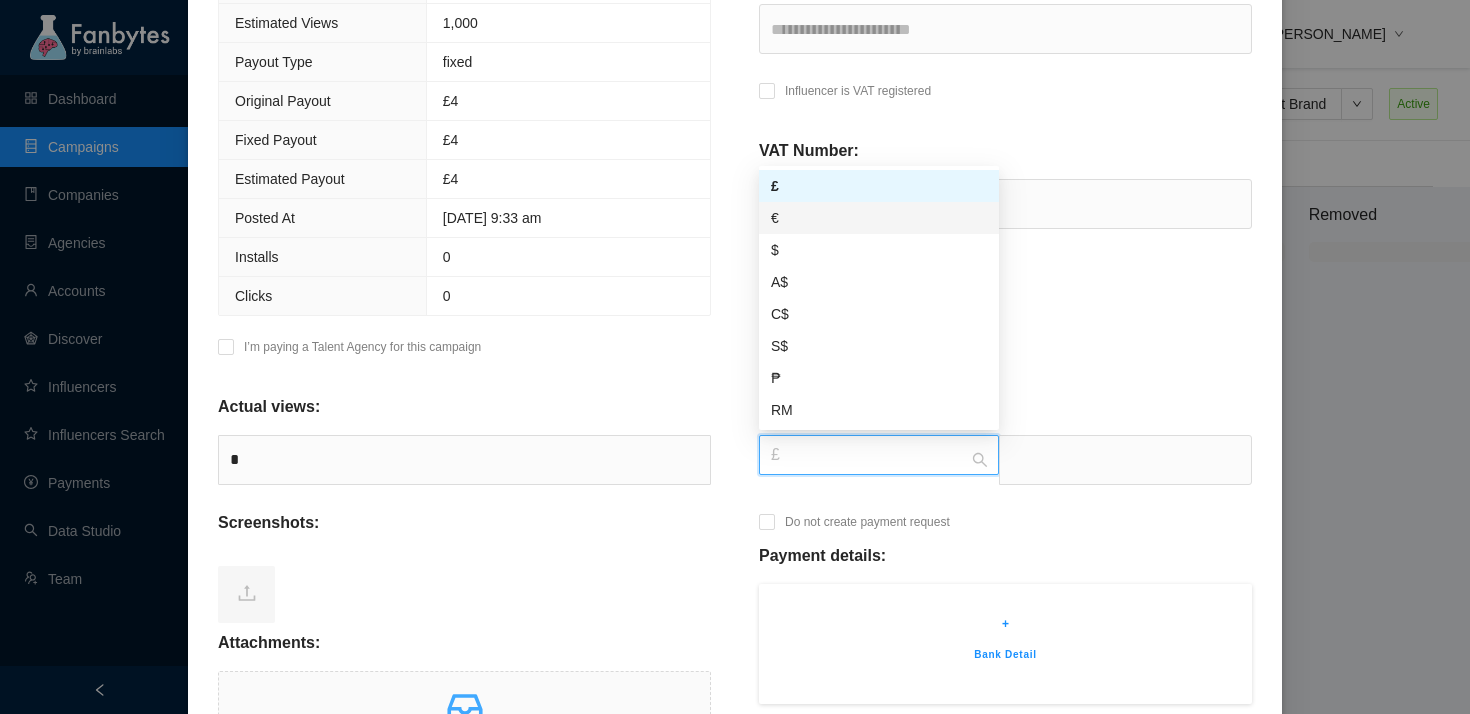 click on "€" at bounding box center [879, 218] 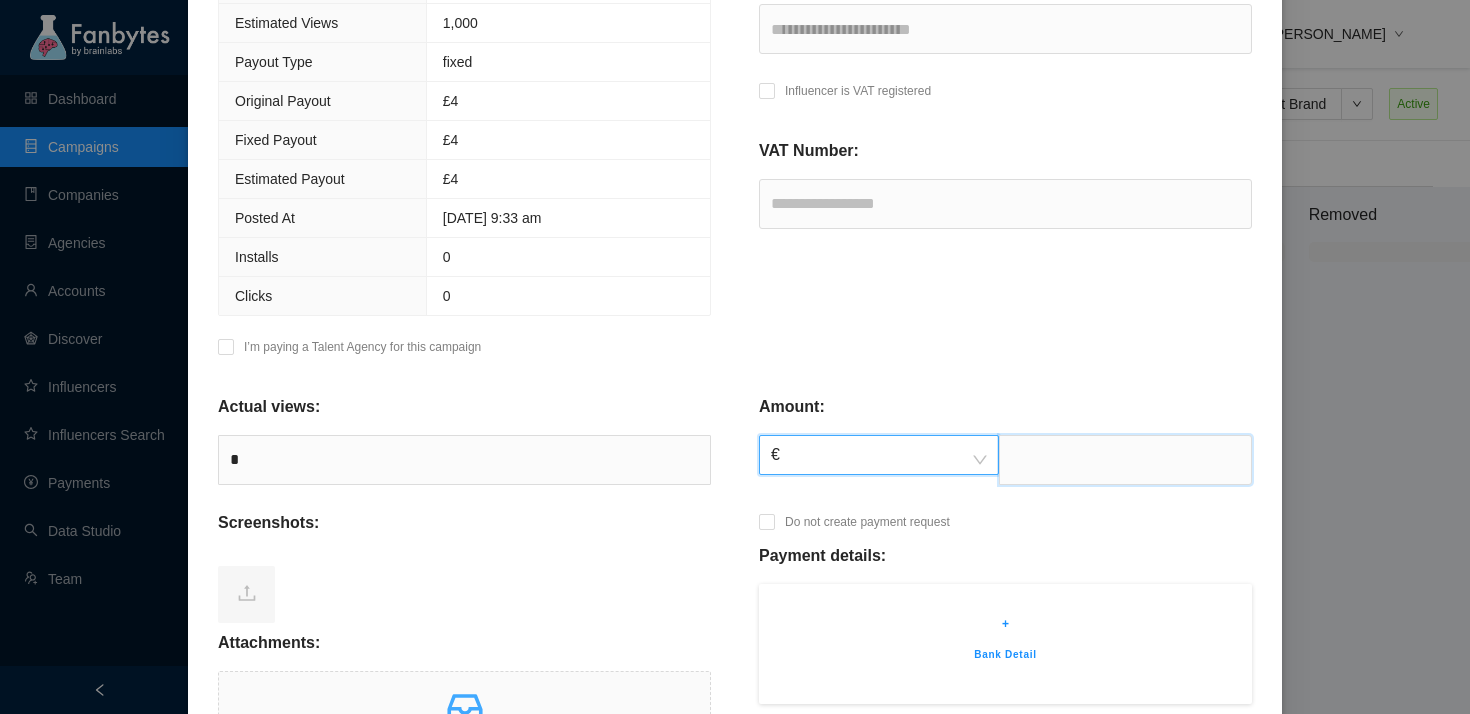 click at bounding box center (1125, 460) 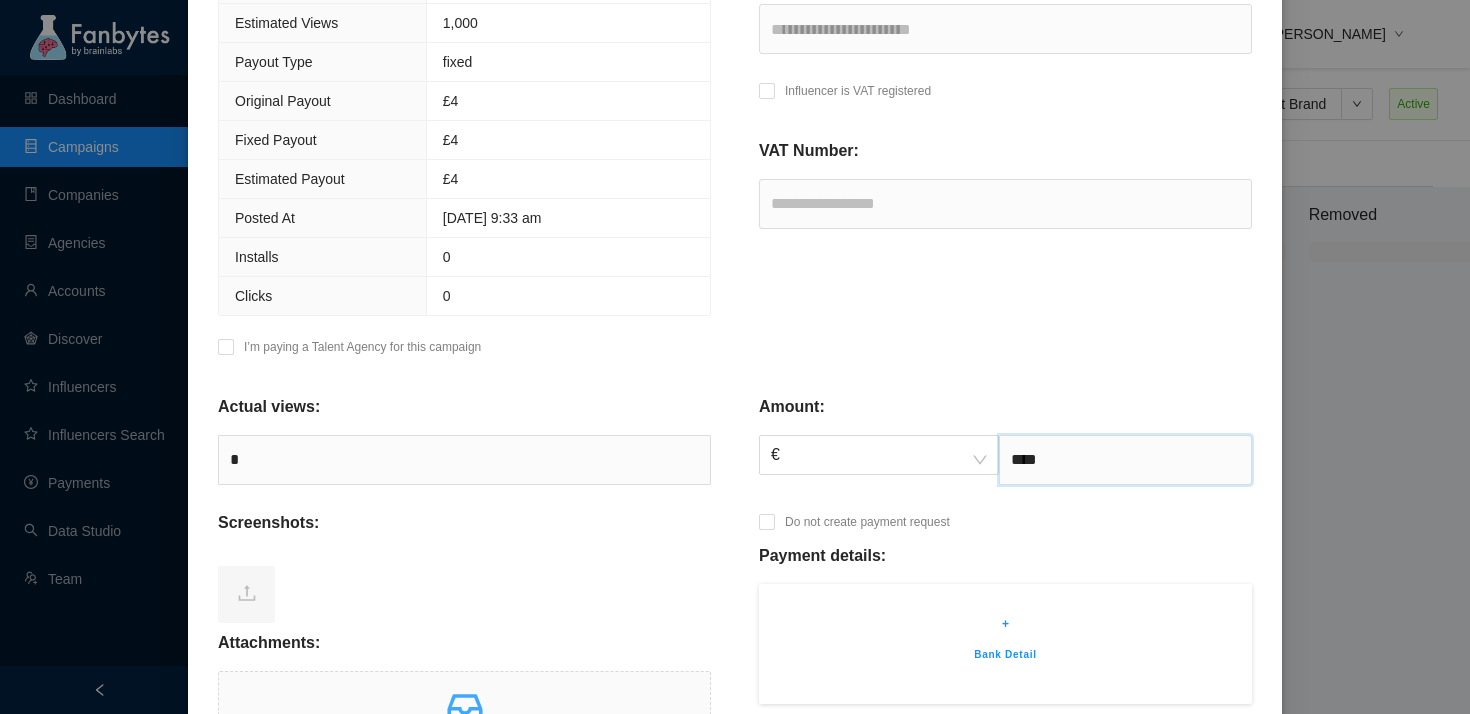type on "****" 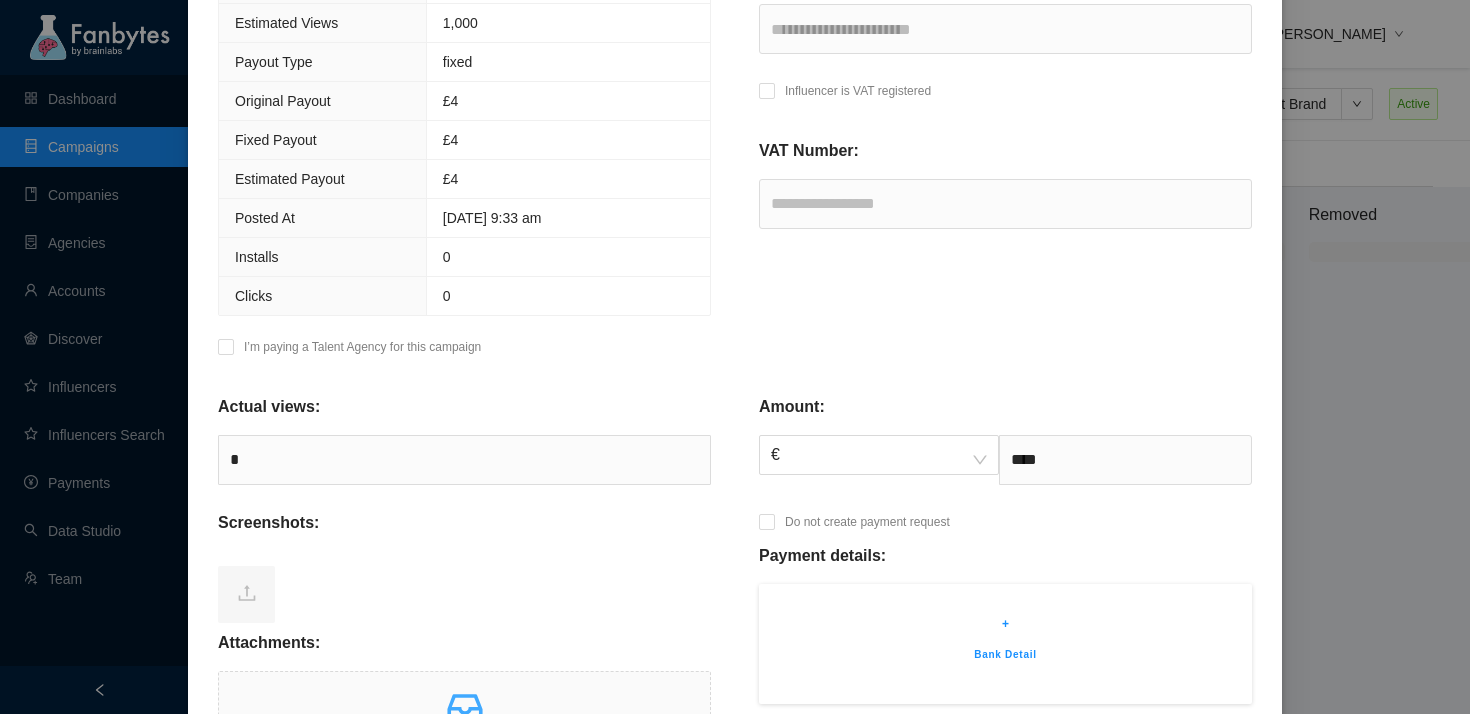 click on "**********" at bounding box center [1005, 166] 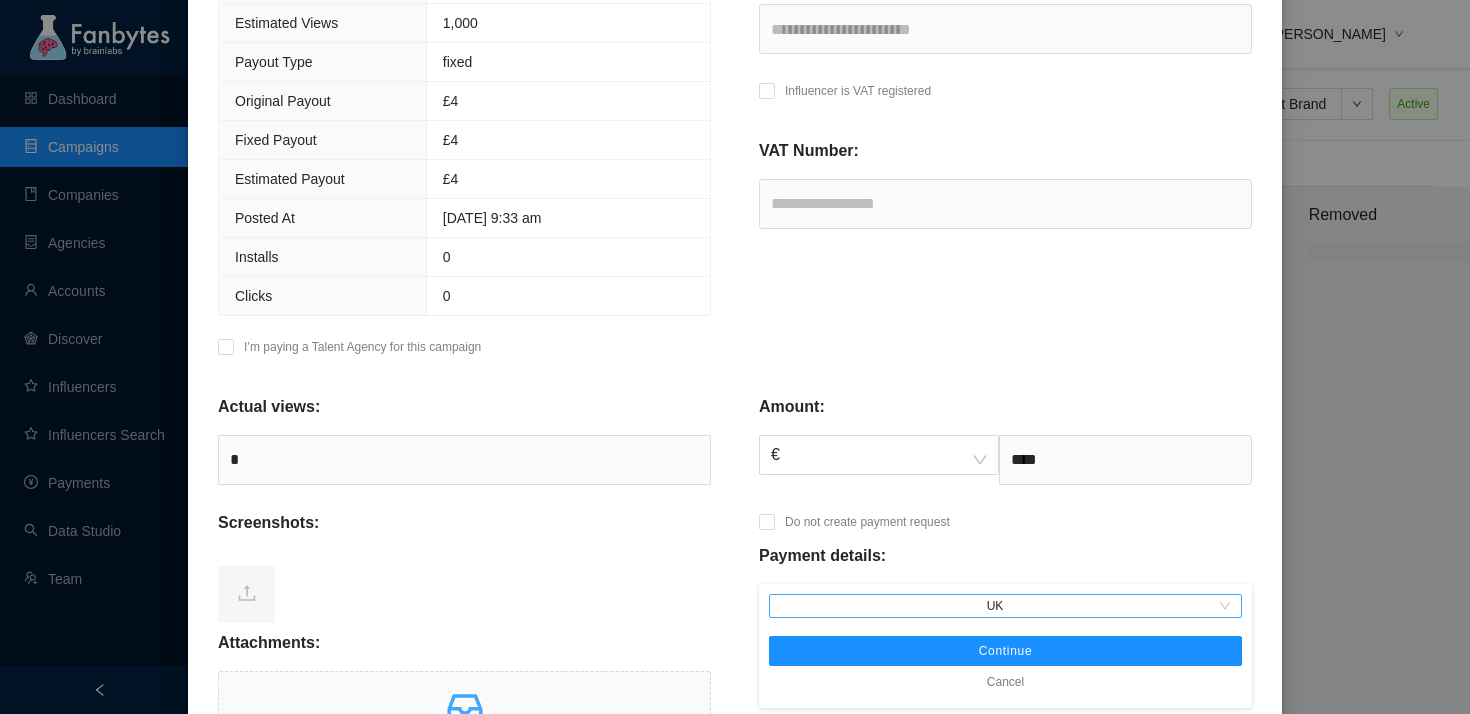 click on "UK" at bounding box center [1005, 606] 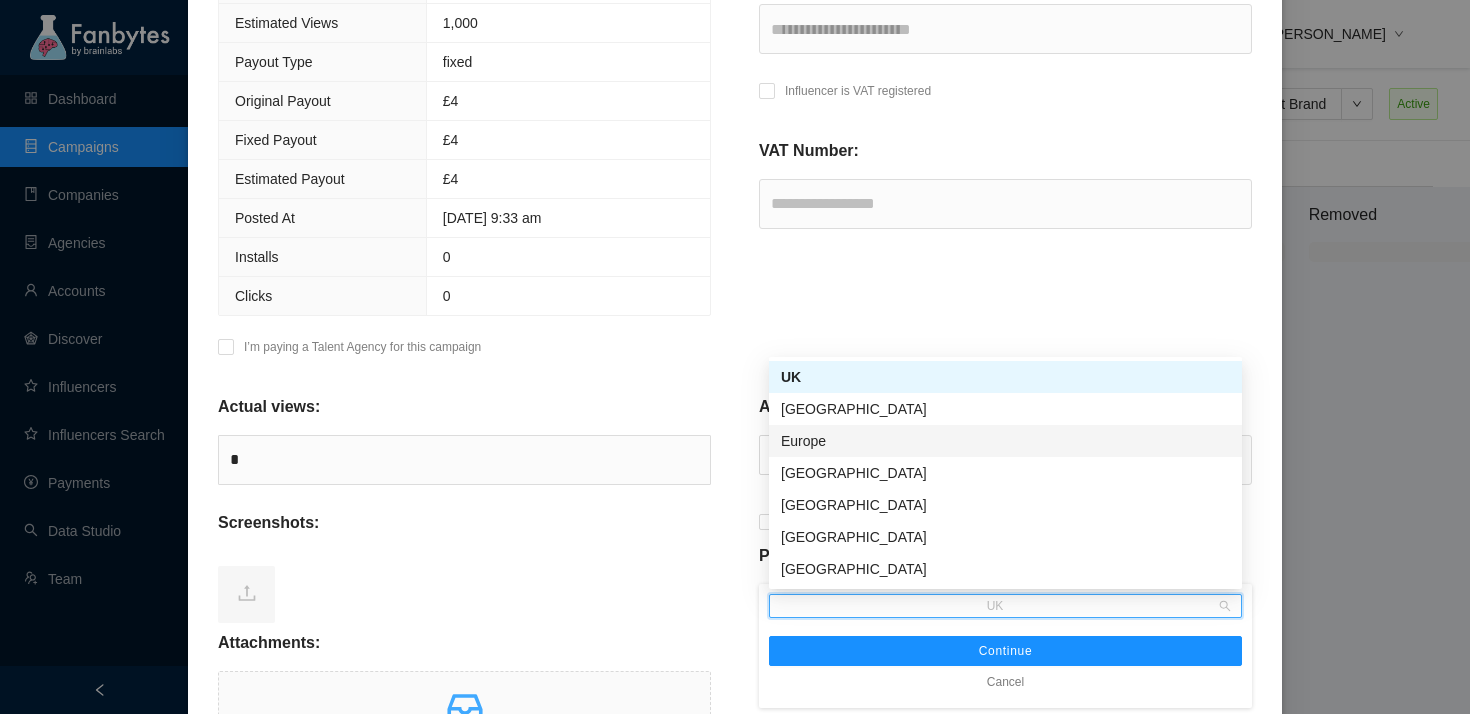 click on "Europe" at bounding box center [1005, 441] 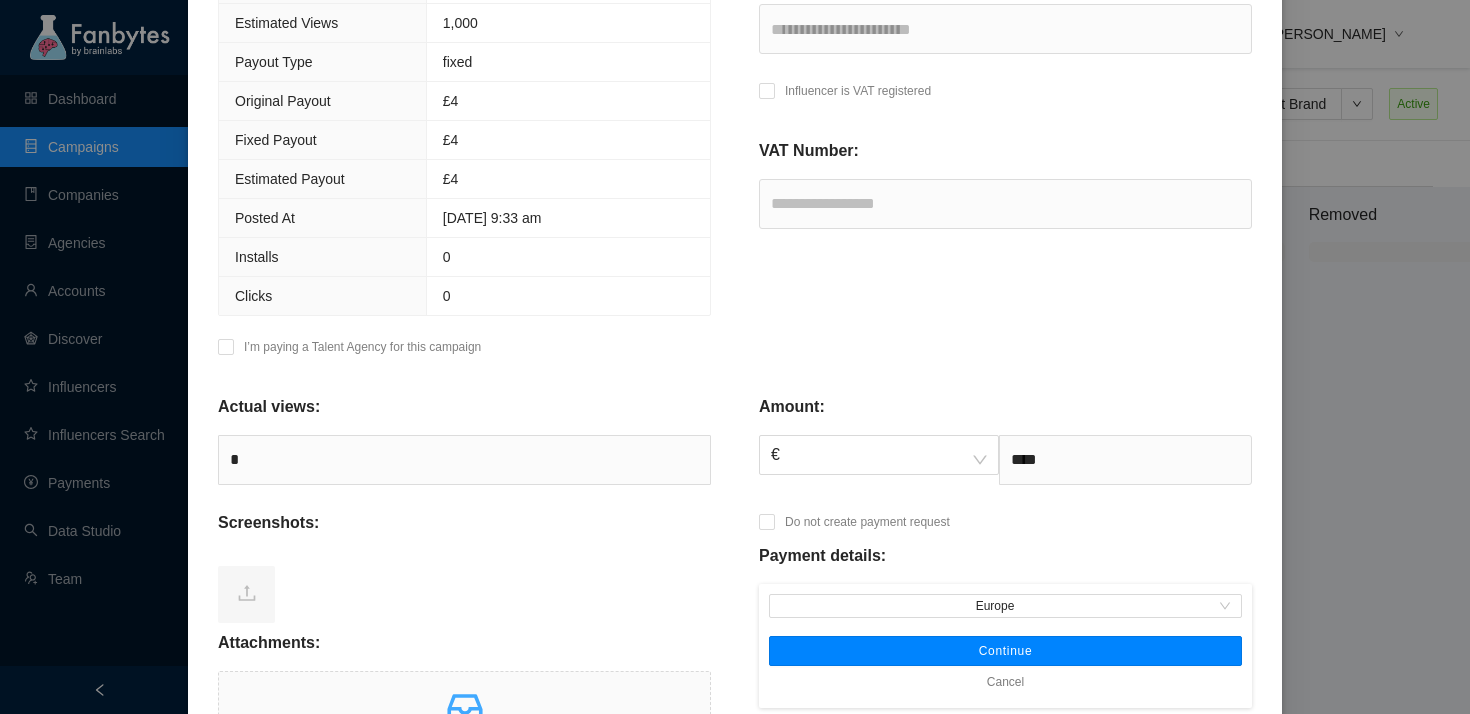 click on "Continue" at bounding box center (1005, 651) 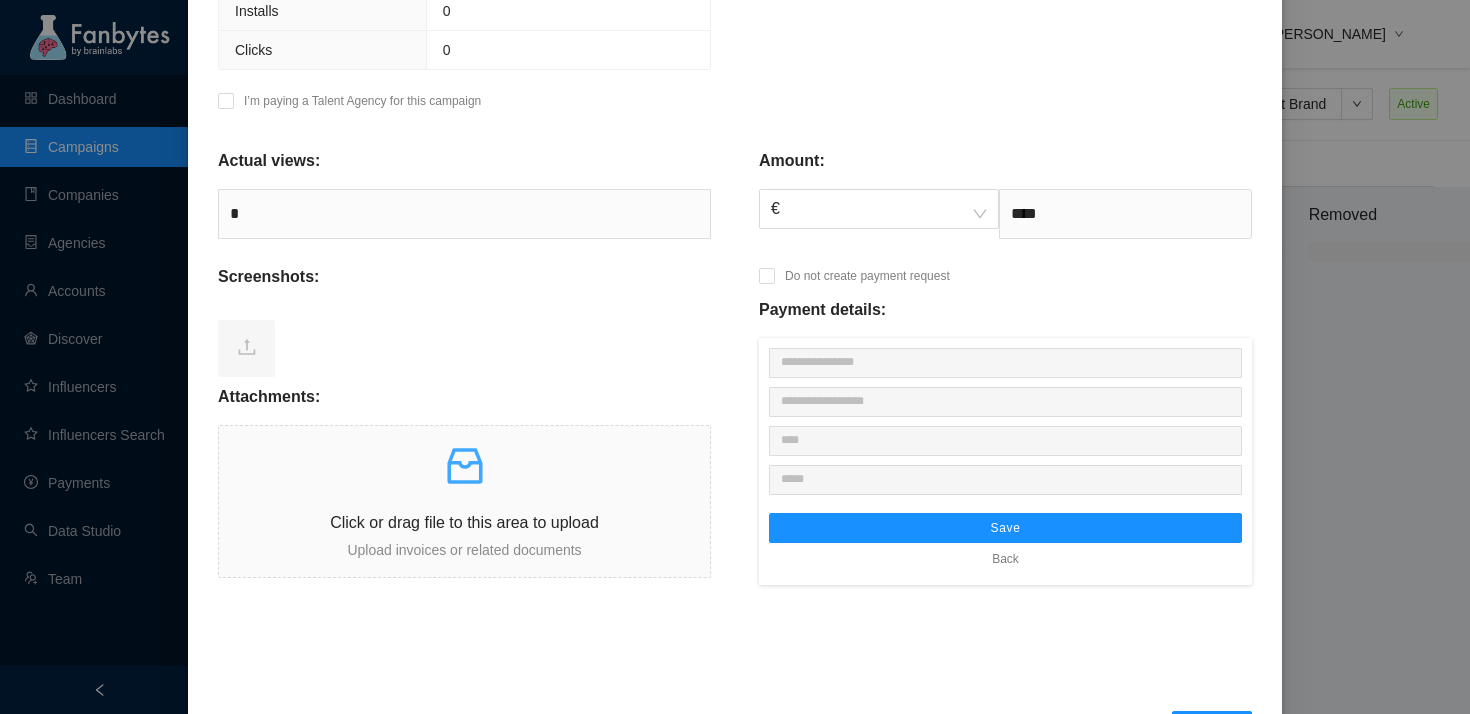 scroll, scrollTop: 686, scrollLeft: 0, axis: vertical 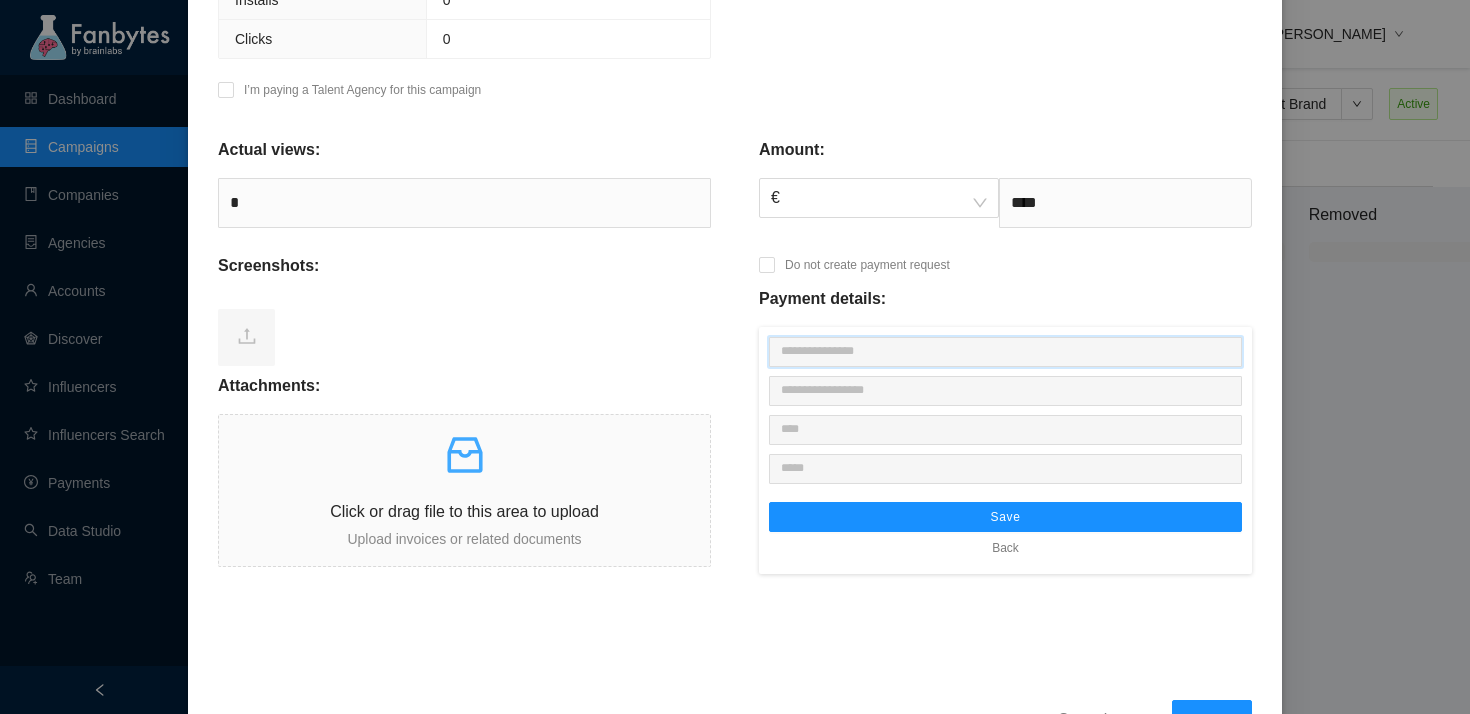 click at bounding box center (1005, 352) 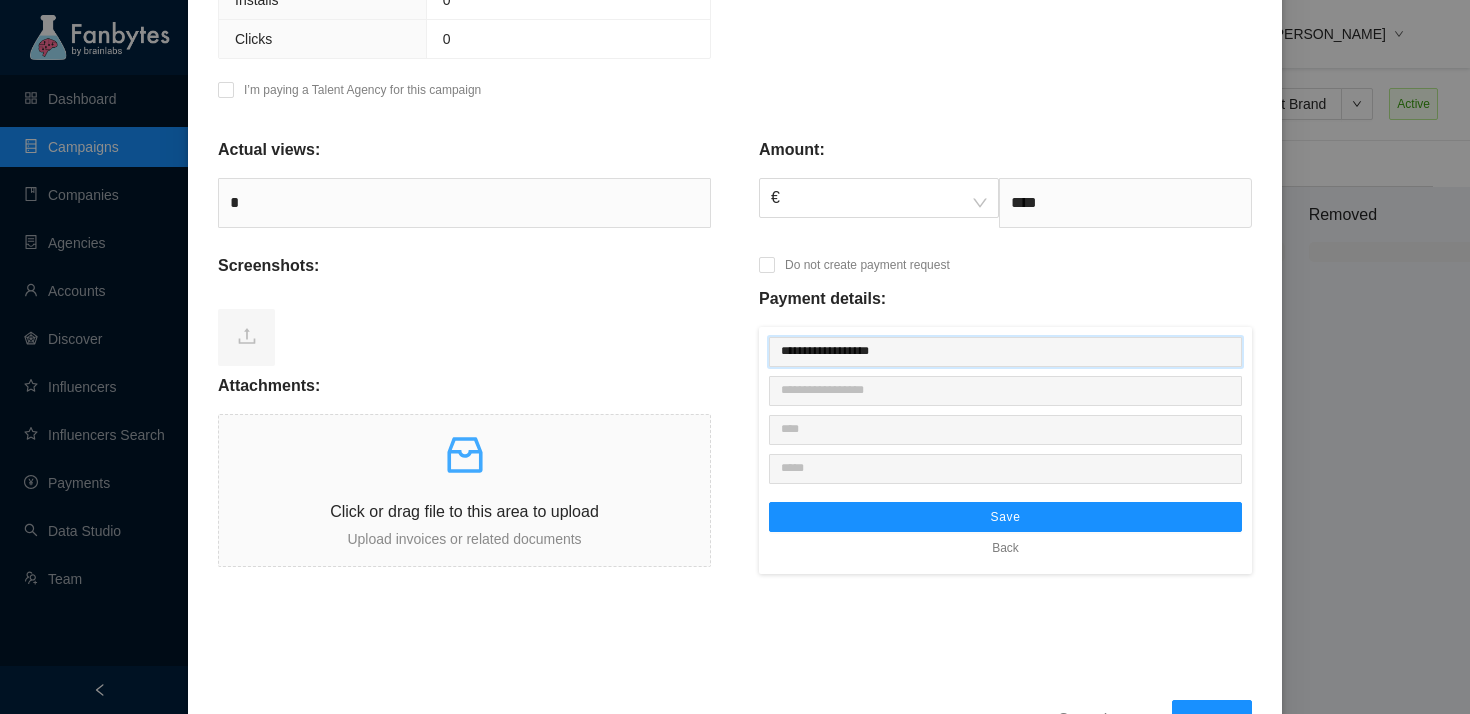 type on "**********" 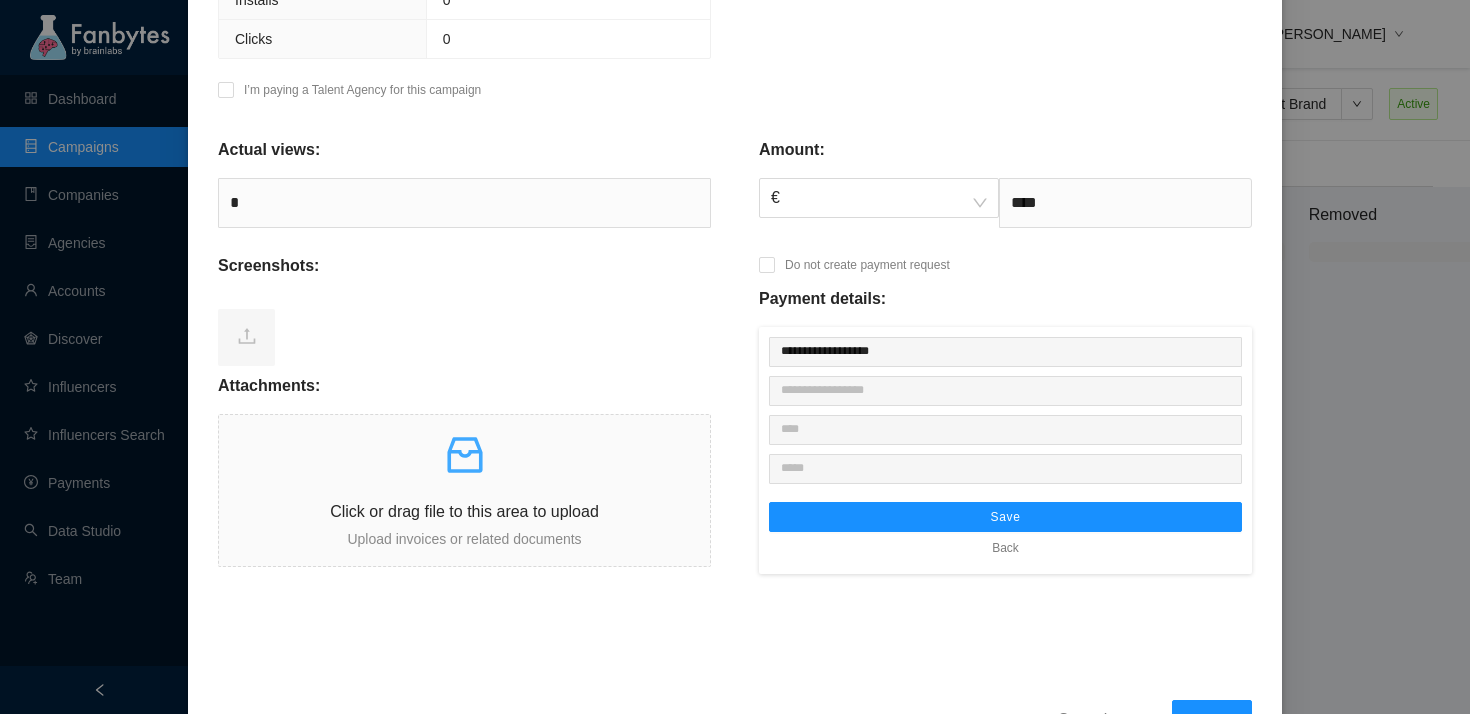 click on "**********" at bounding box center [1005, 450] 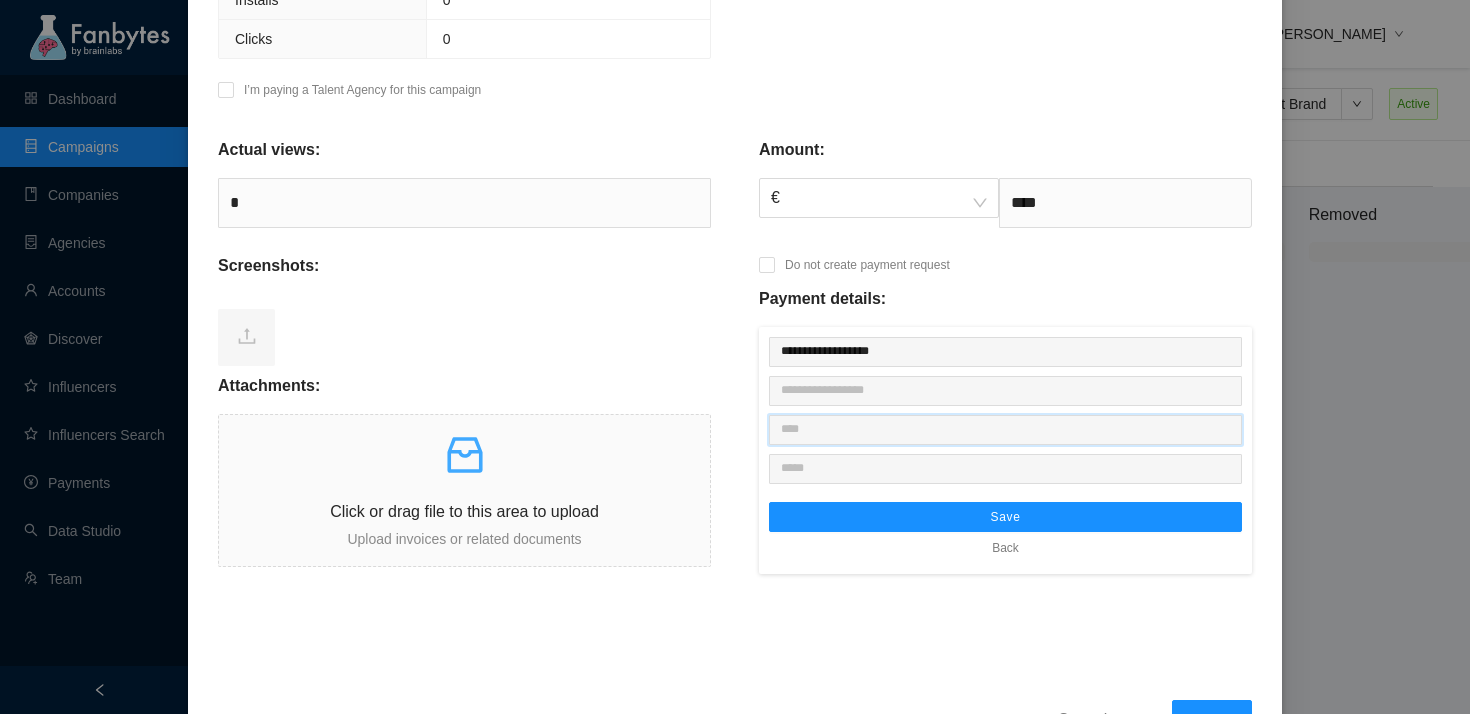 click at bounding box center (1005, 430) 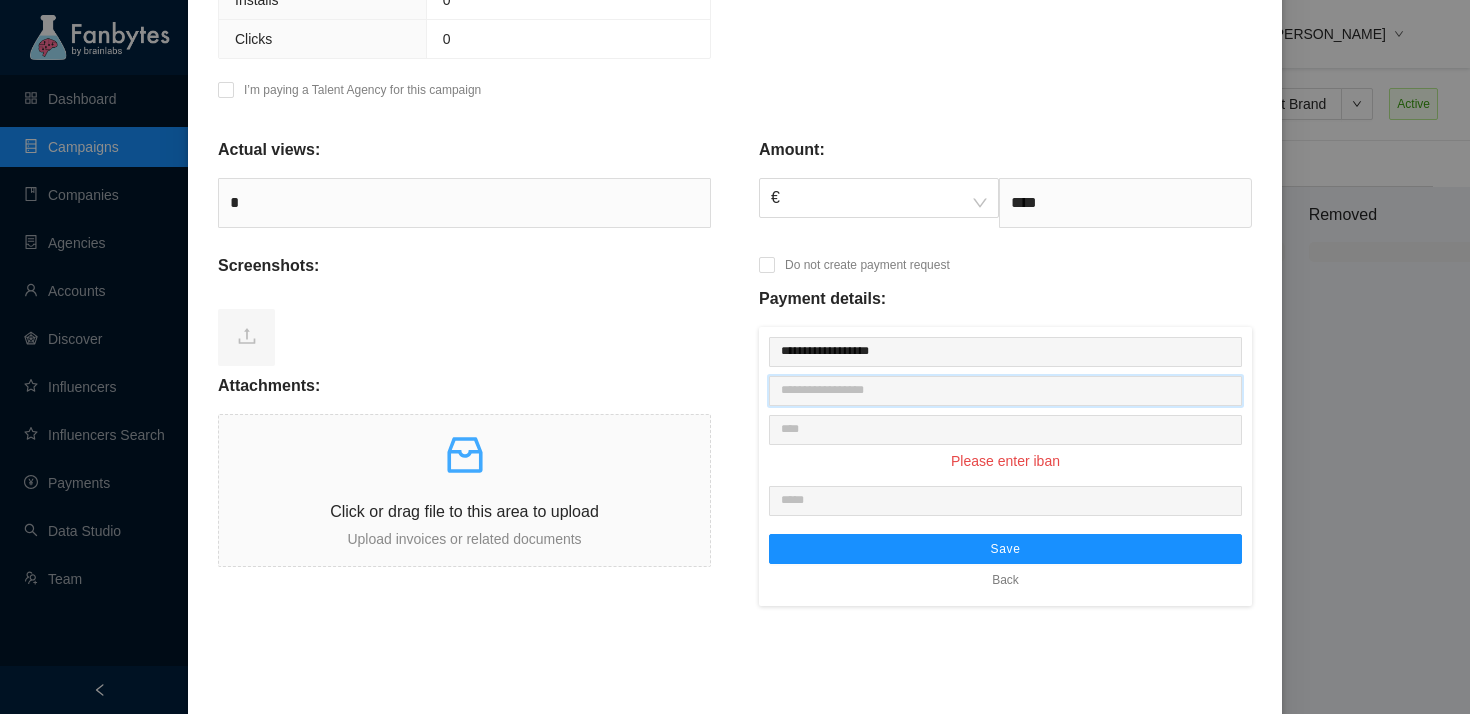 click at bounding box center [1005, 391] 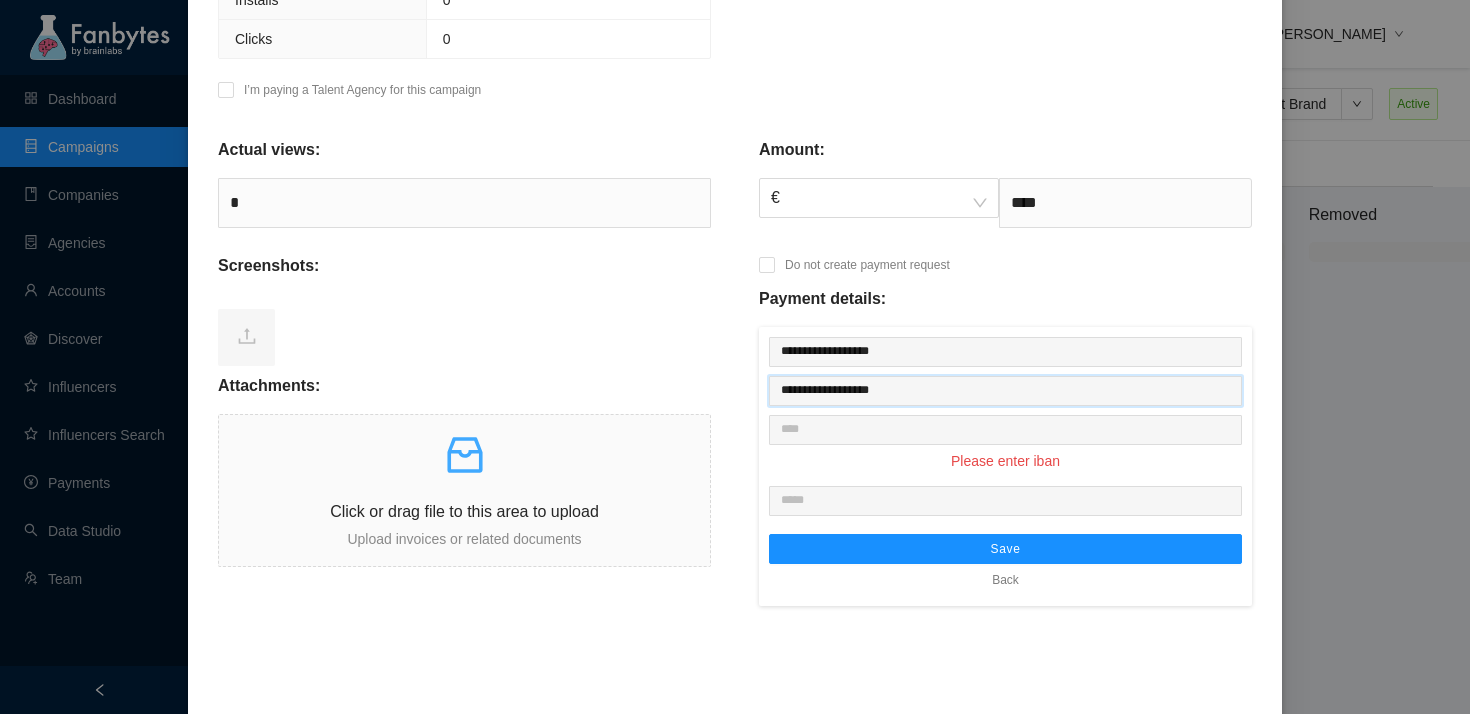 type on "**********" 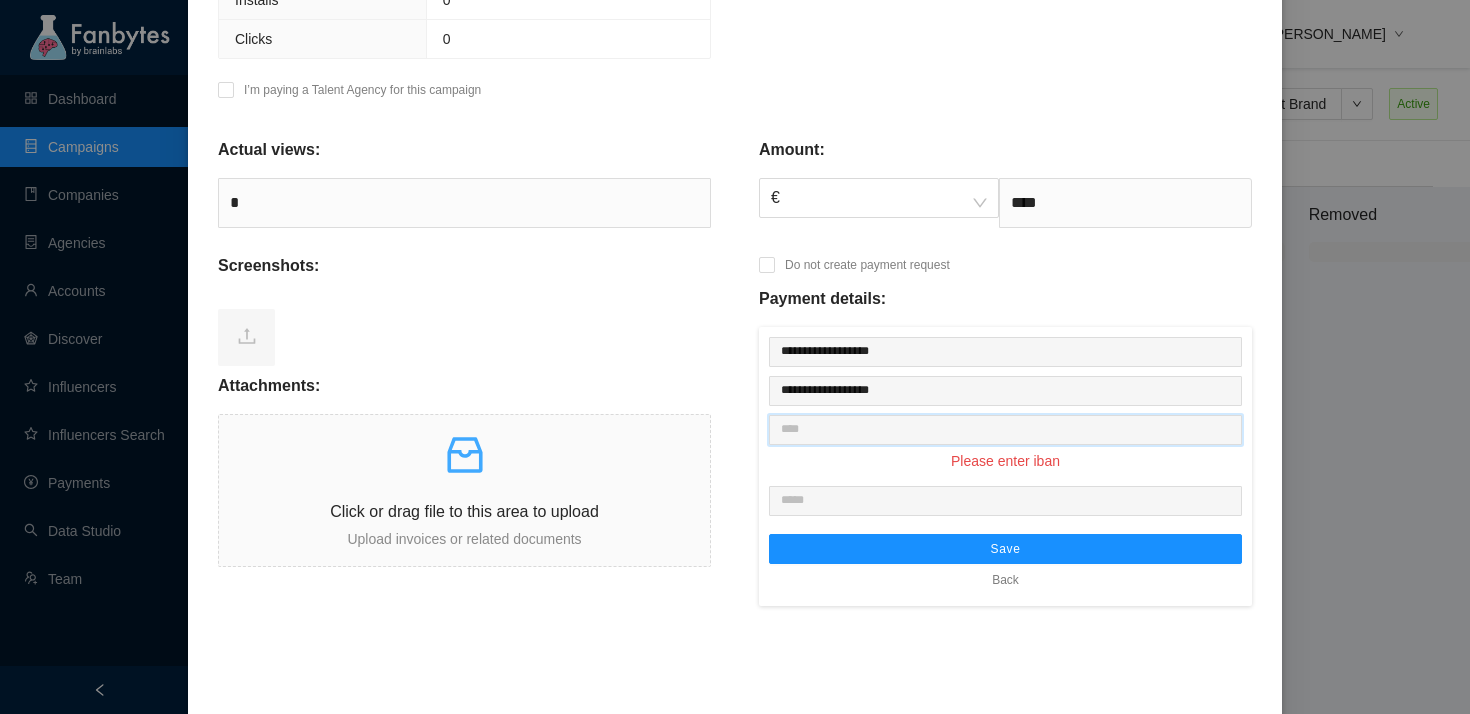 click at bounding box center (1005, 430) 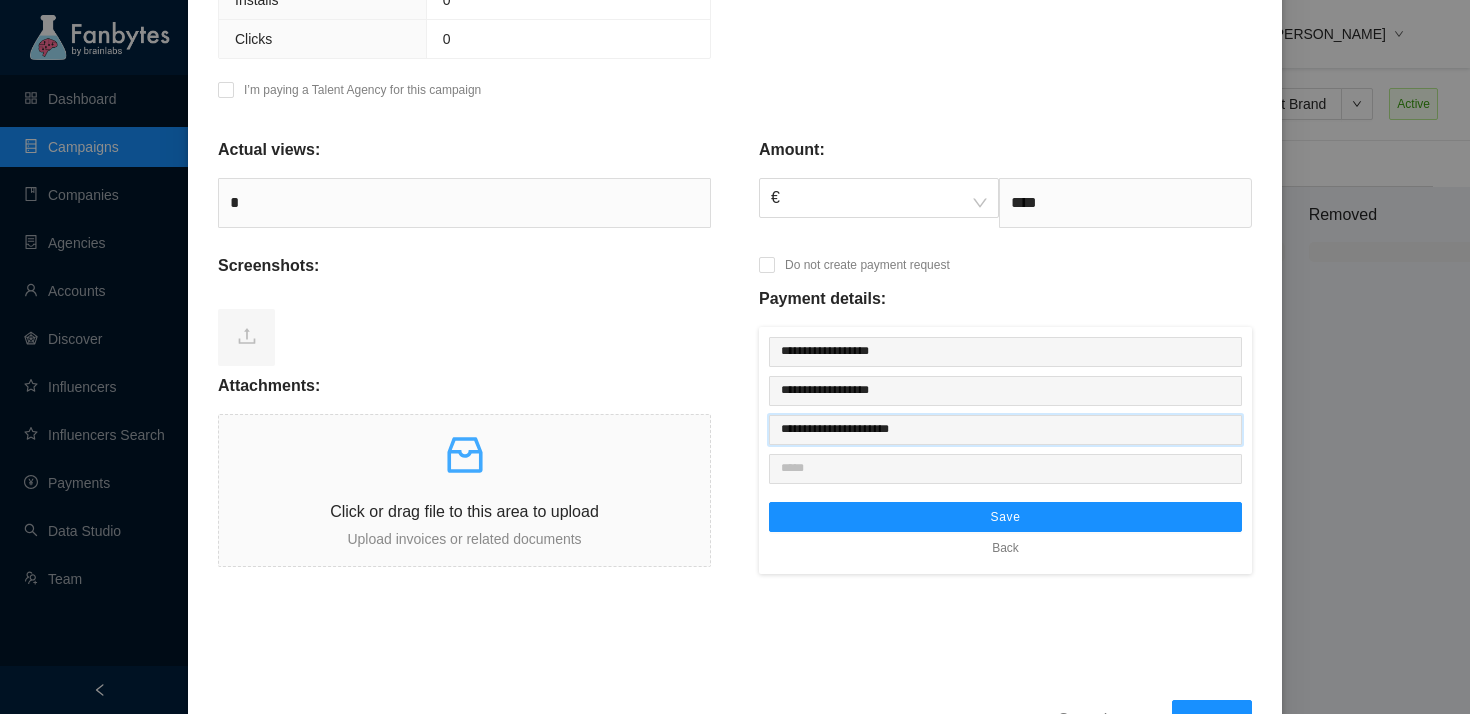 type on "**********" 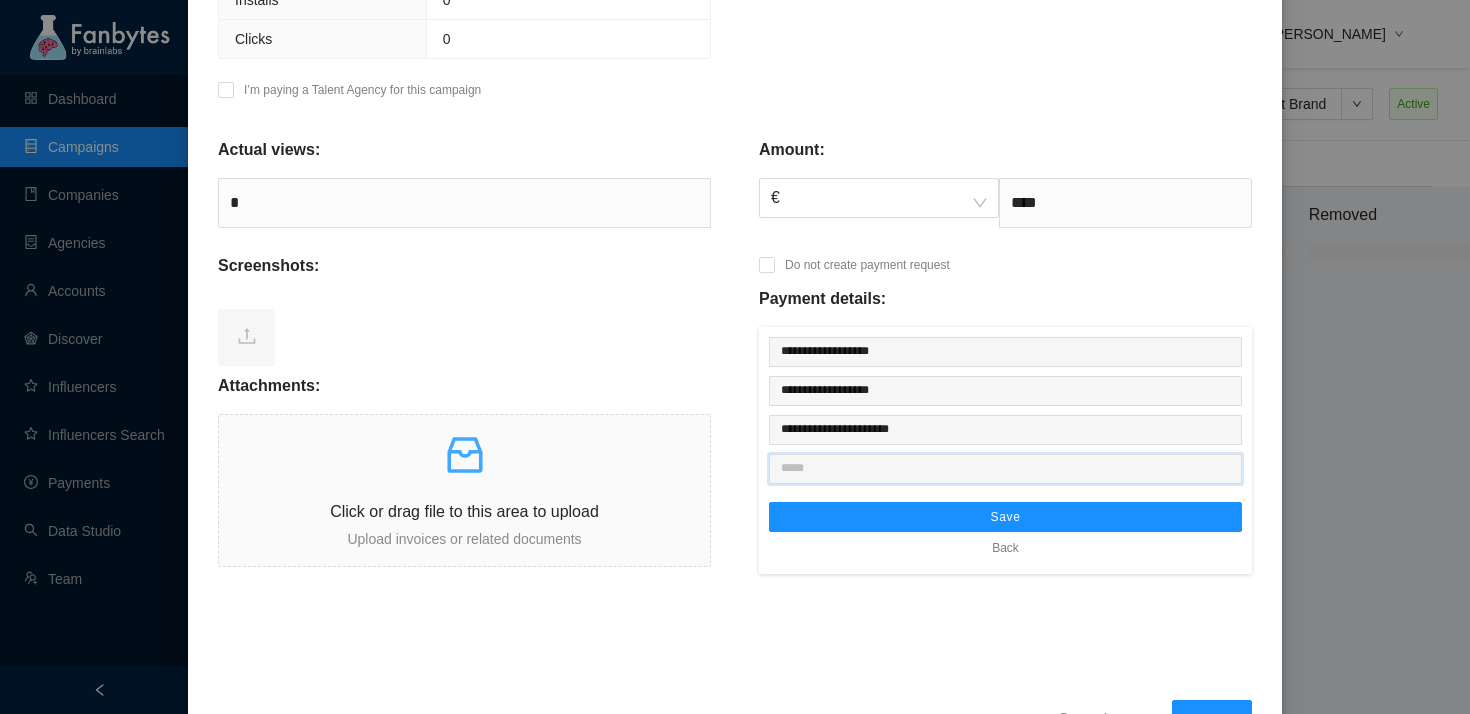 click at bounding box center (1005, 469) 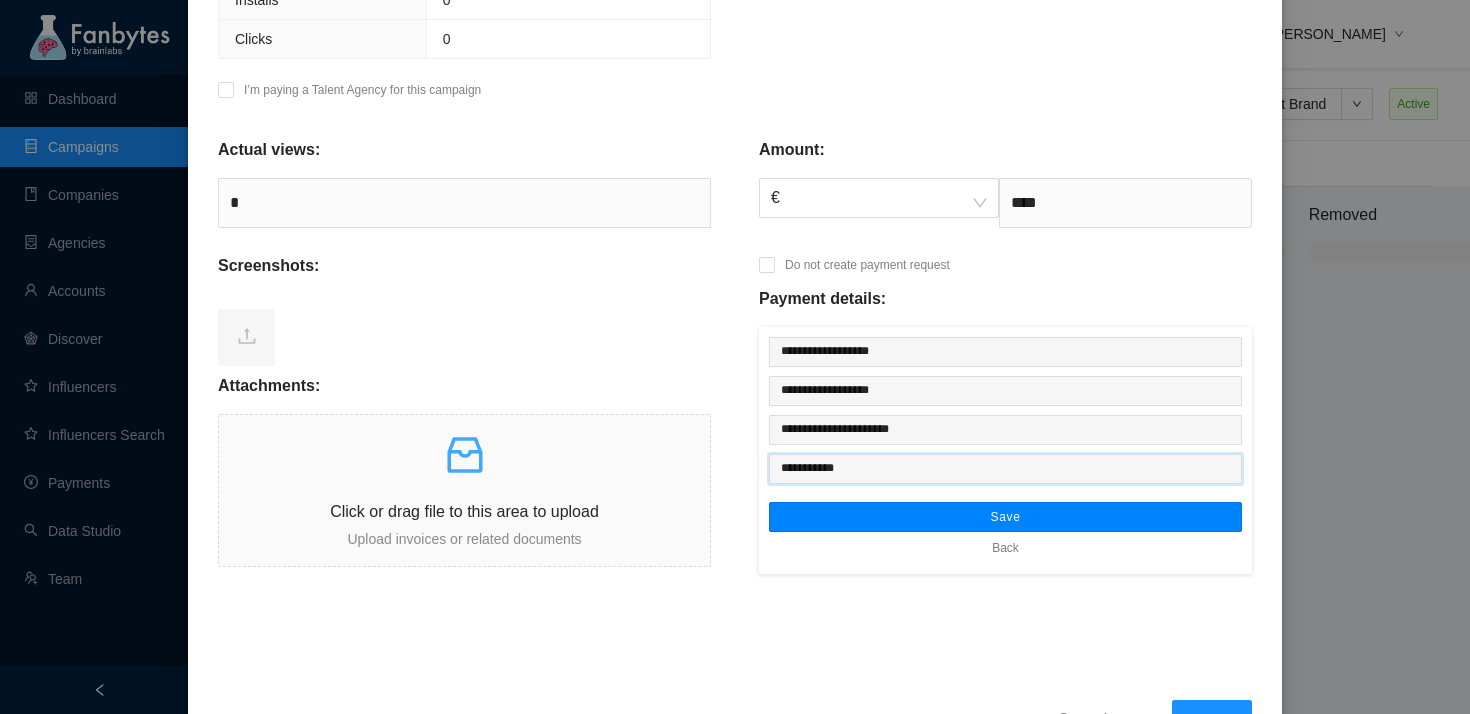 type on "**********" 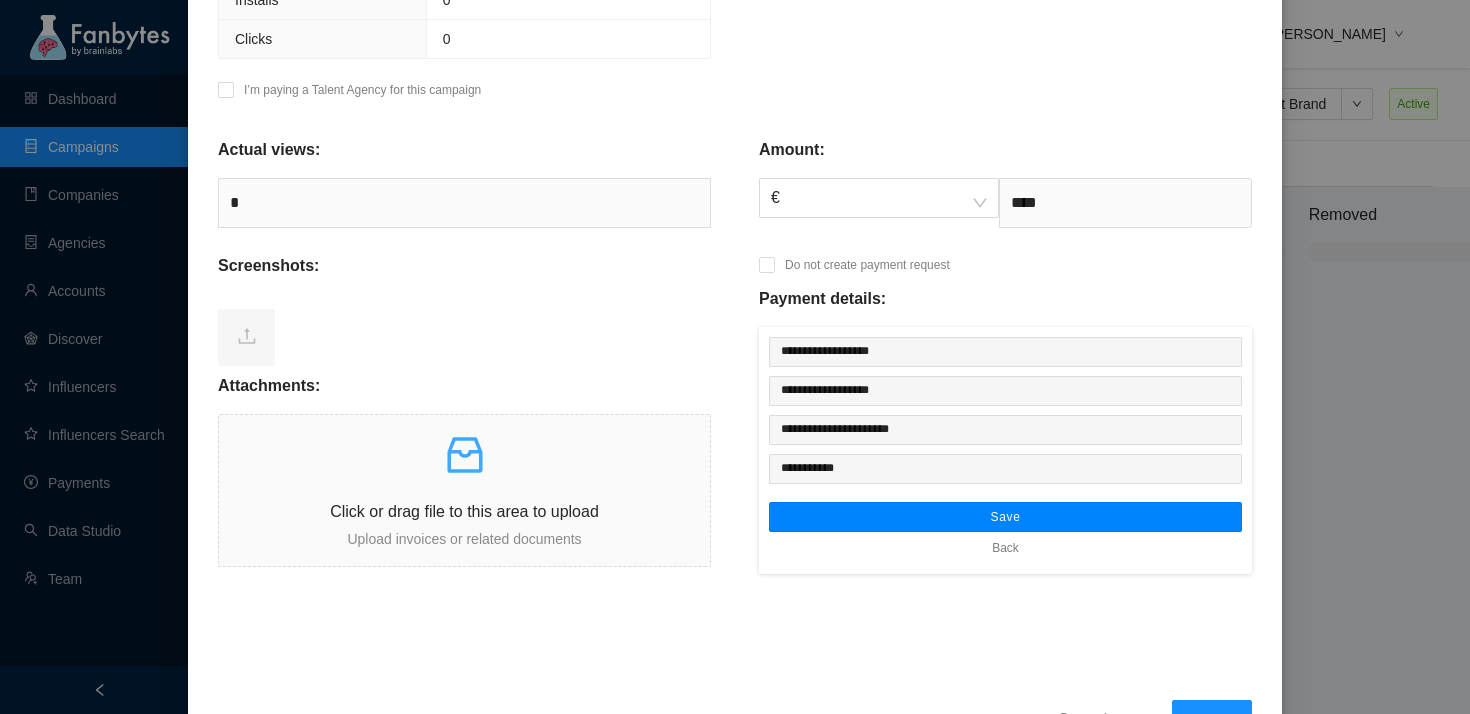 click on "Save" at bounding box center (1005, 517) 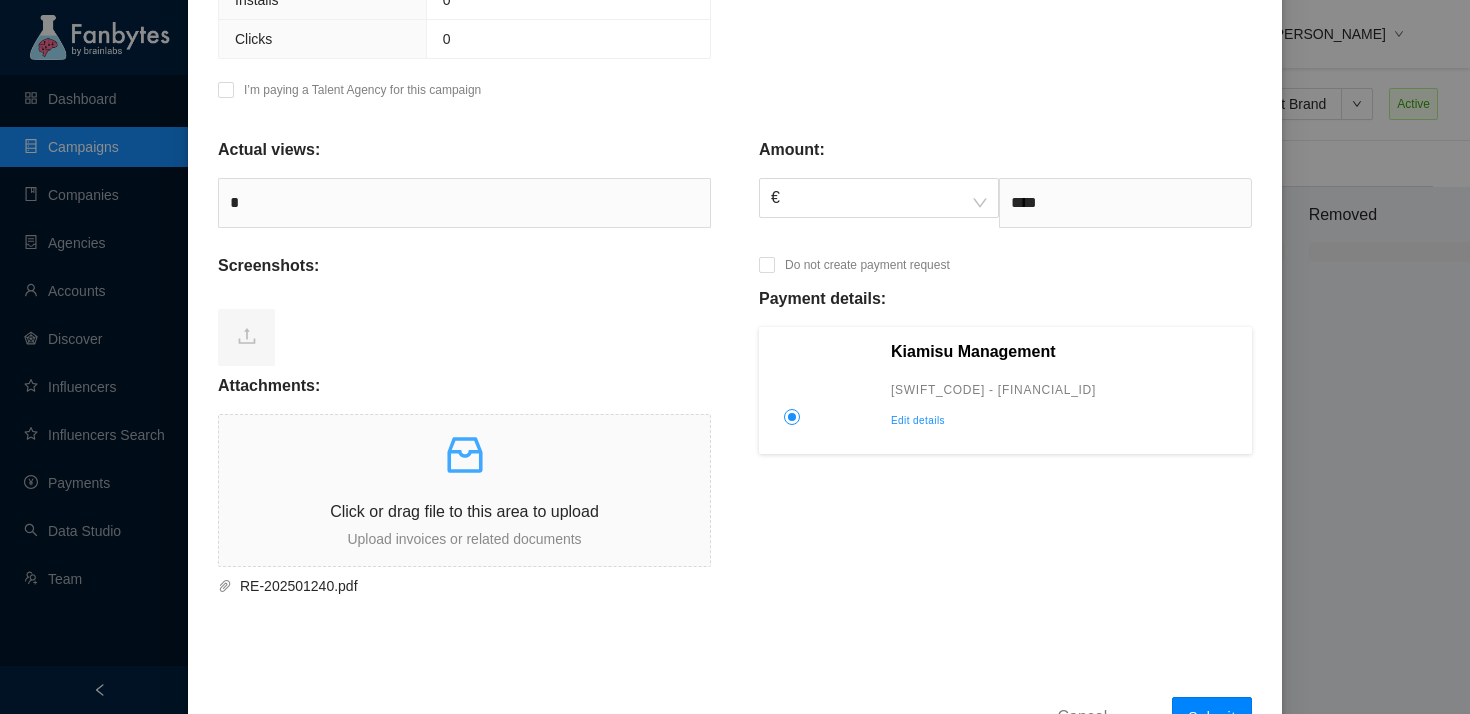 click on "Submit" at bounding box center [1212, 717] 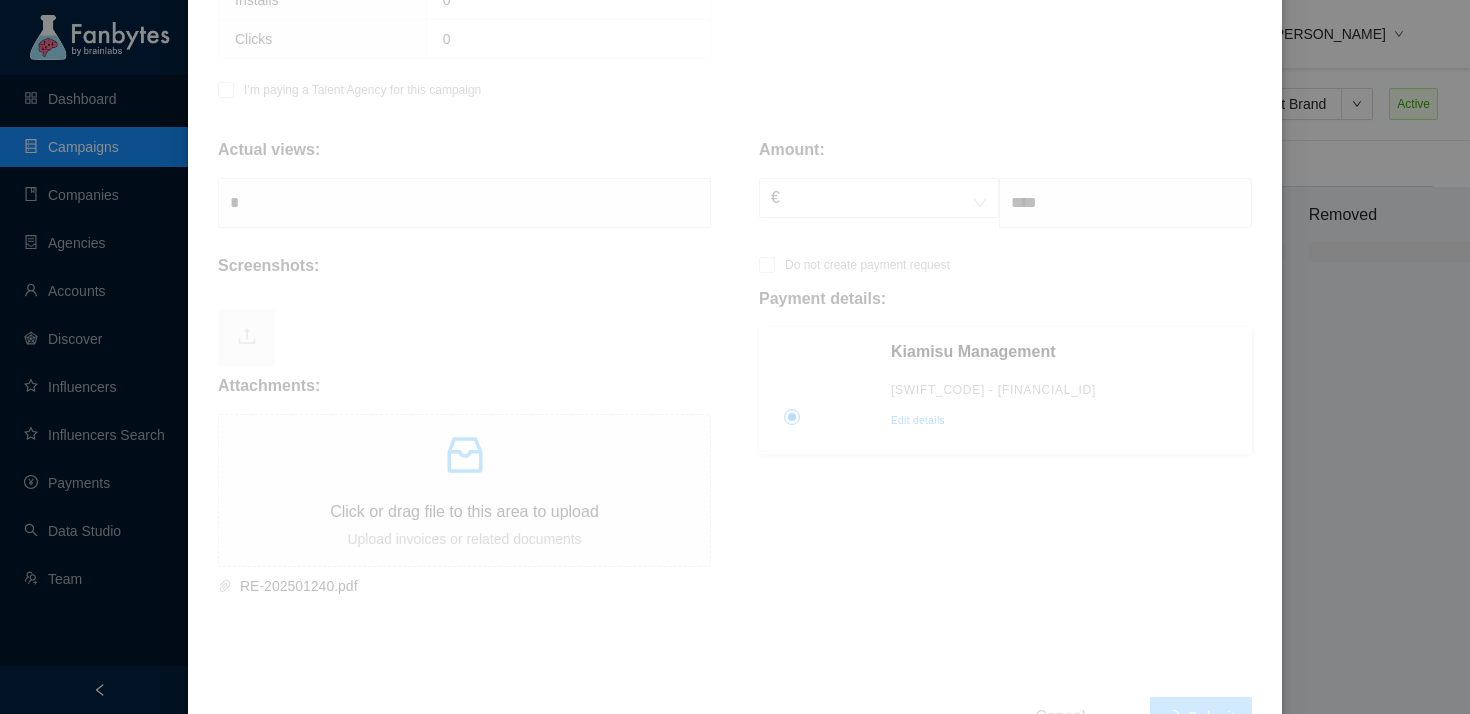 type on "*******" 